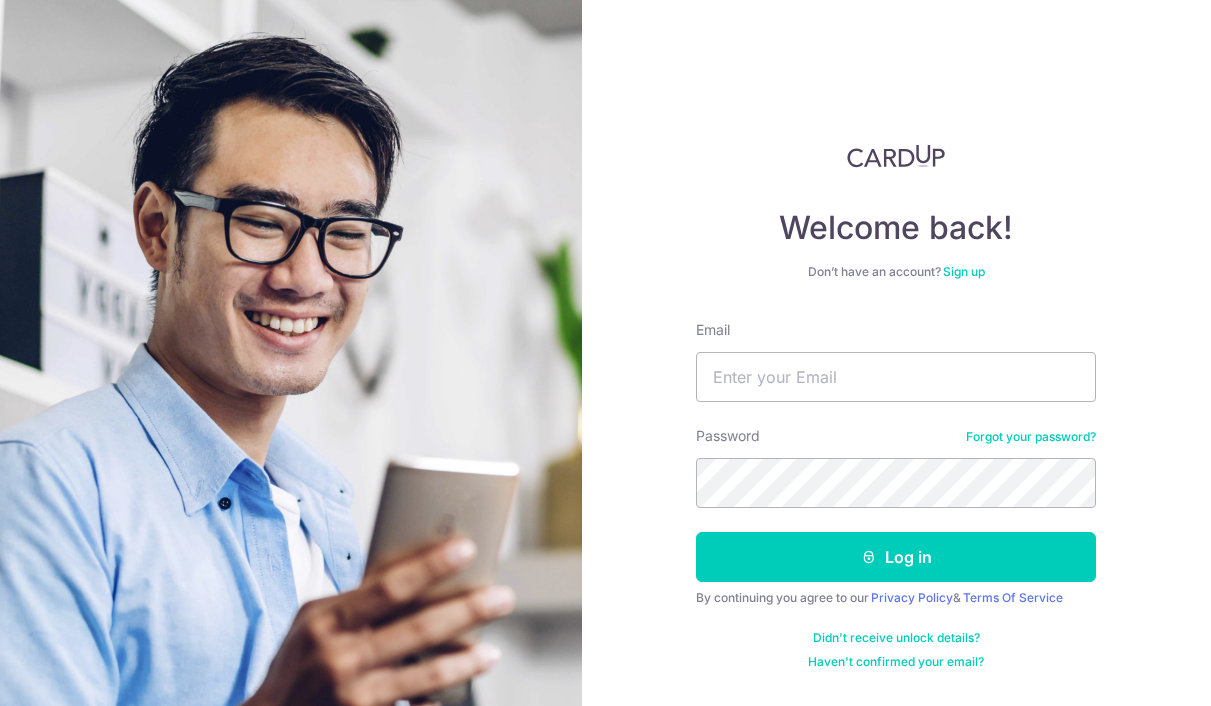 scroll, scrollTop: 0, scrollLeft: 0, axis: both 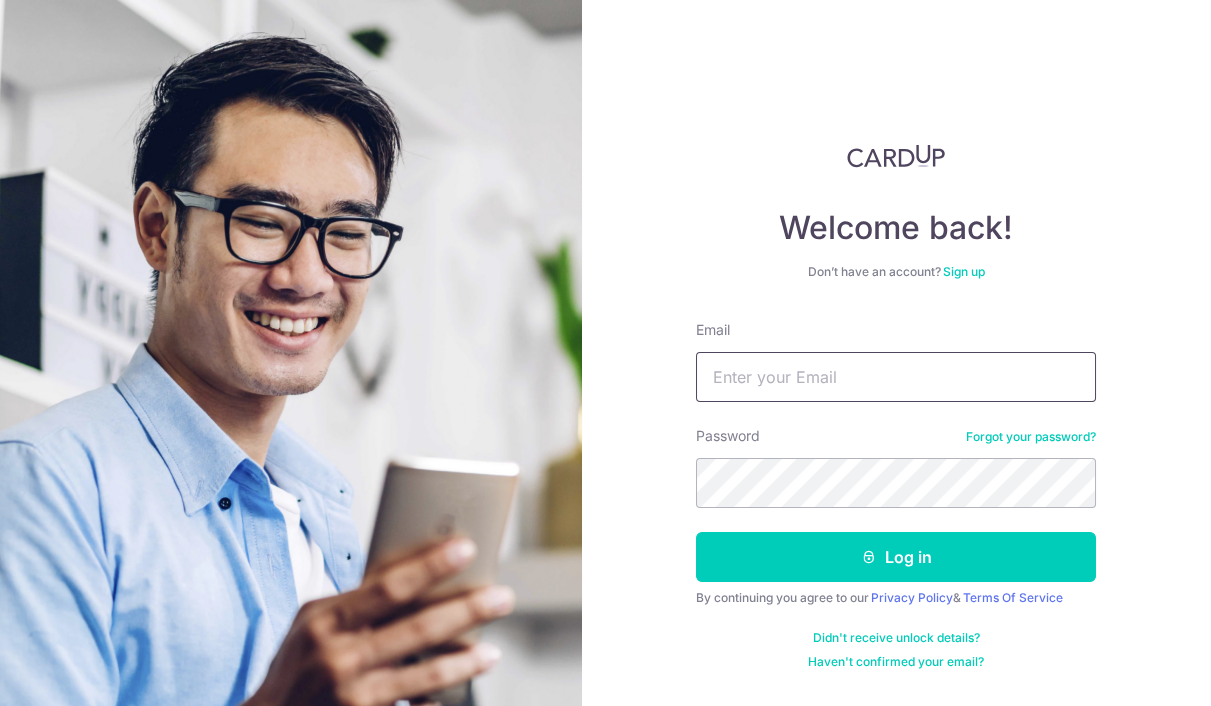 click on "Email" at bounding box center (896, 377) 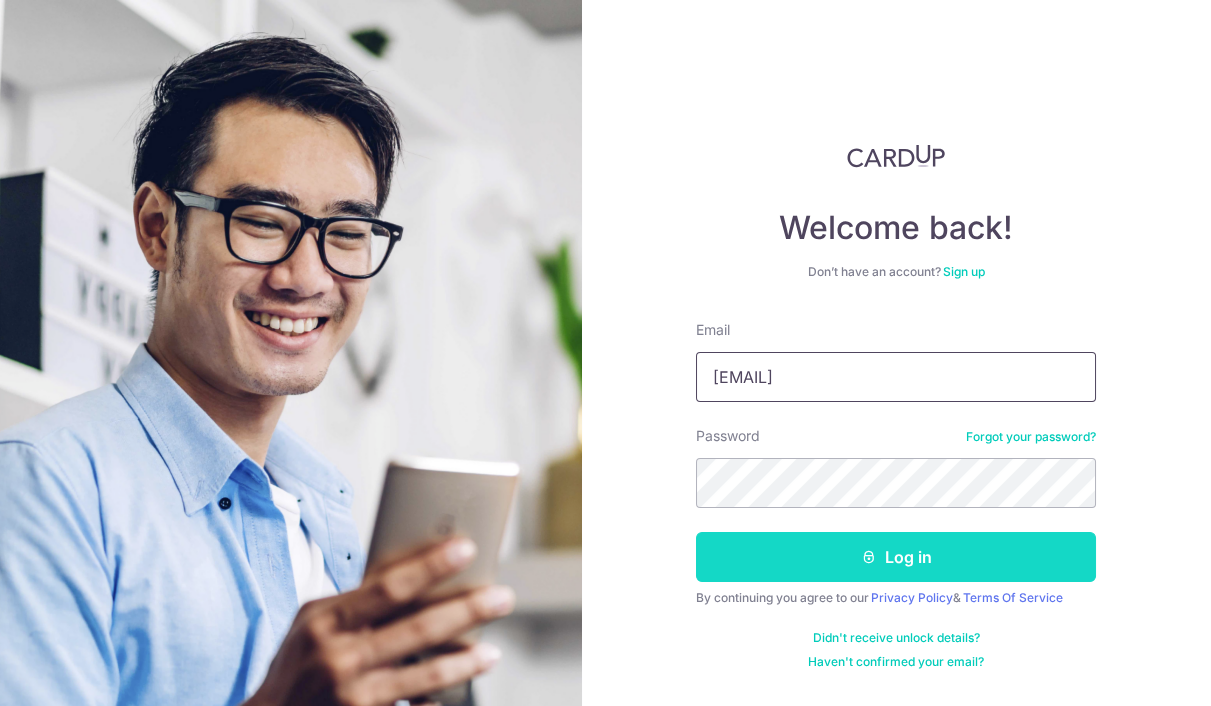 type on "danieldaniel7@yahoo.com" 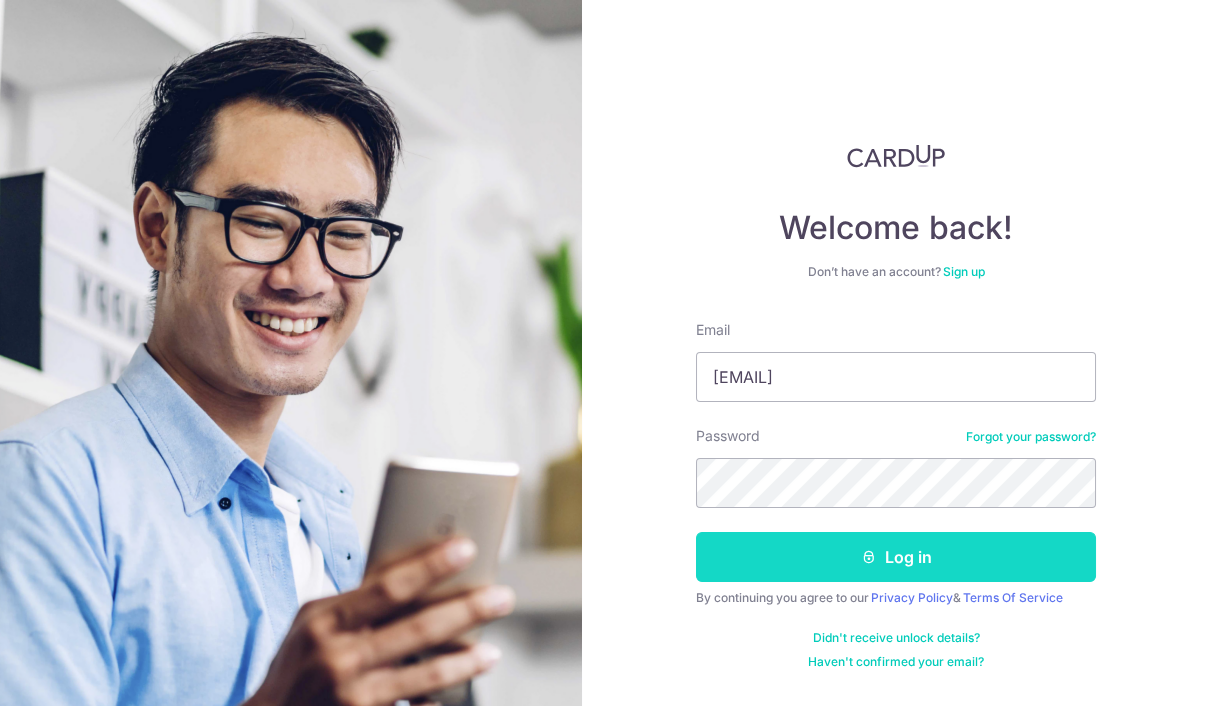 click on "Log in" at bounding box center [896, 557] 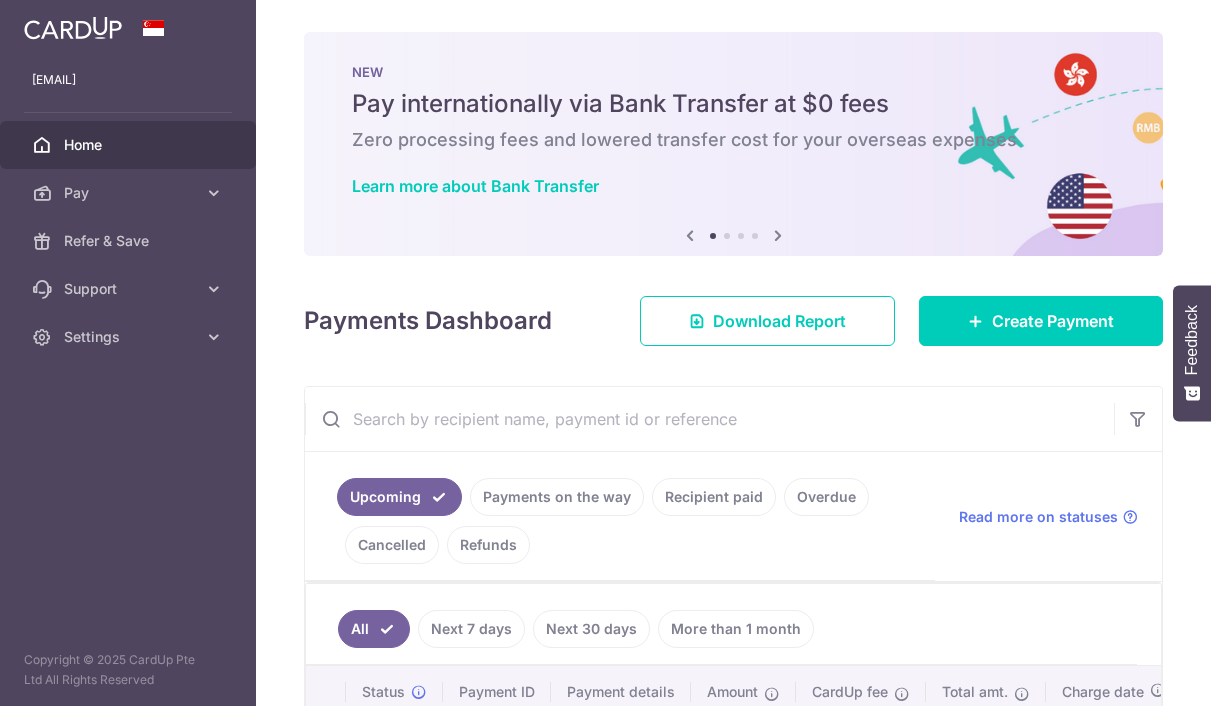 scroll, scrollTop: 0, scrollLeft: 0, axis: both 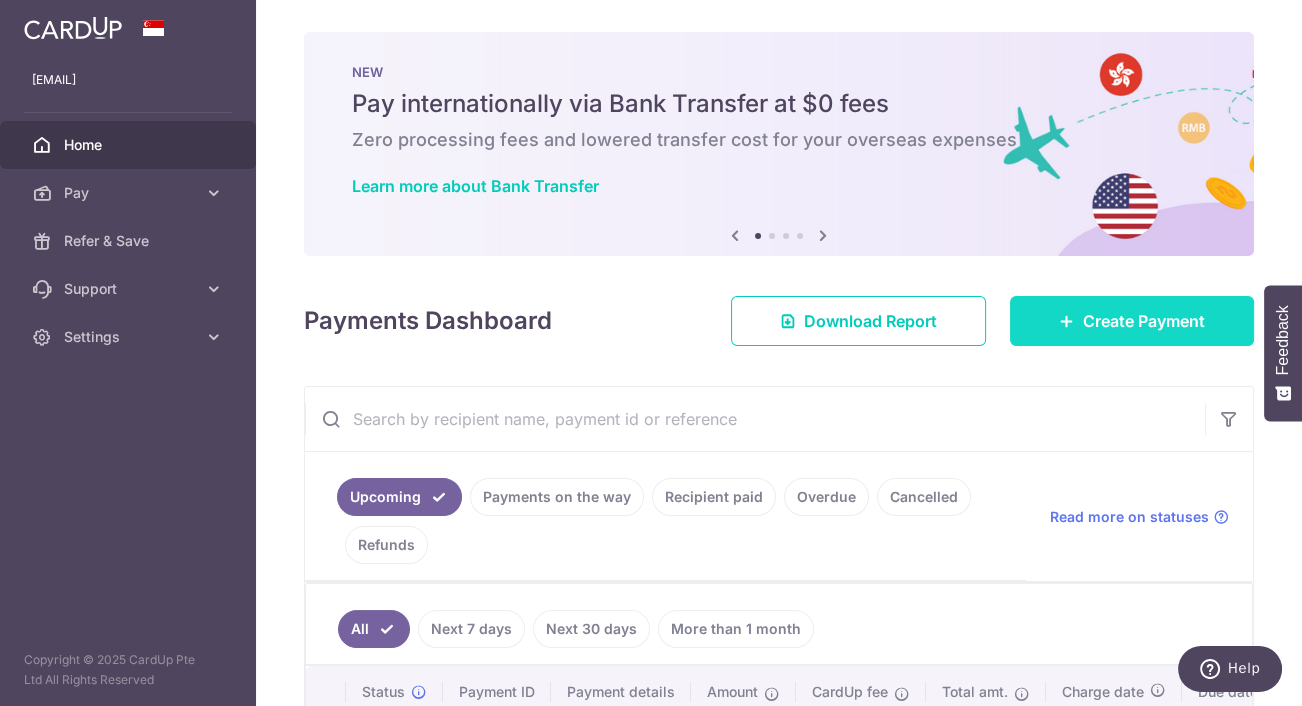 click on "Create Payment" at bounding box center (1144, 321) 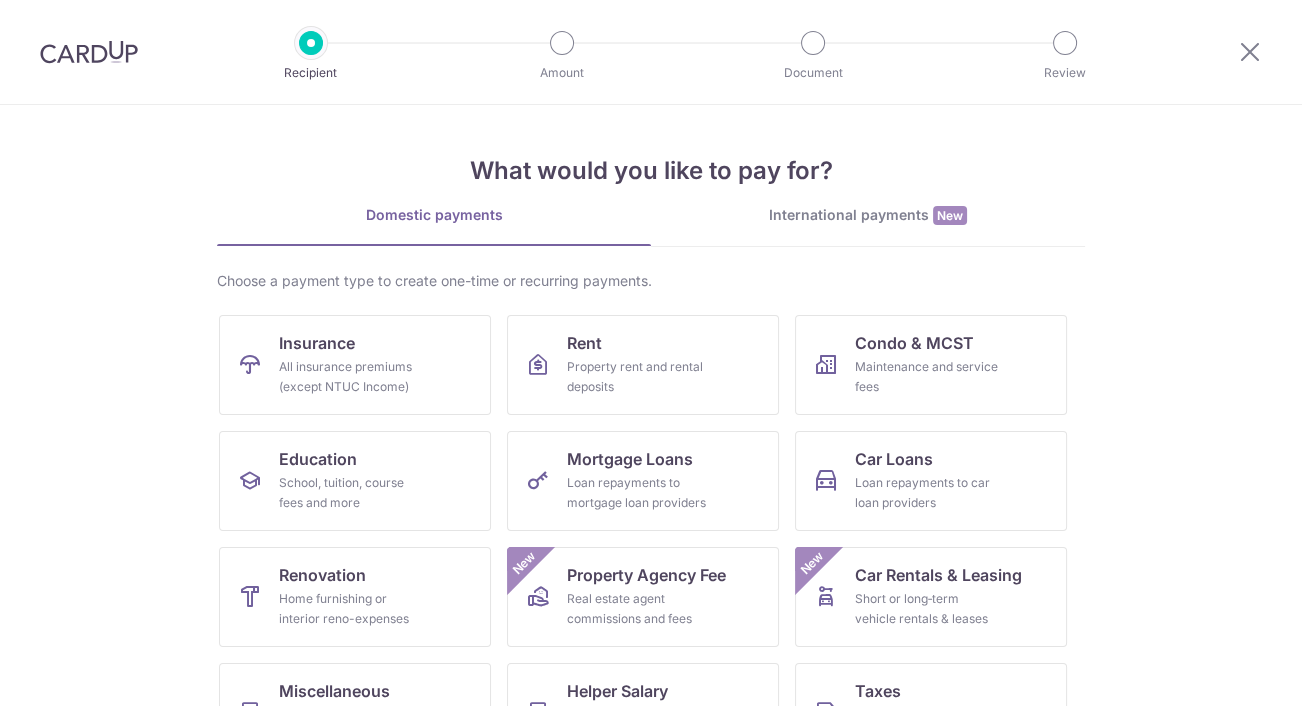 scroll, scrollTop: 0, scrollLeft: 0, axis: both 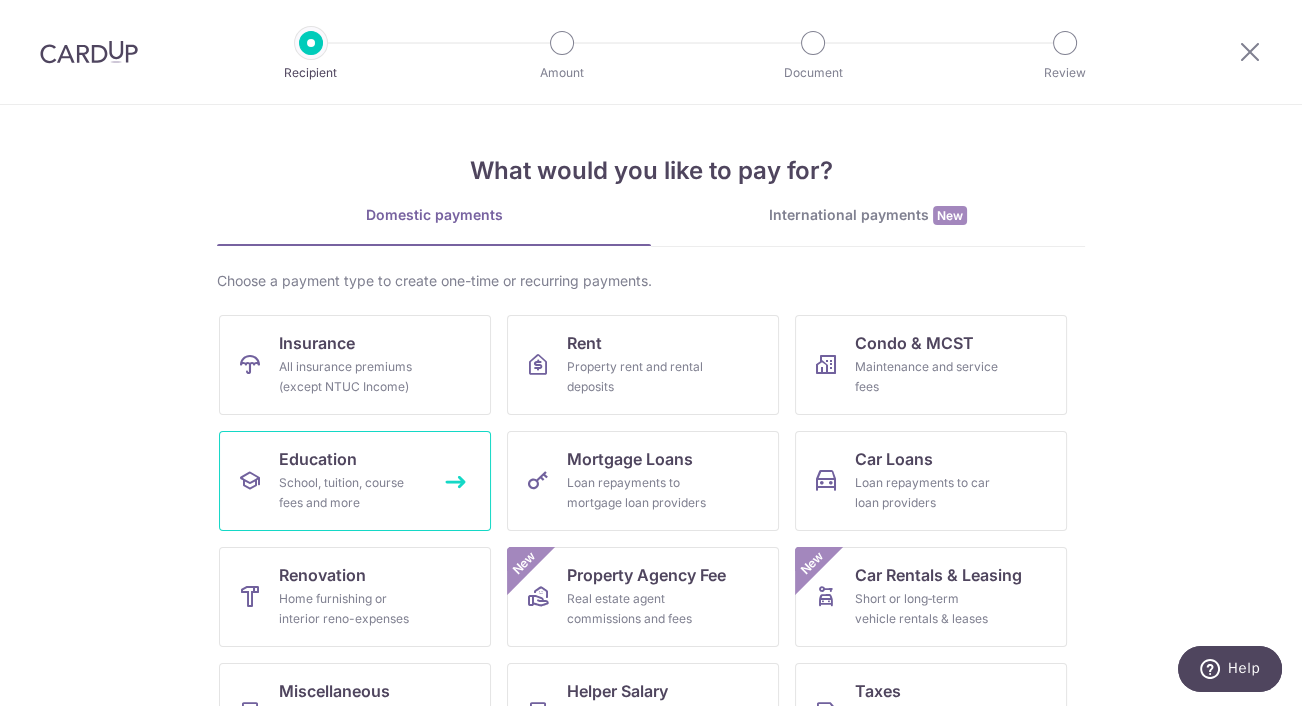 click on "School, tuition, course fees and more" at bounding box center (351, 493) 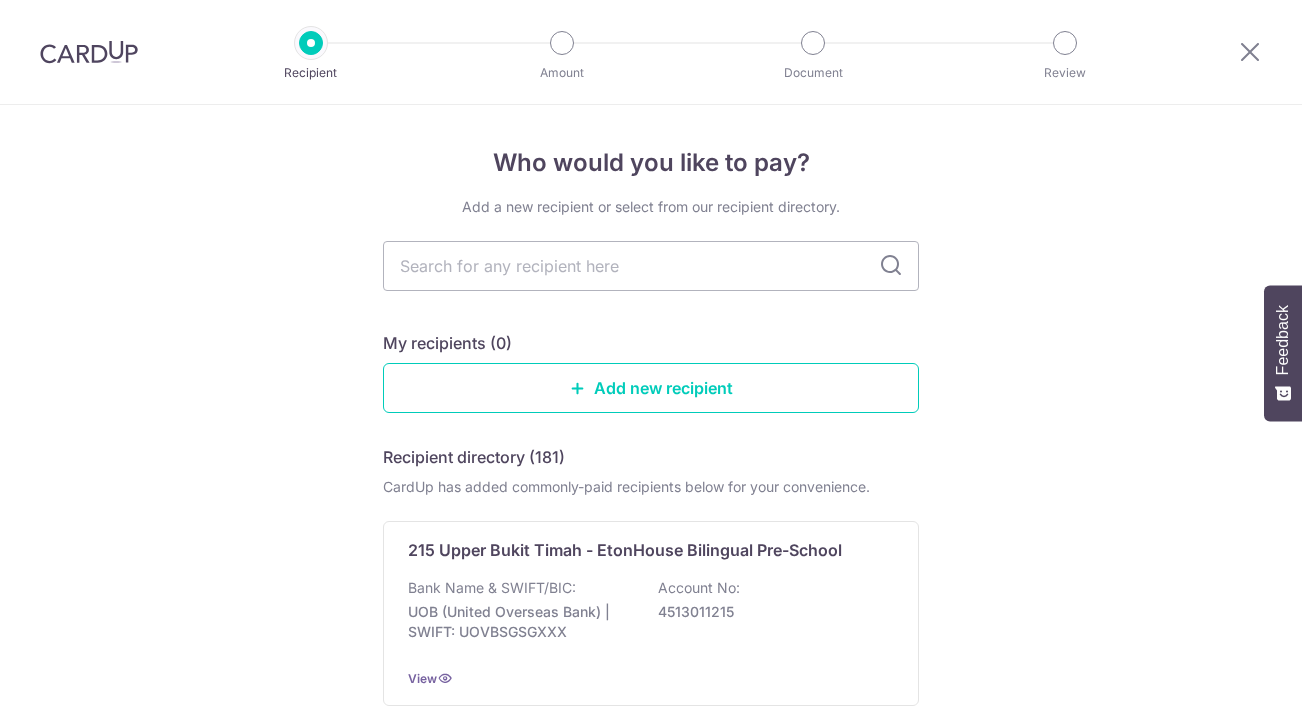 scroll, scrollTop: 0, scrollLeft: 0, axis: both 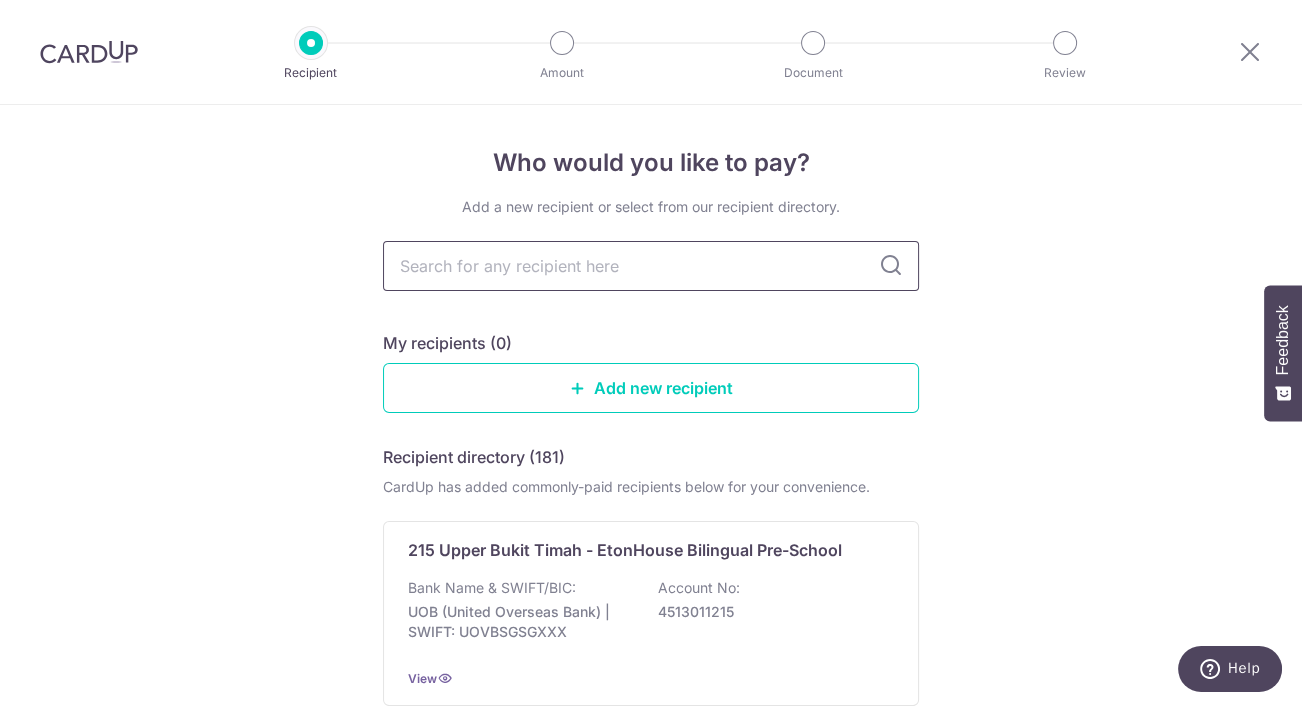 click at bounding box center [651, 266] 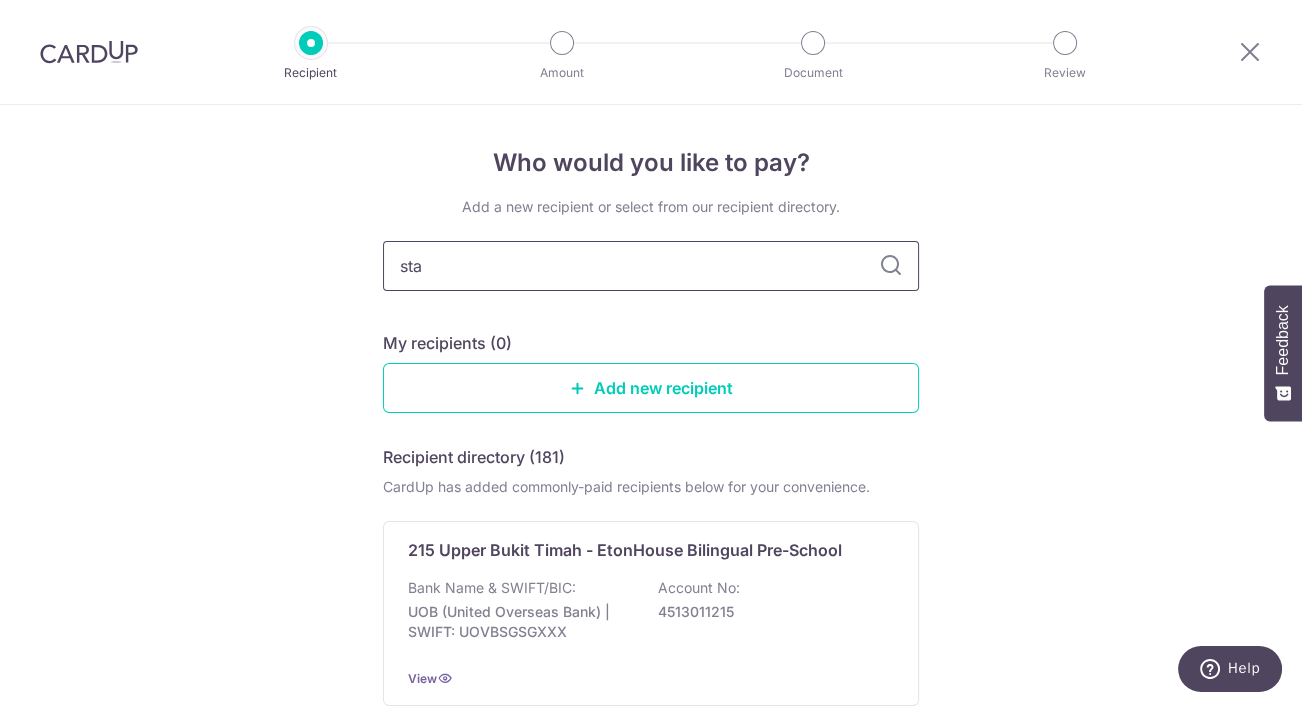 type on "stam" 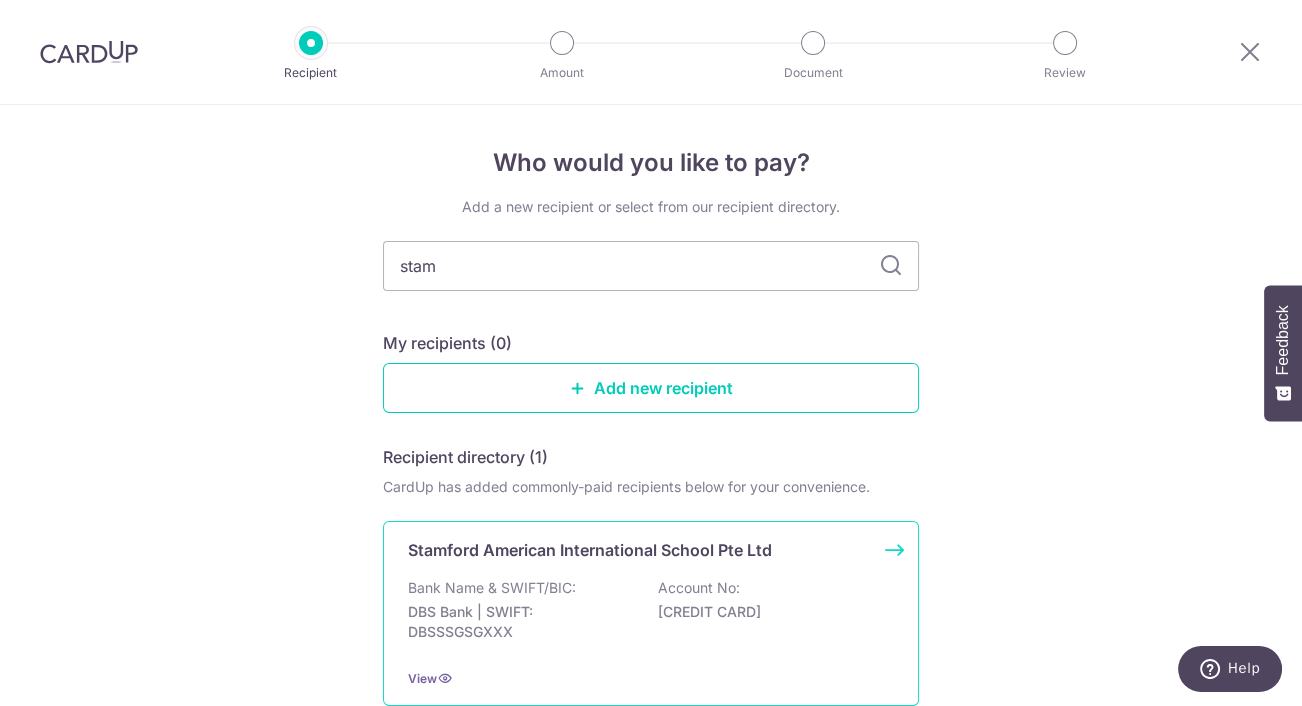 click on "Stamford American International School Pte Ltd" at bounding box center [590, 550] 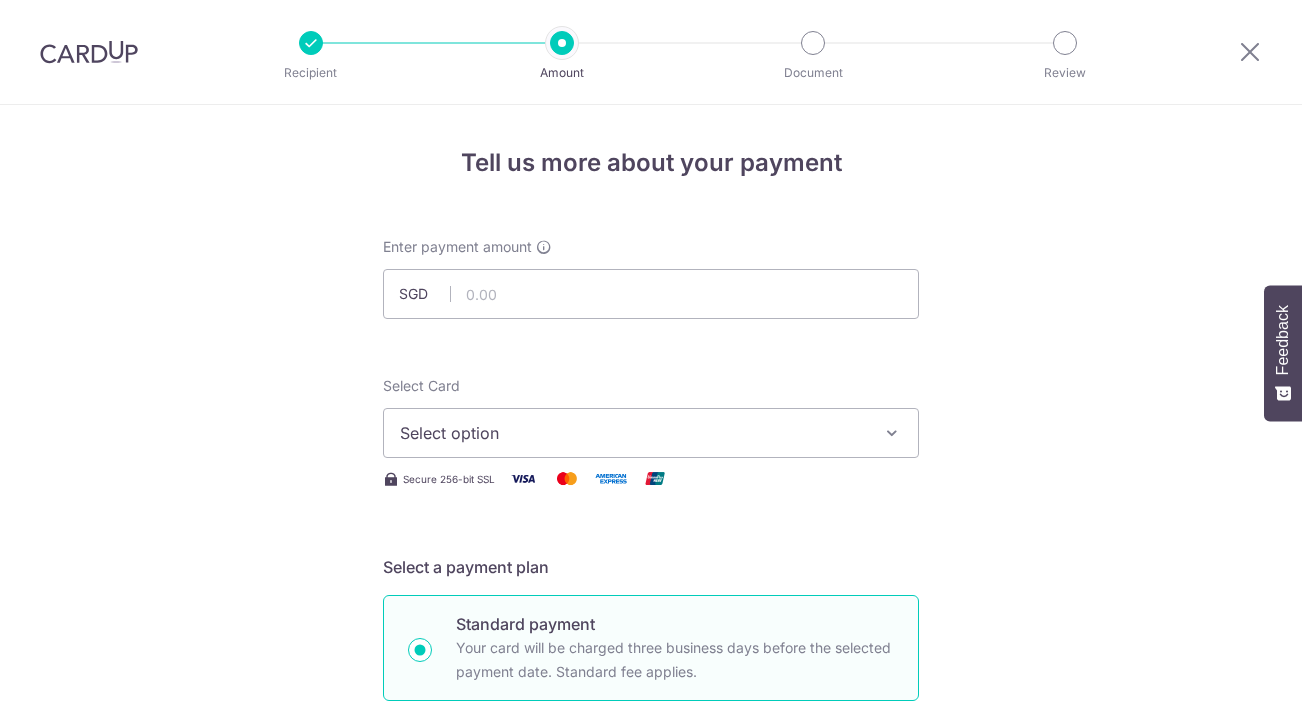 scroll, scrollTop: 0, scrollLeft: 0, axis: both 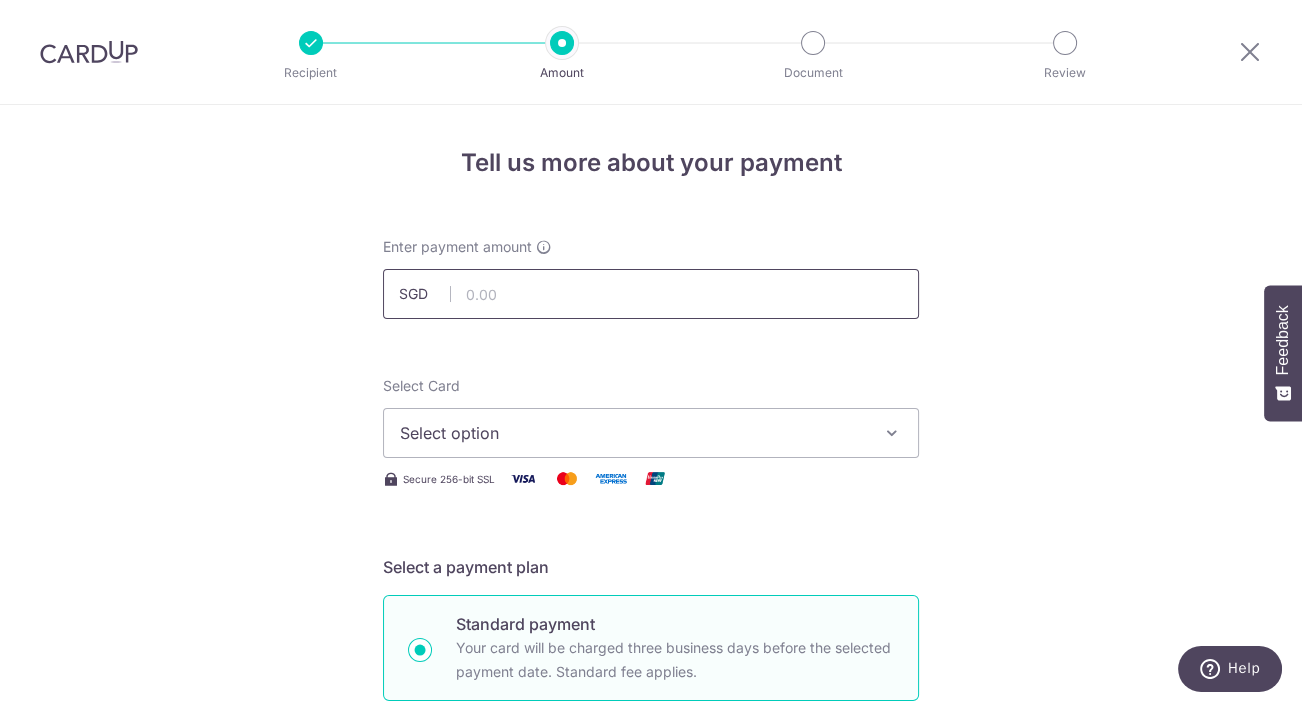 click at bounding box center [651, 294] 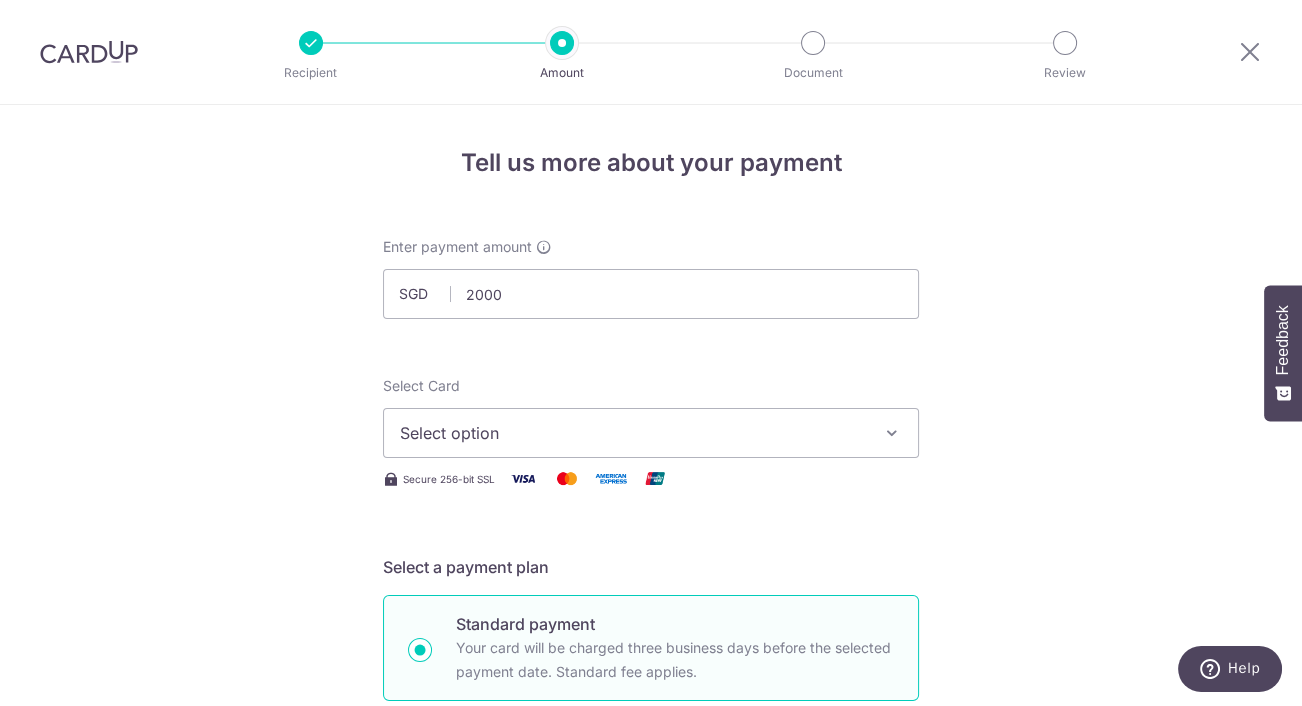 click at bounding box center [892, 433] 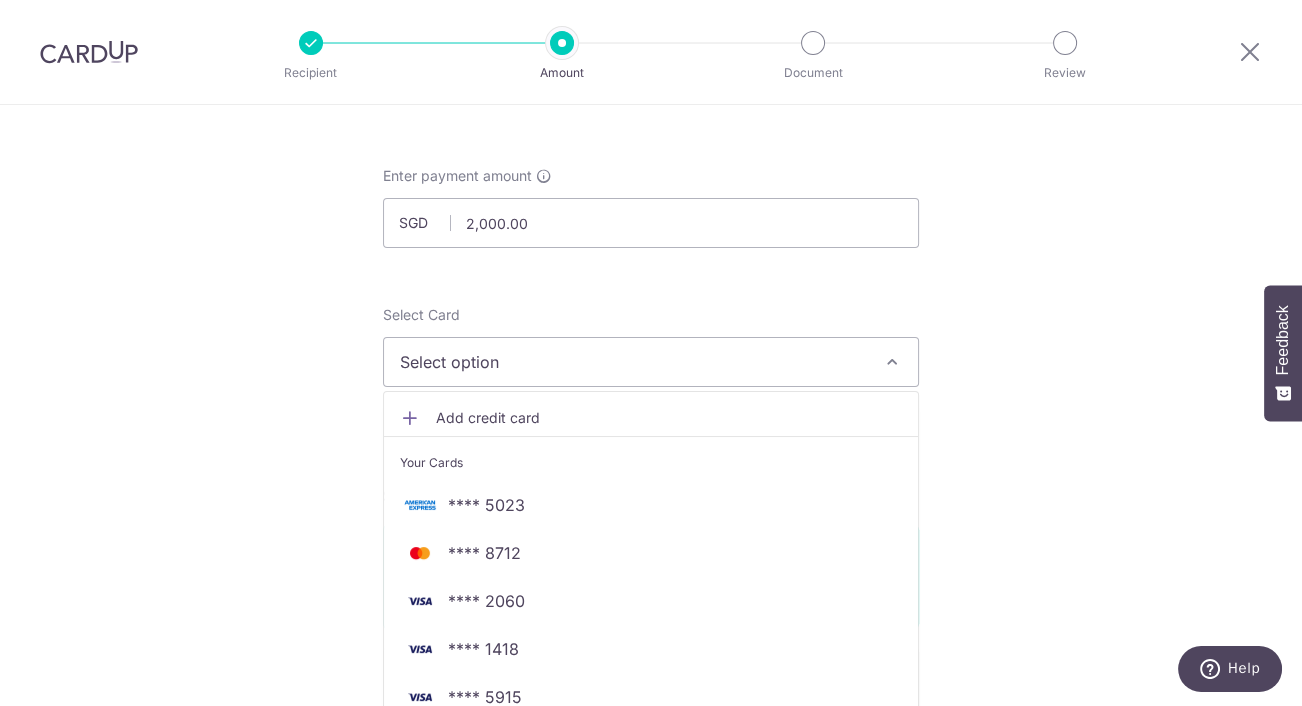 scroll, scrollTop: 101, scrollLeft: 0, axis: vertical 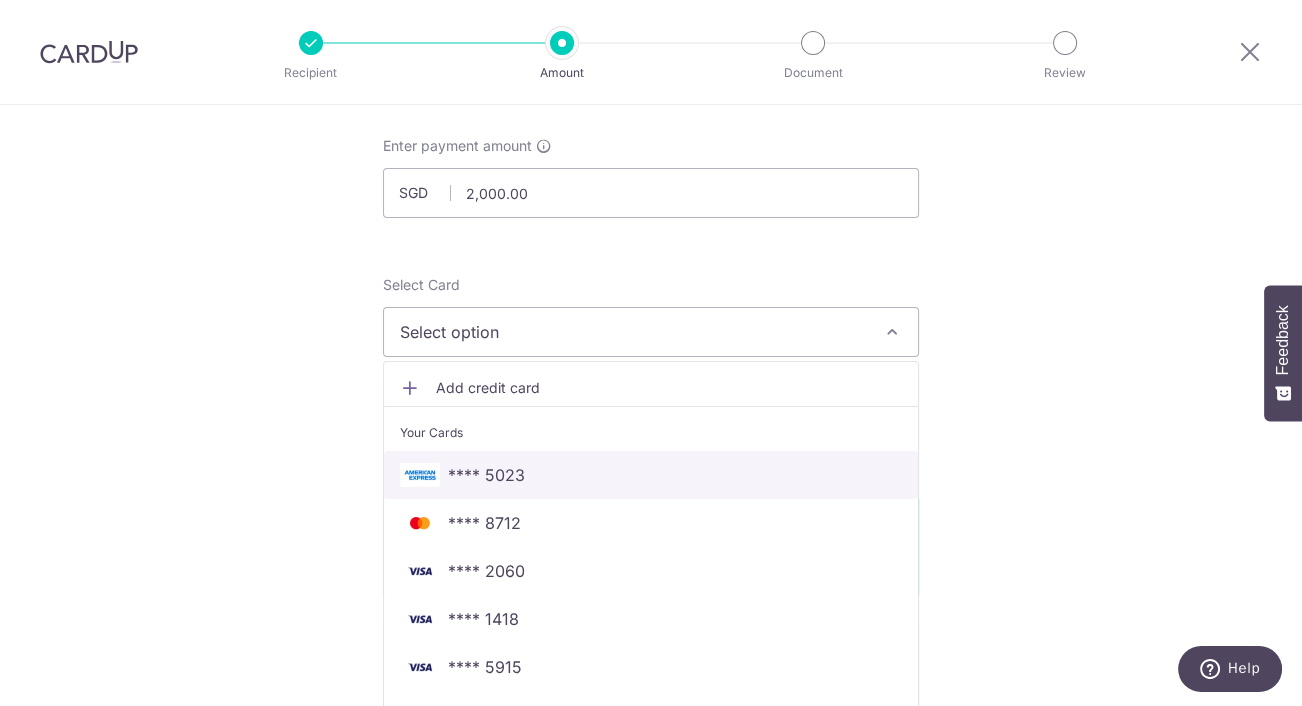 click on "**** 5023" at bounding box center (651, 475) 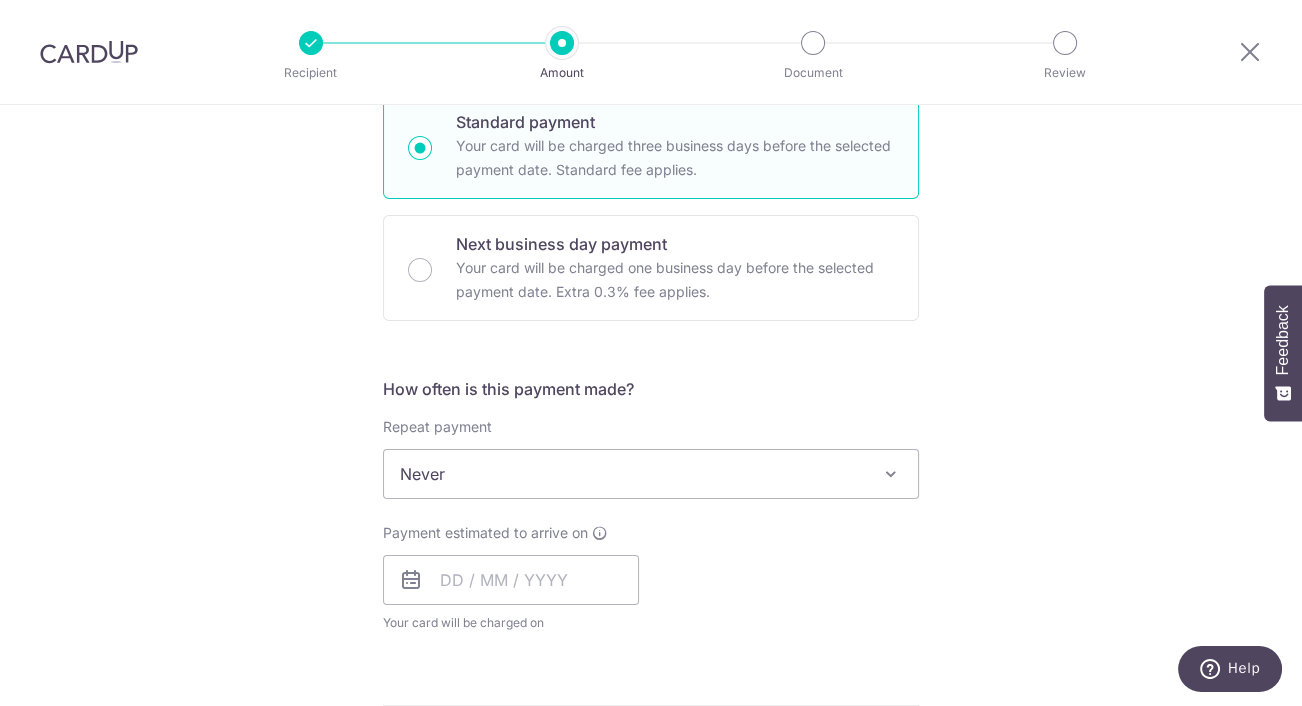 scroll, scrollTop: 512, scrollLeft: 0, axis: vertical 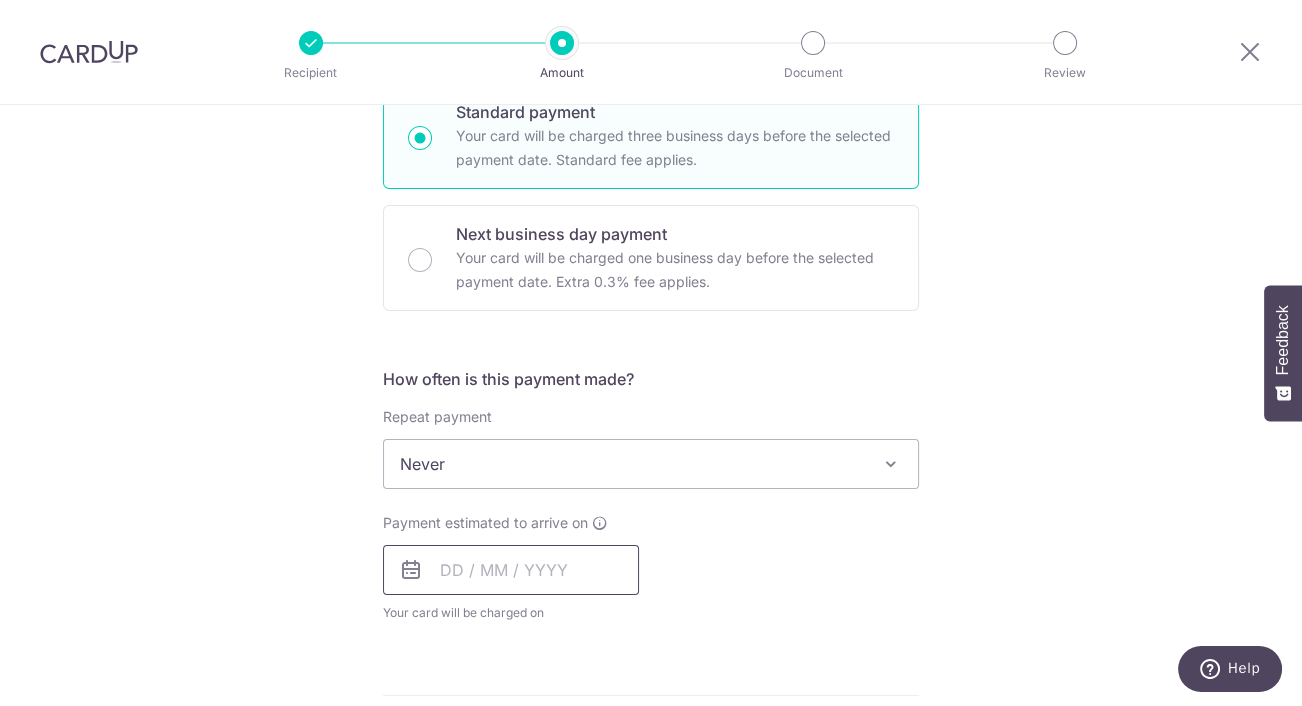 click at bounding box center (511, 570) 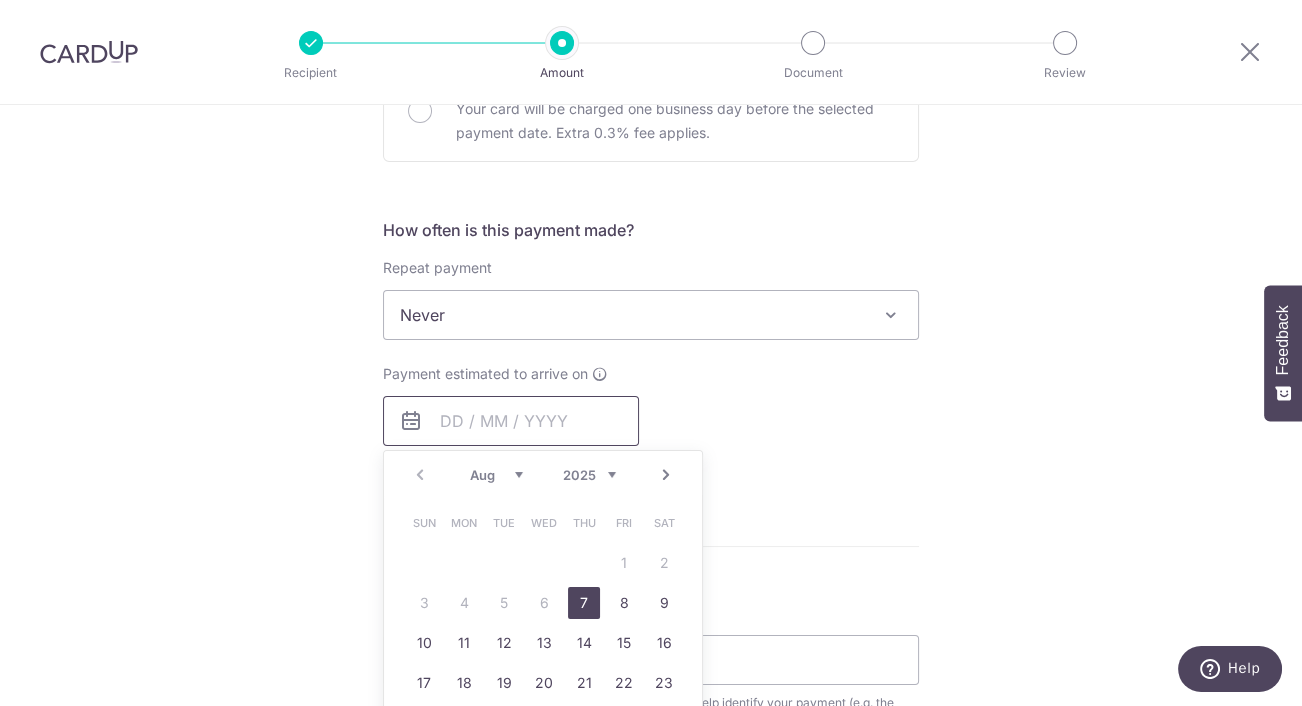 scroll, scrollTop: 684, scrollLeft: 0, axis: vertical 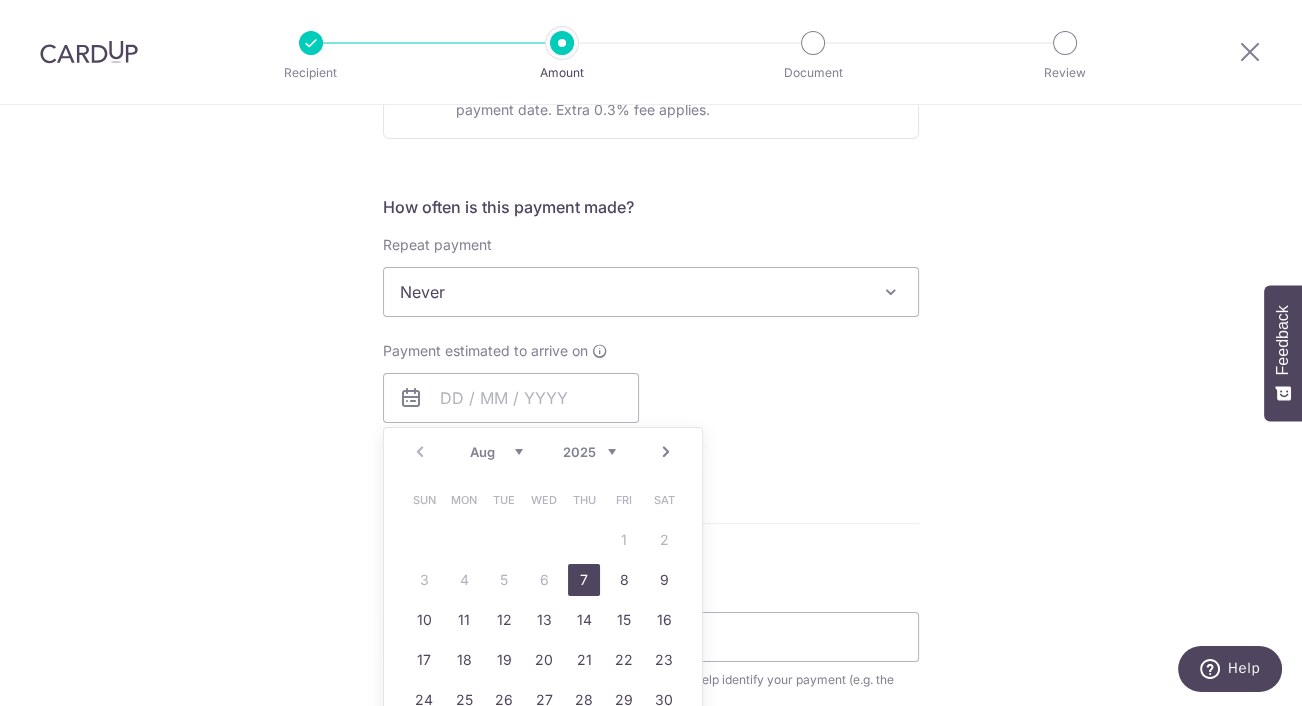 click on "7" at bounding box center (584, 580) 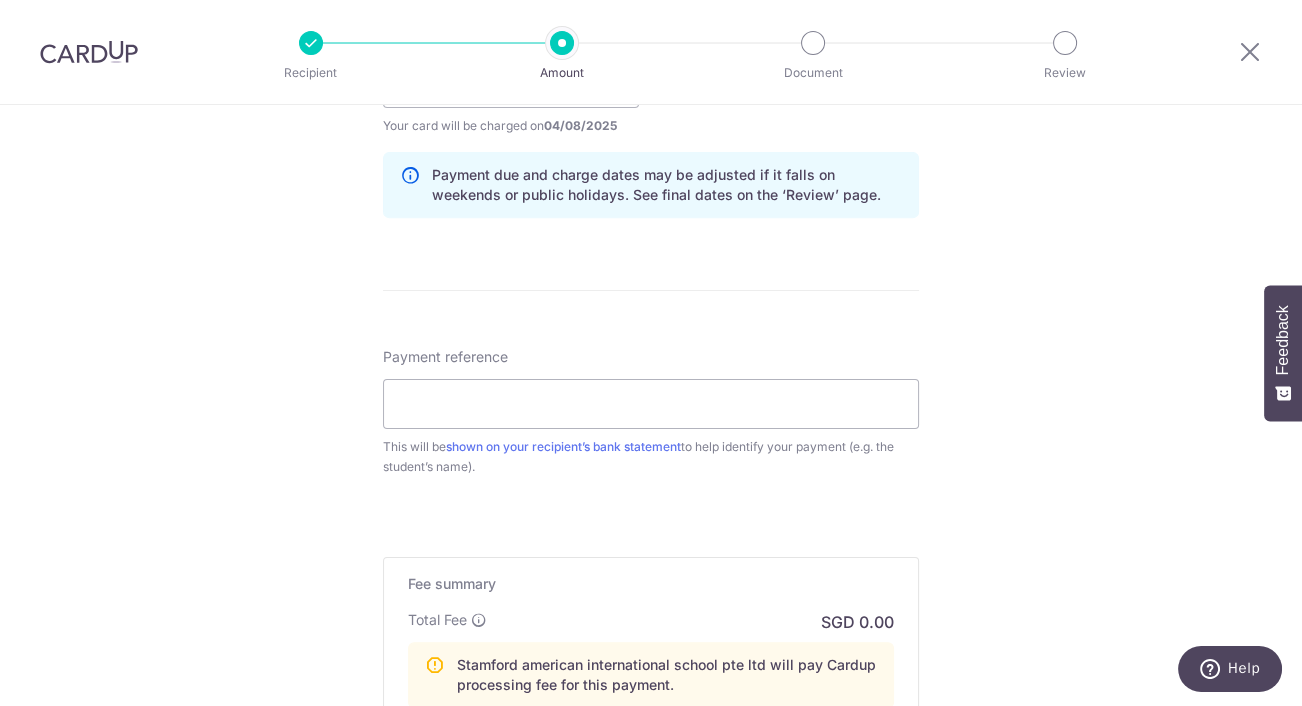 scroll, scrollTop: 1015, scrollLeft: 0, axis: vertical 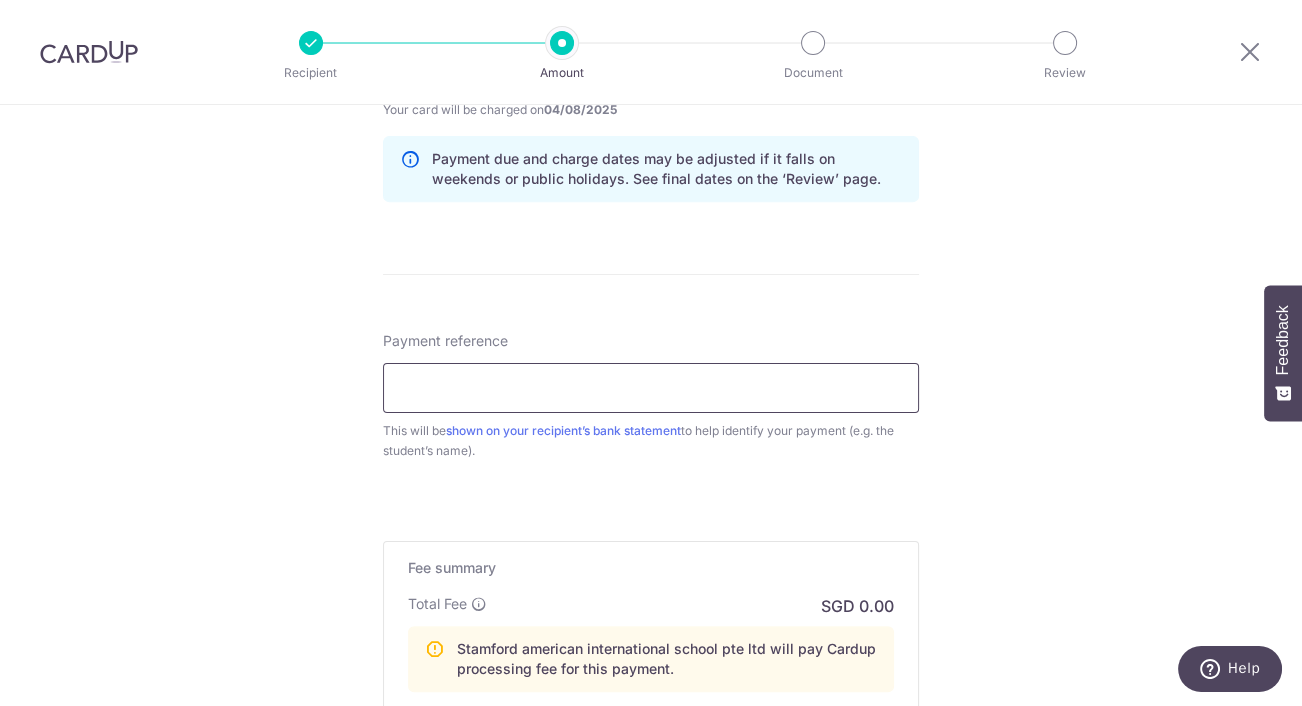 click on "Payment reference" at bounding box center (651, 388) 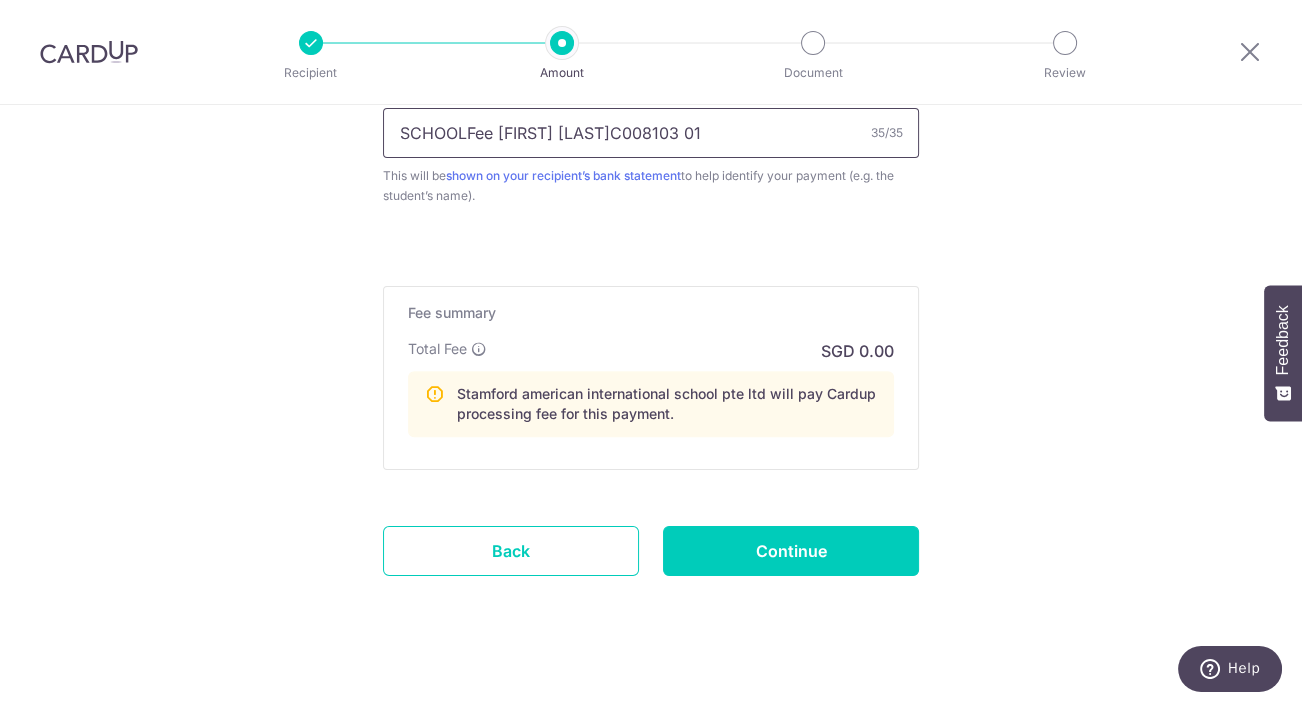 scroll, scrollTop: 1288, scrollLeft: 0, axis: vertical 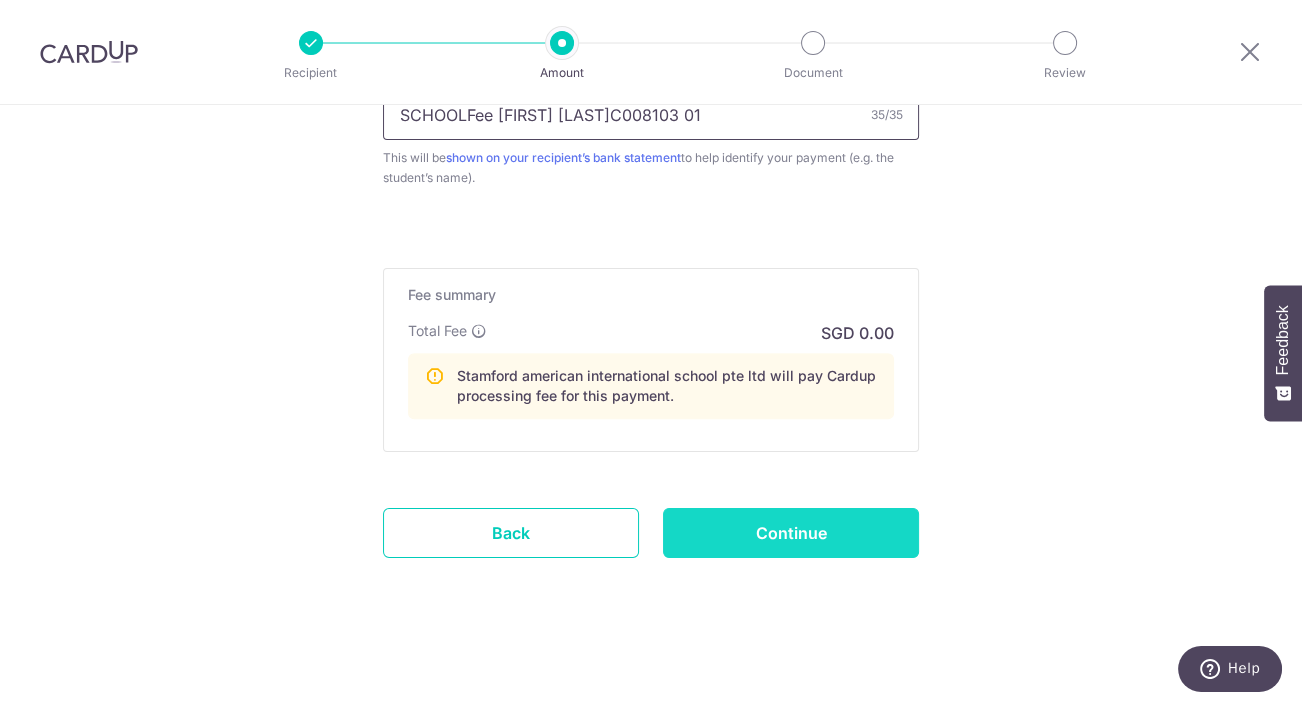 type on "SCHOOLFee EDWARD KingstonC008103 01" 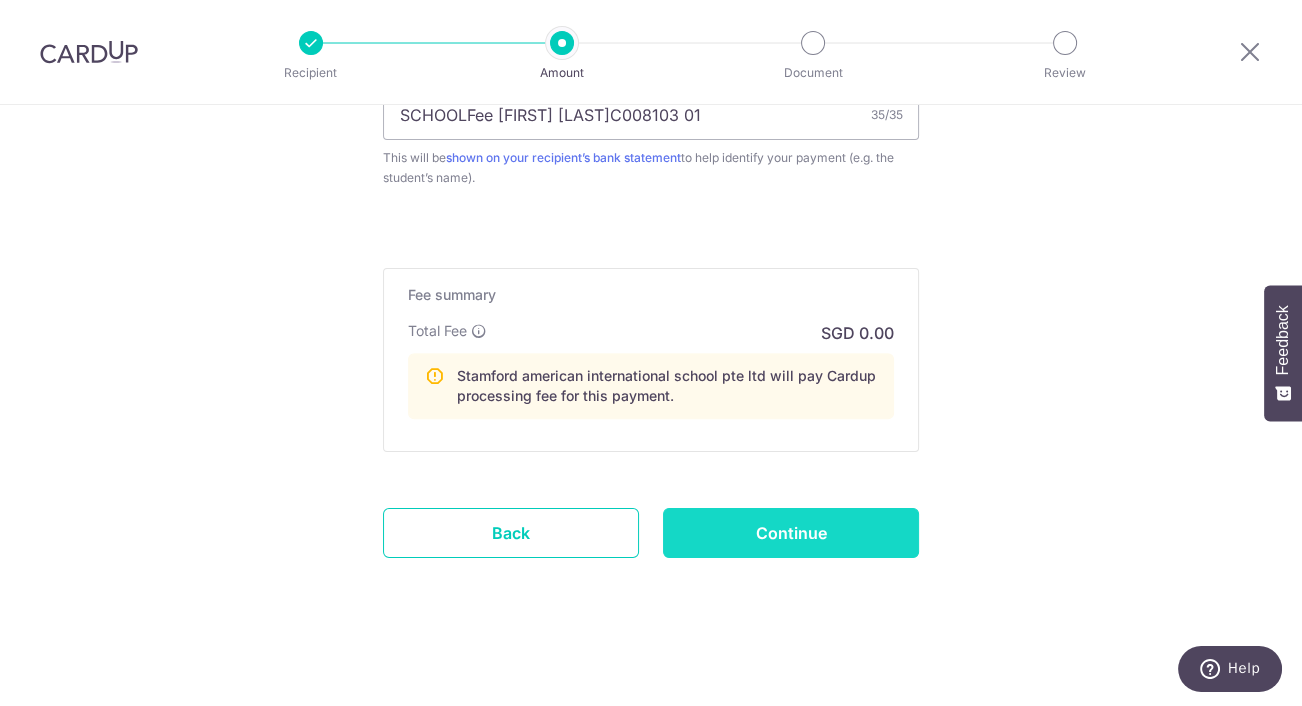 click on "Continue" at bounding box center [791, 533] 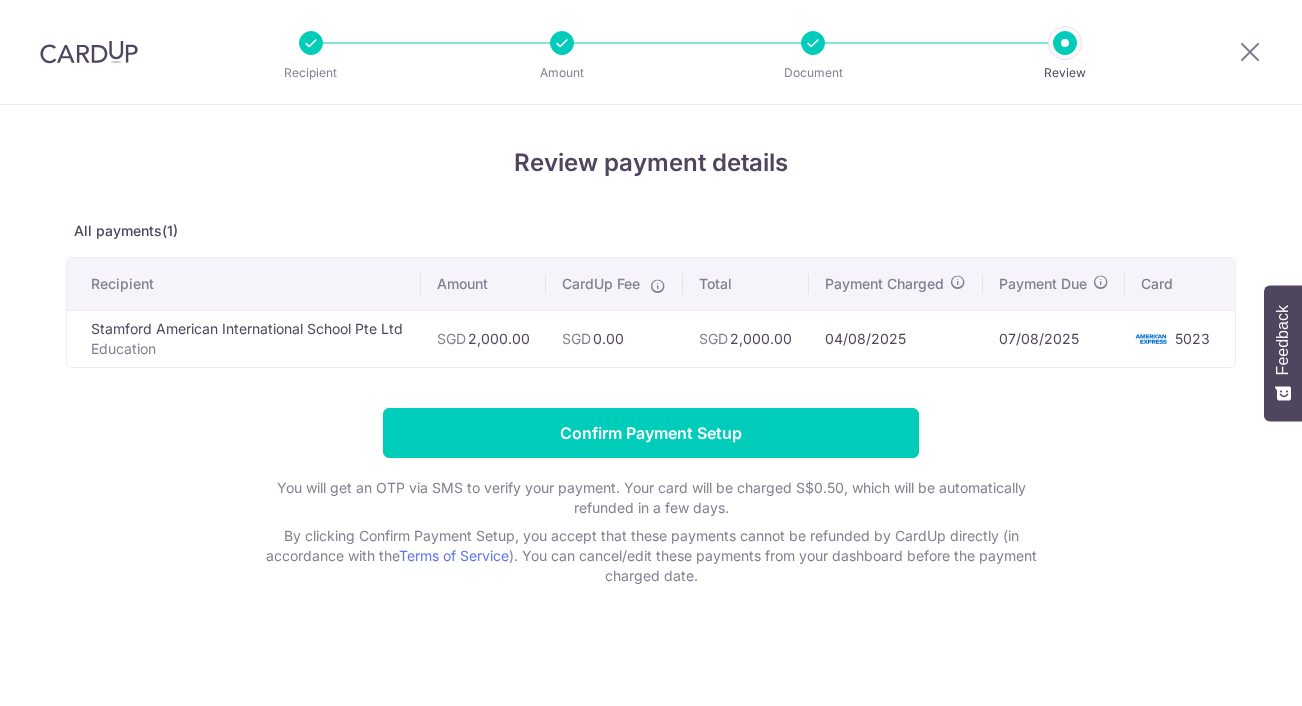 scroll, scrollTop: 0, scrollLeft: 0, axis: both 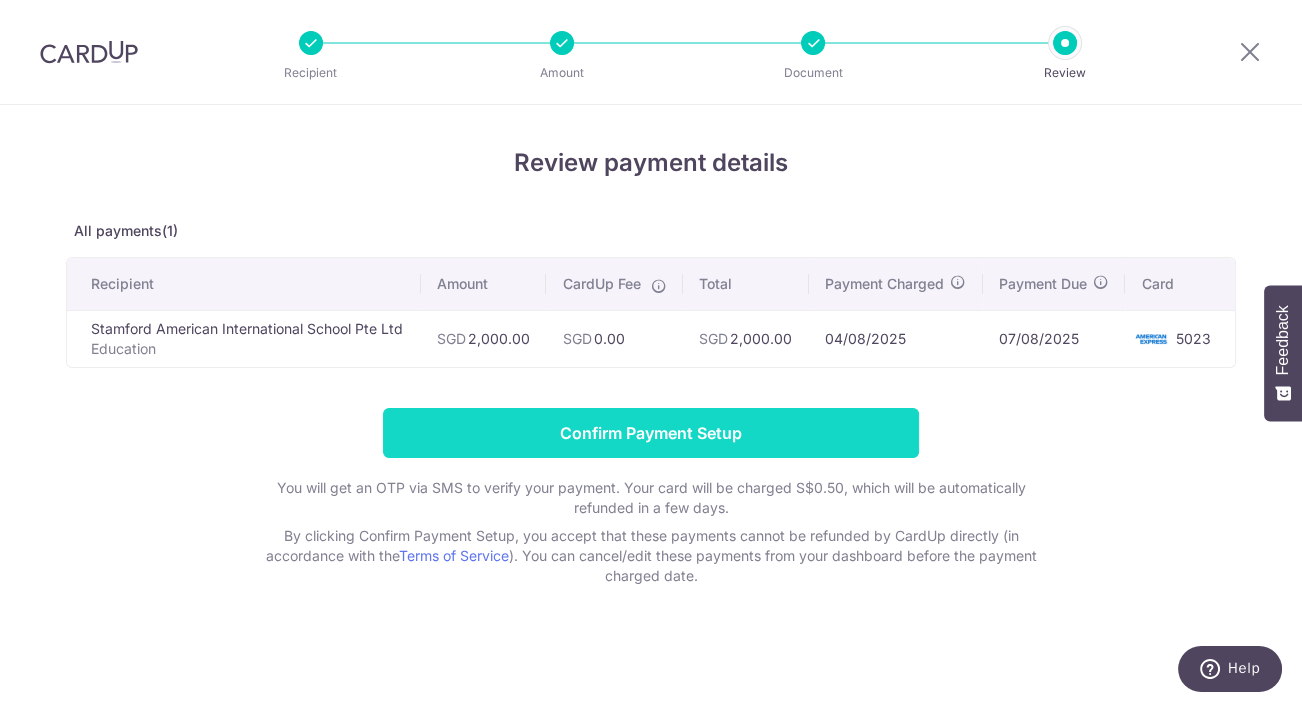 click on "Confirm Payment Setup" at bounding box center [651, 433] 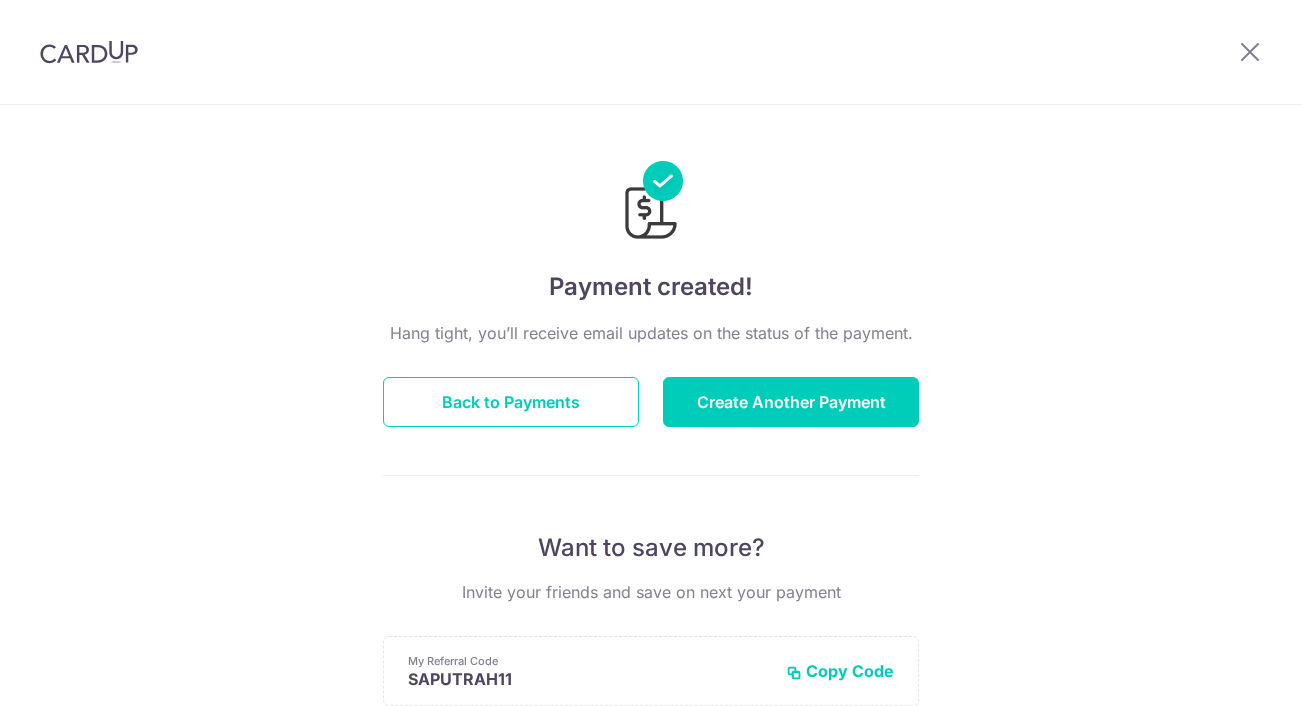 scroll, scrollTop: 0, scrollLeft: 0, axis: both 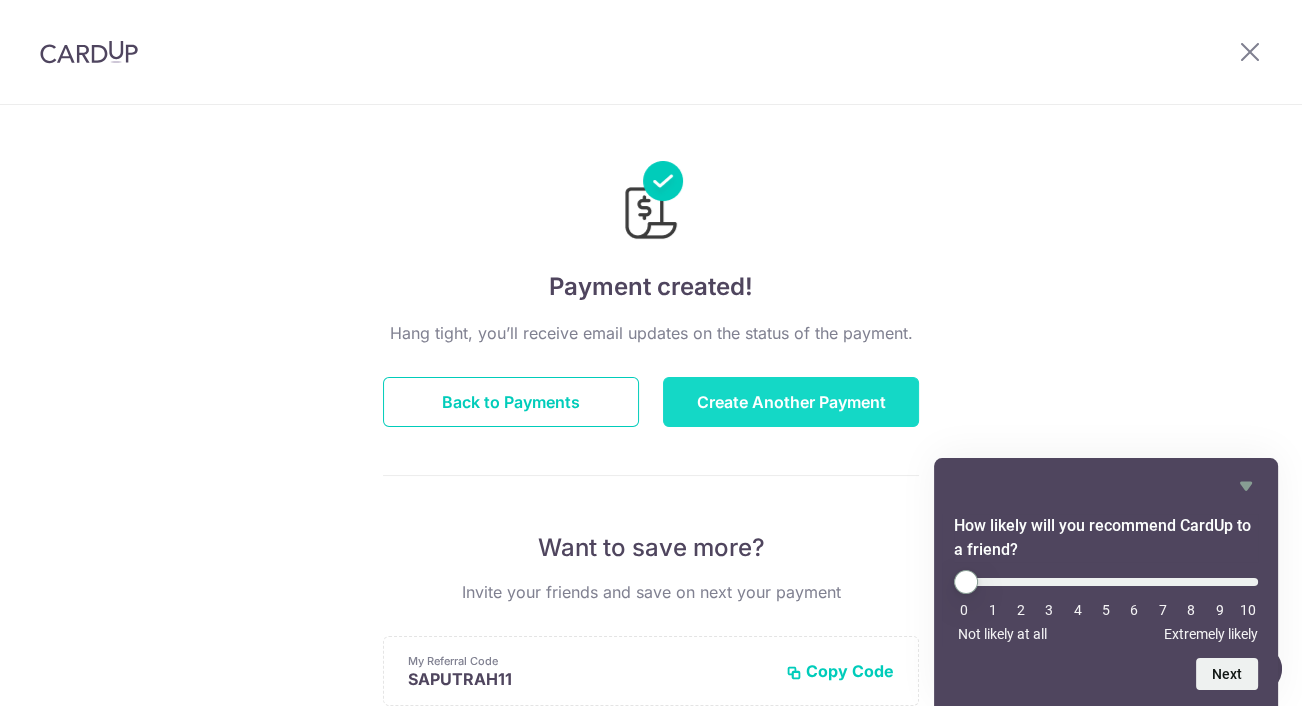 click on "Create Another Payment" at bounding box center [791, 402] 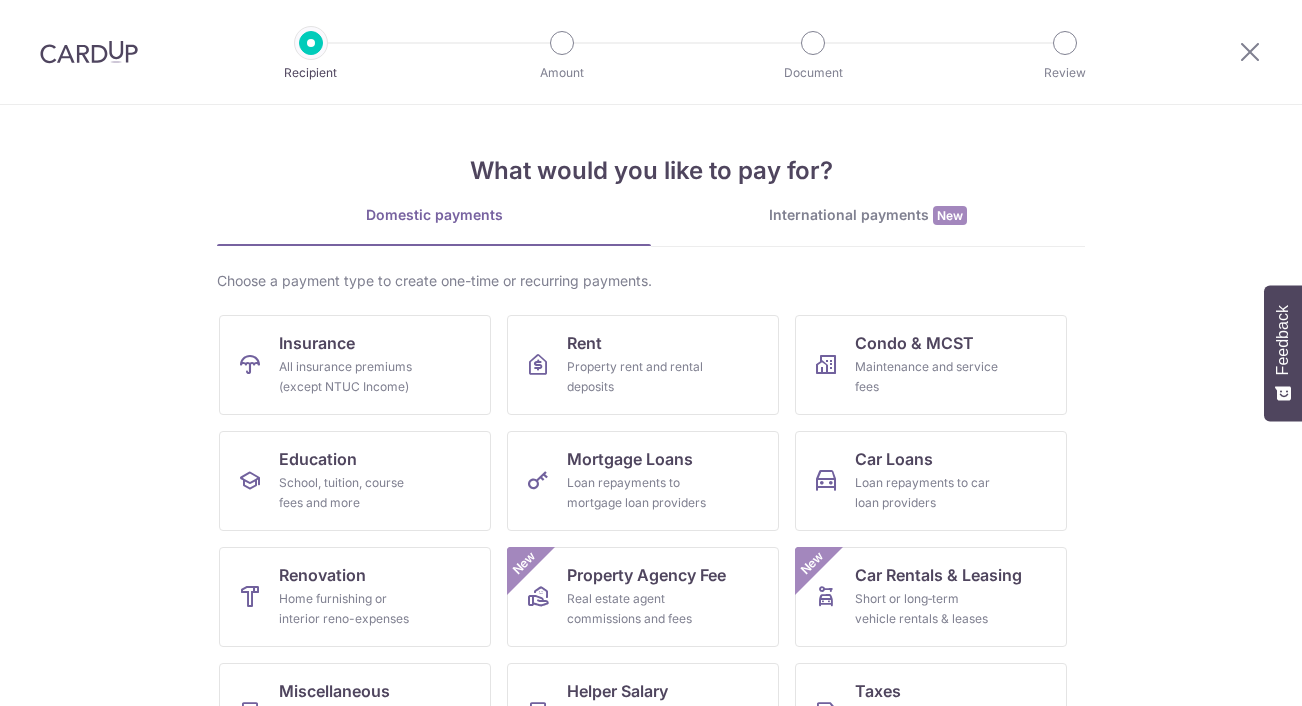 scroll, scrollTop: 0, scrollLeft: 0, axis: both 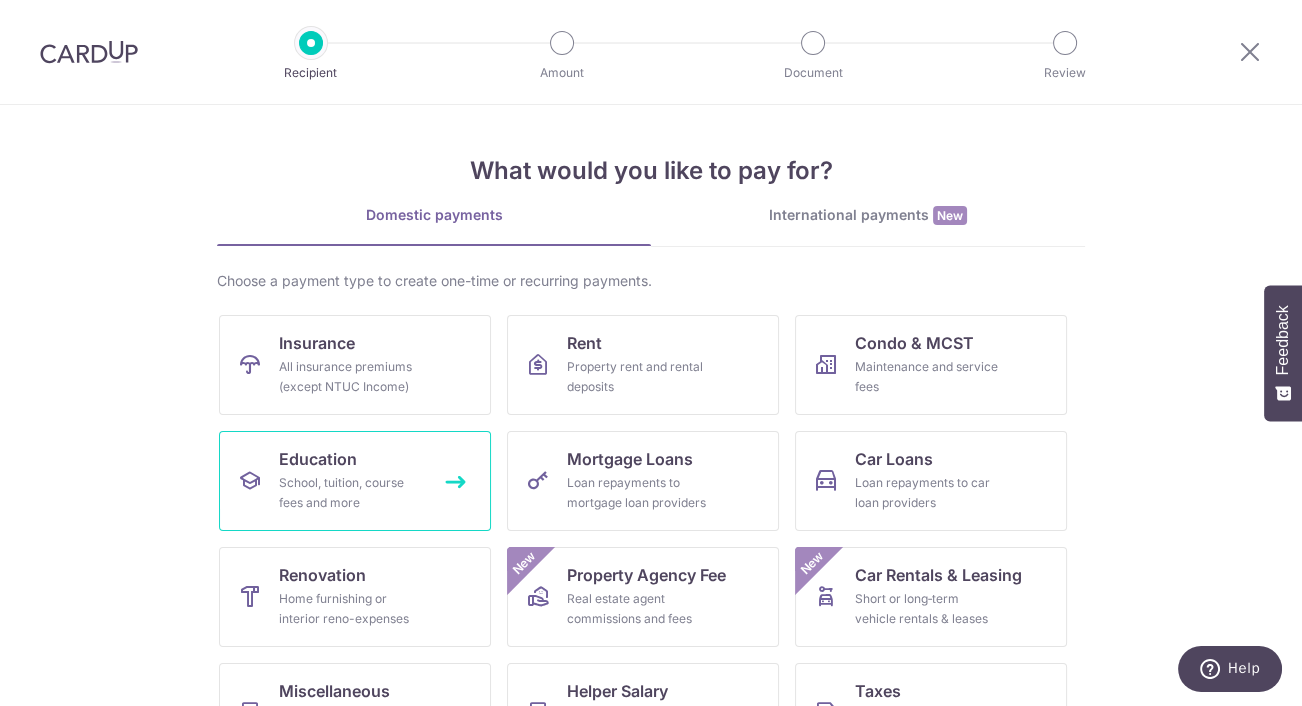 click on "School, tuition, course fees and more" at bounding box center [351, 493] 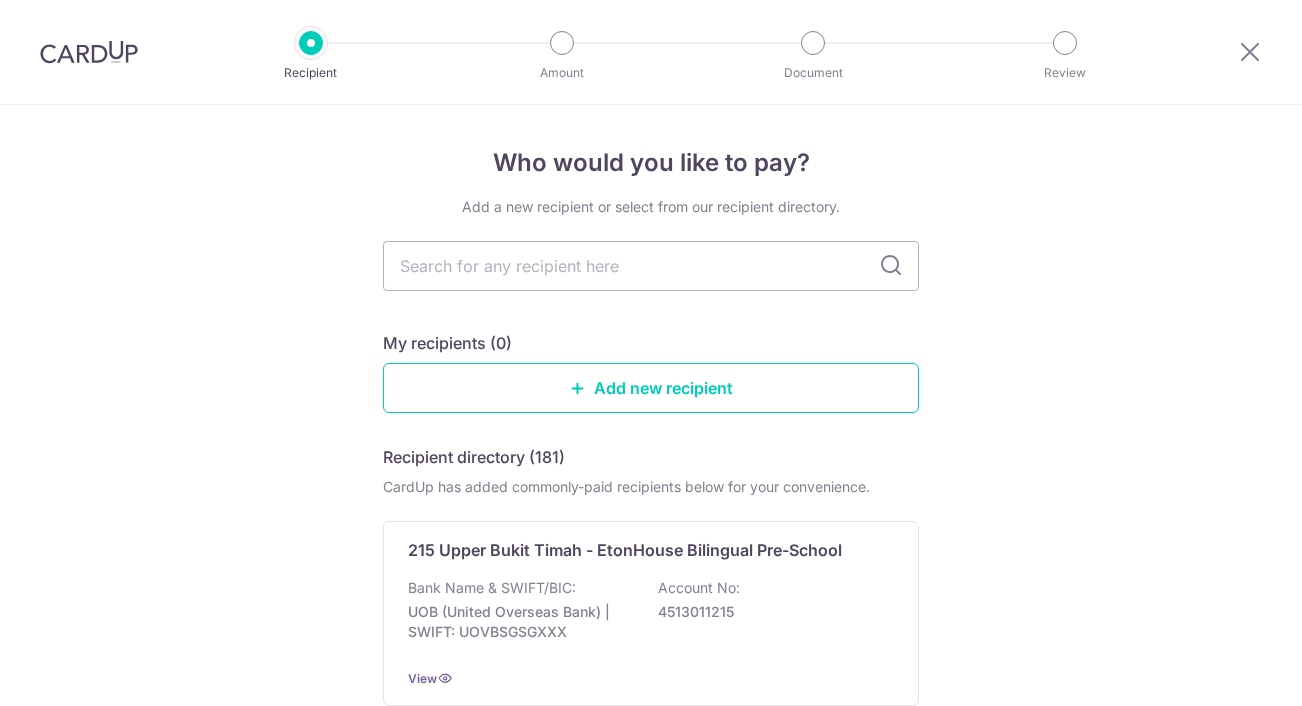 scroll, scrollTop: 0, scrollLeft: 0, axis: both 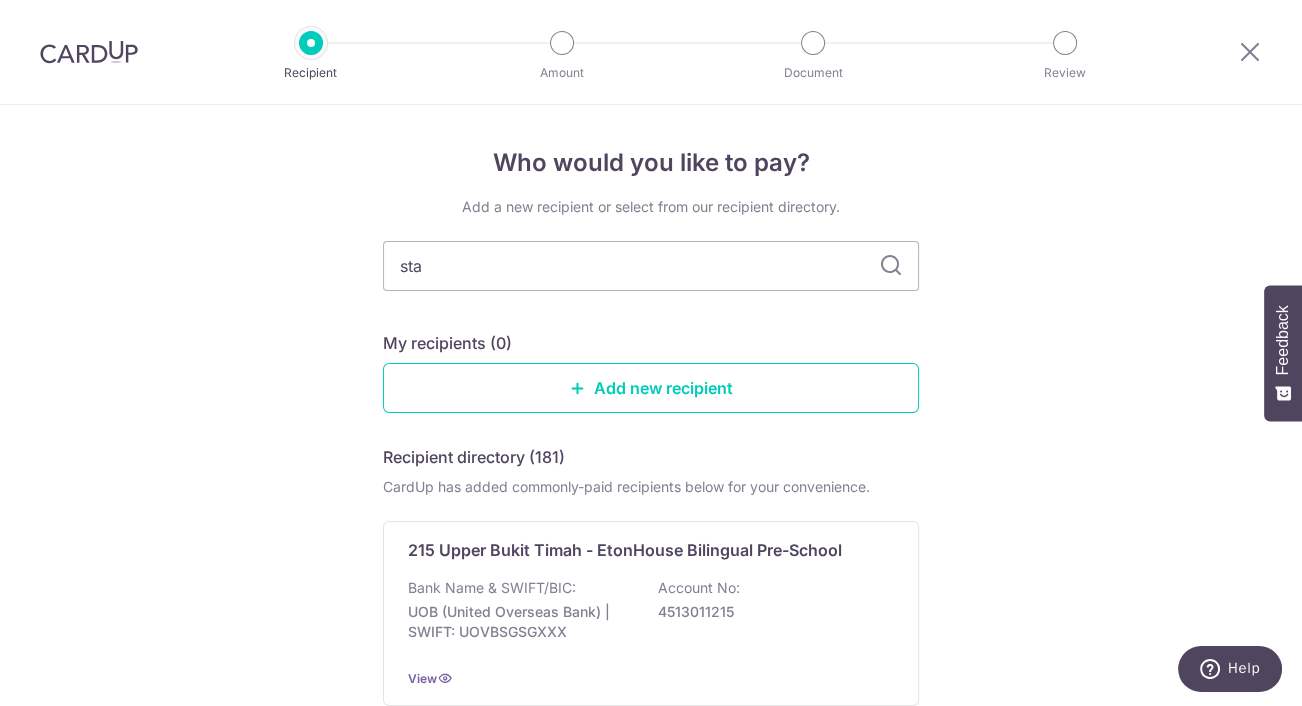 type on "stam" 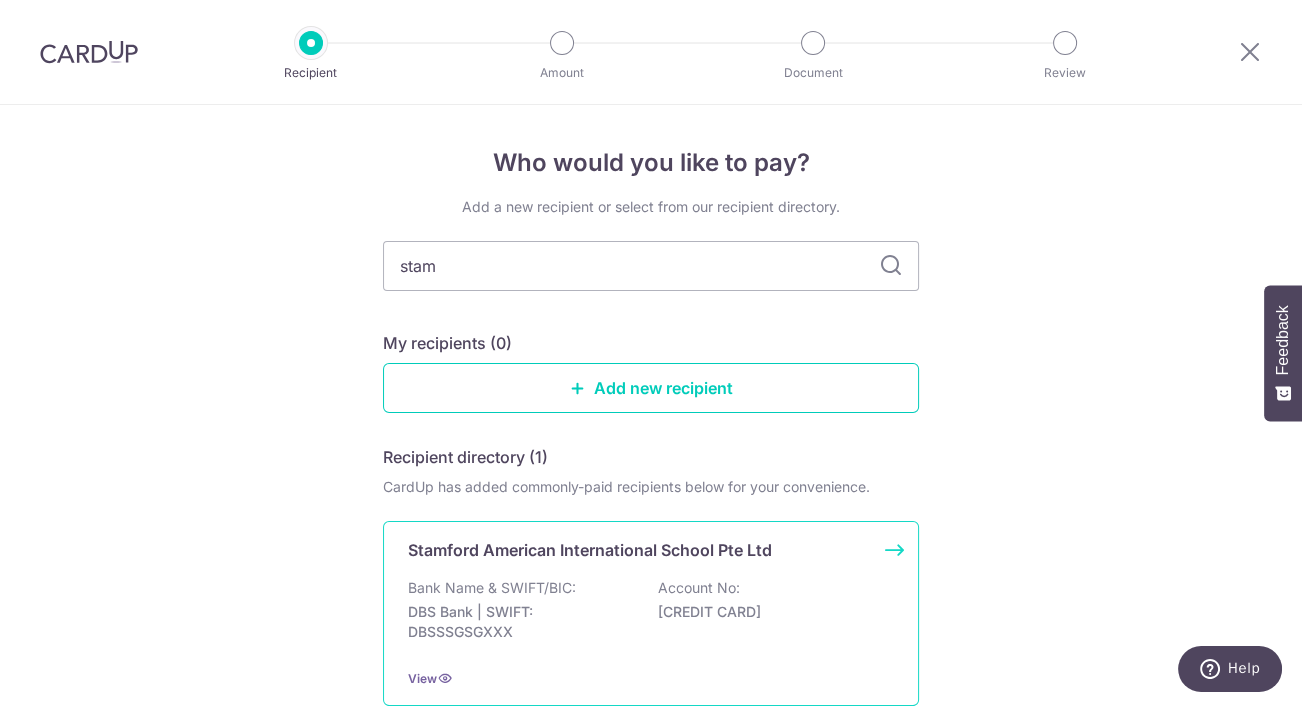 click on "Stamford American International School Pte Ltd" at bounding box center [590, 550] 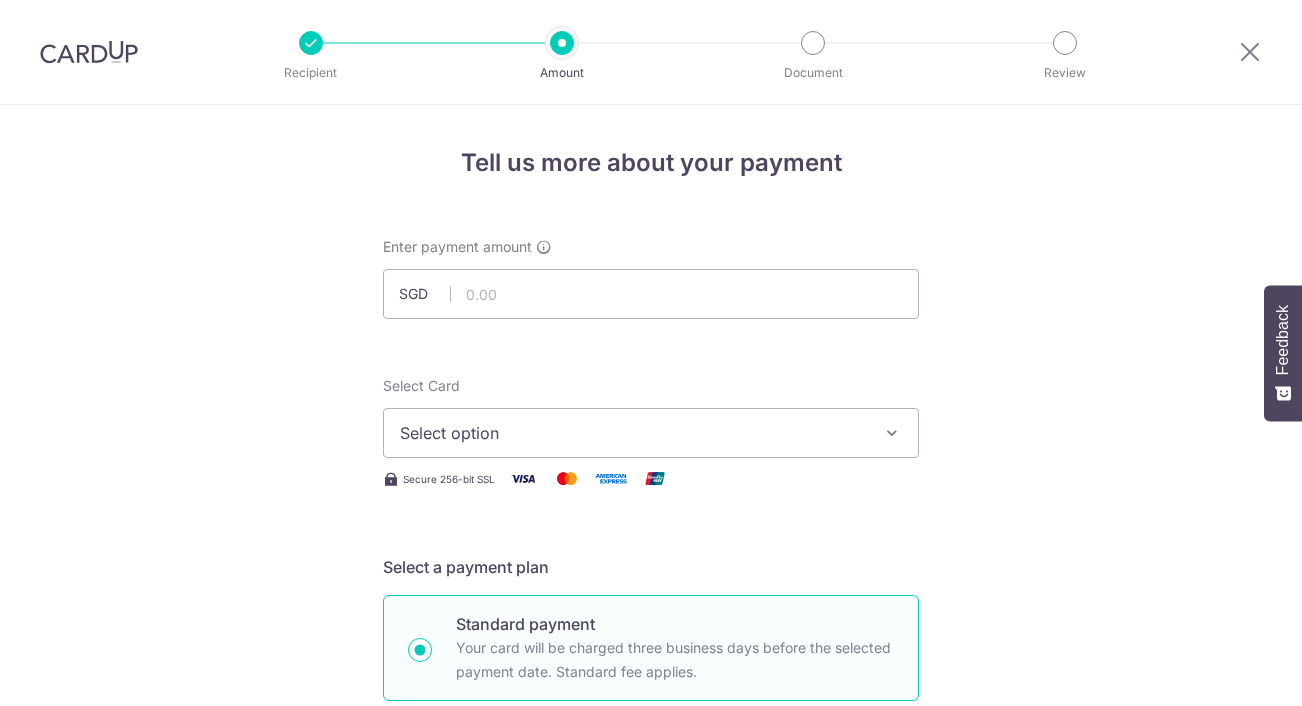 scroll, scrollTop: 0, scrollLeft: 0, axis: both 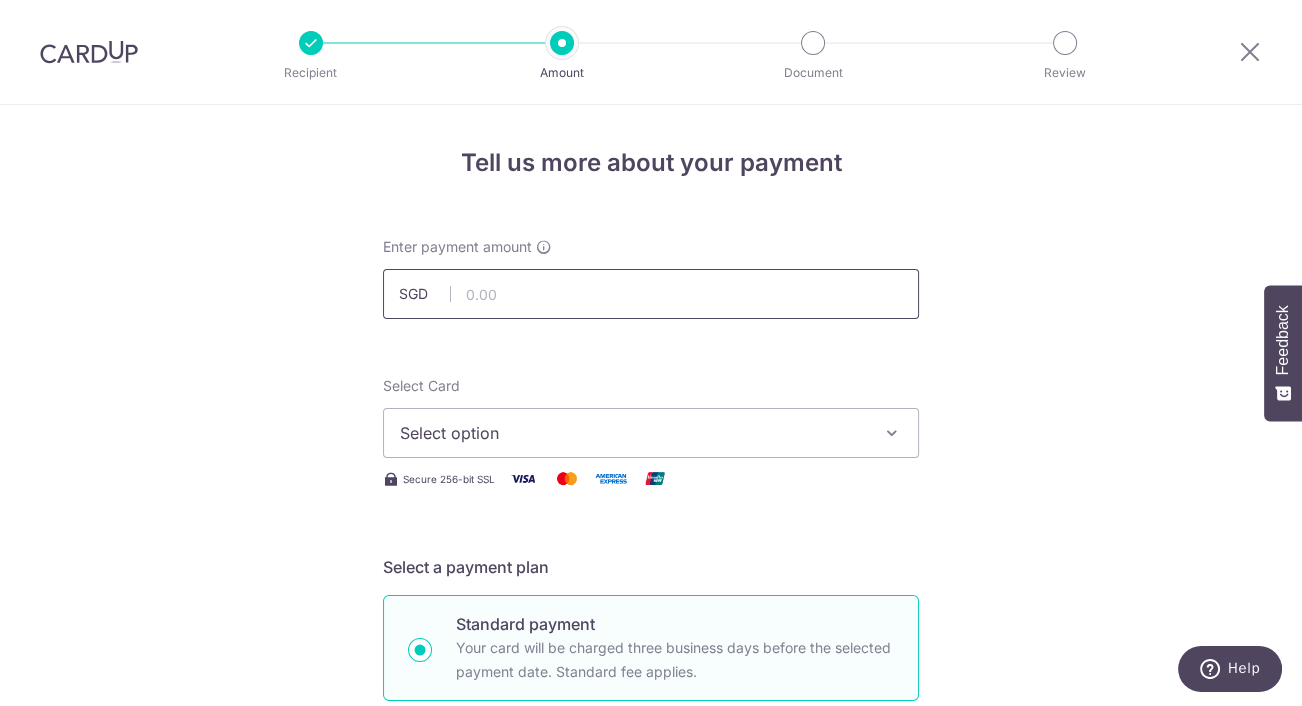 click at bounding box center [651, 294] 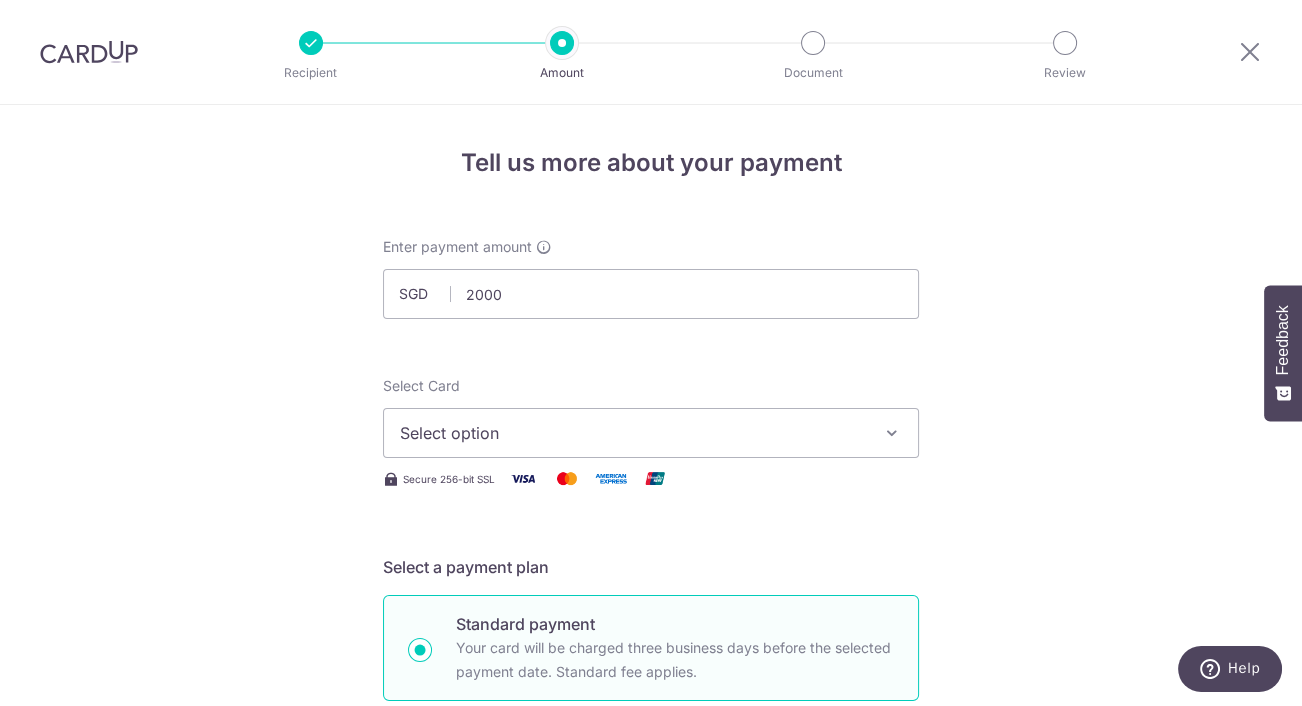 click at bounding box center [892, 433] 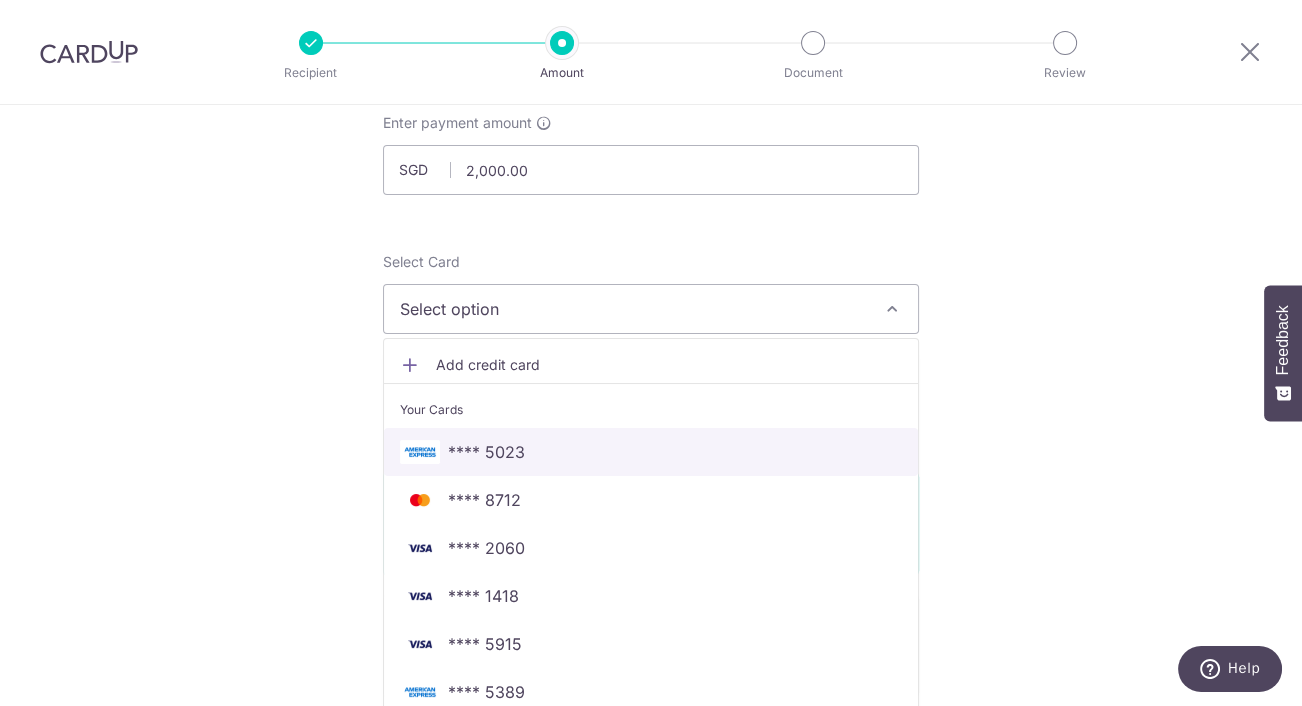 click on "**** 5023" at bounding box center [651, 452] 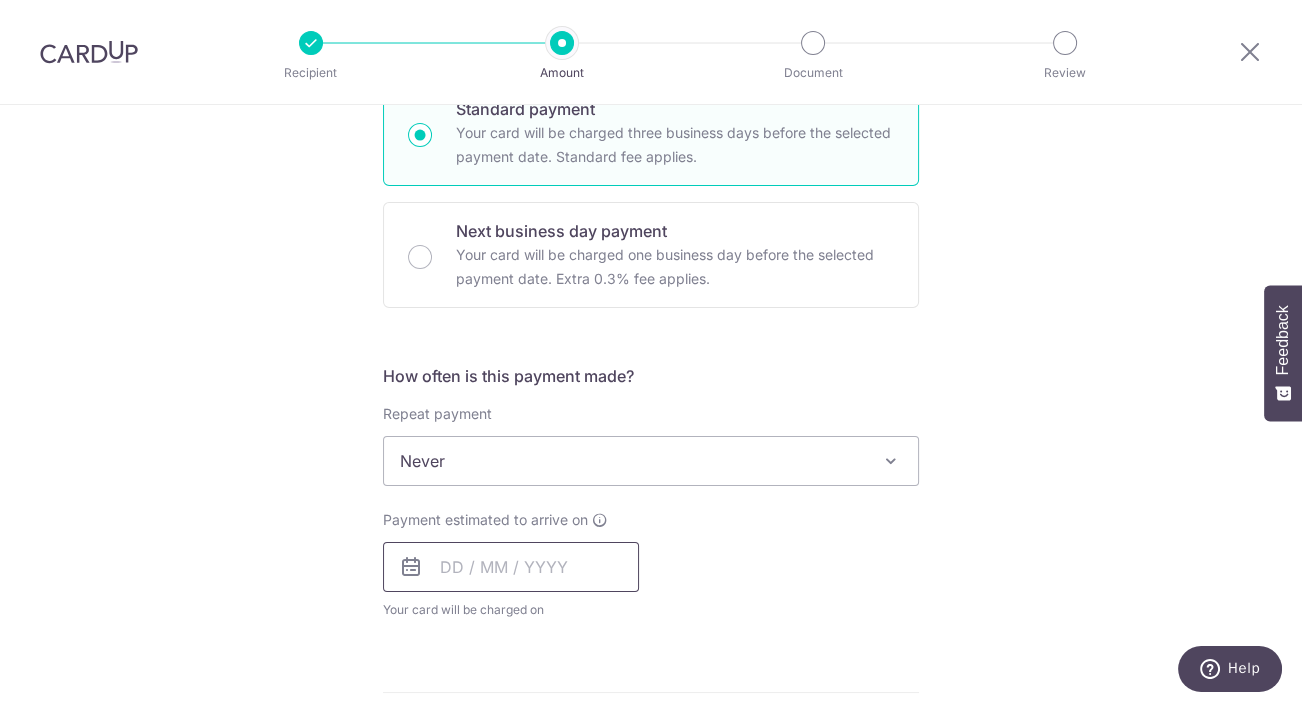 scroll, scrollTop: 563, scrollLeft: 0, axis: vertical 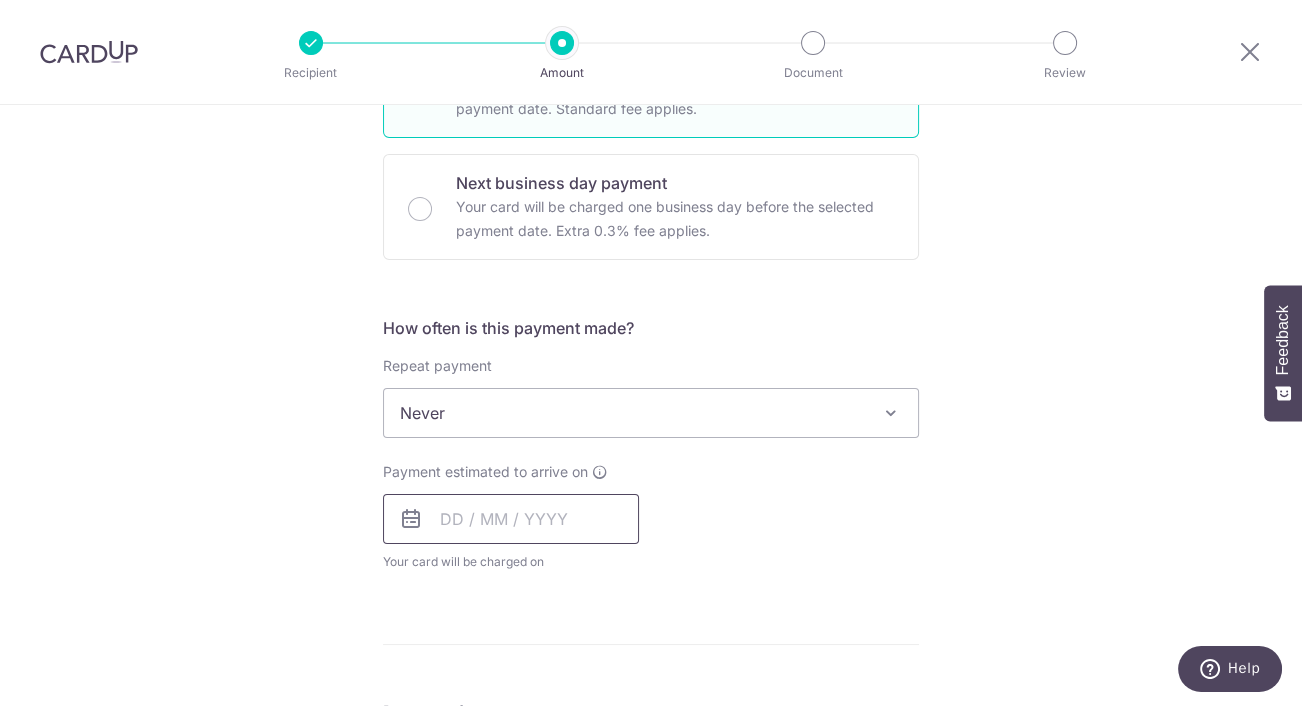 click at bounding box center (511, 519) 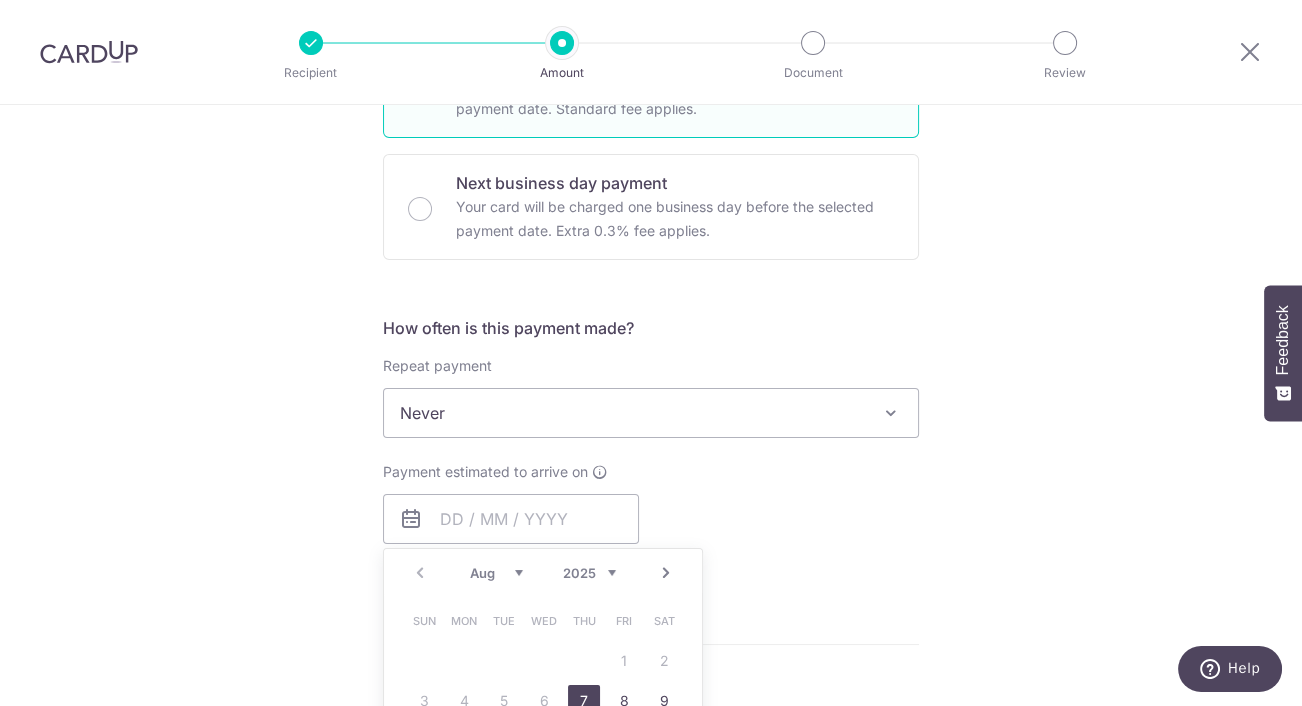 click on "7" at bounding box center (584, 701) 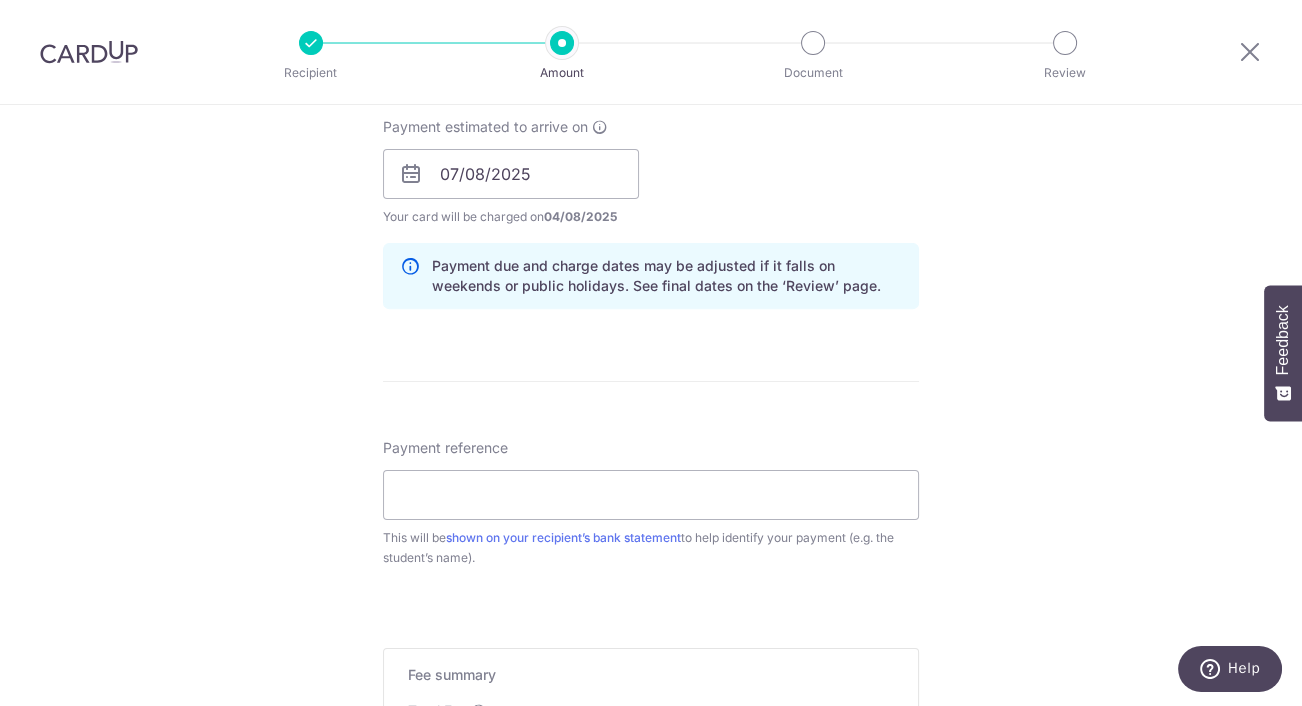 scroll, scrollTop: 920, scrollLeft: 0, axis: vertical 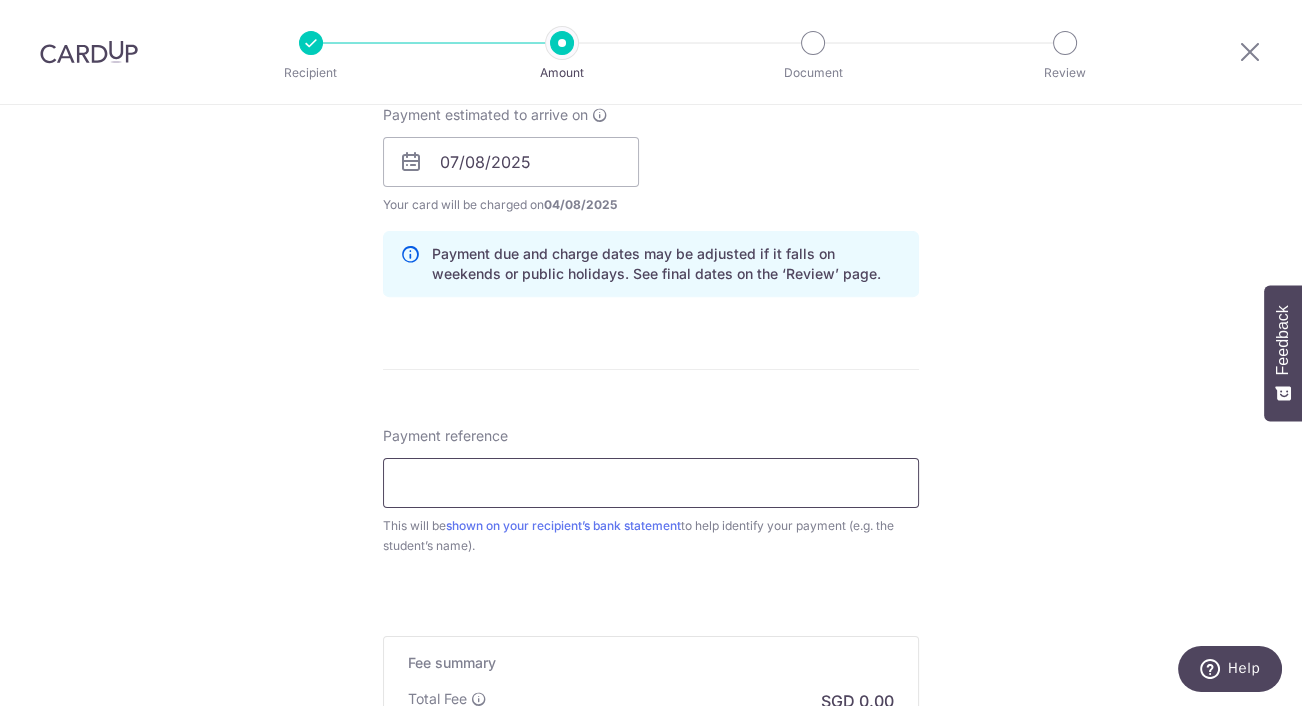 click on "Payment reference" at bounding box center (651, 483) 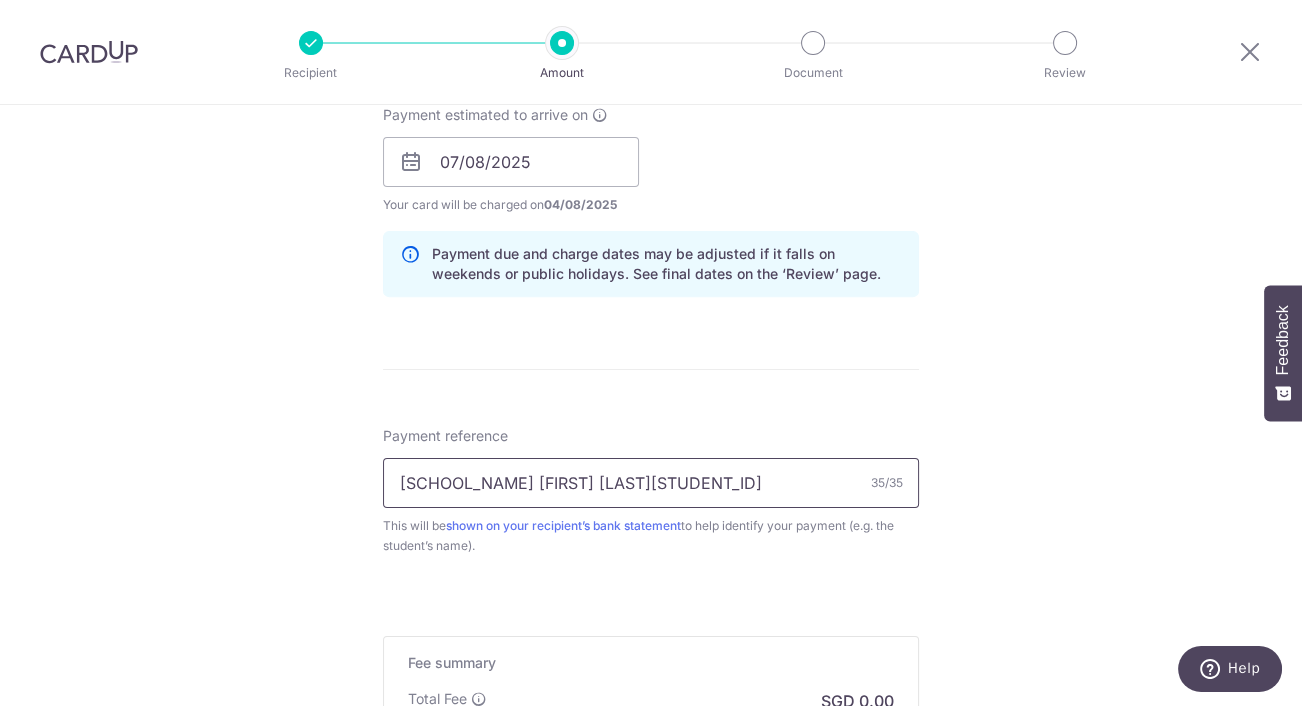 type on "SCHOOLFee EDWARD KingstonC008103 01" 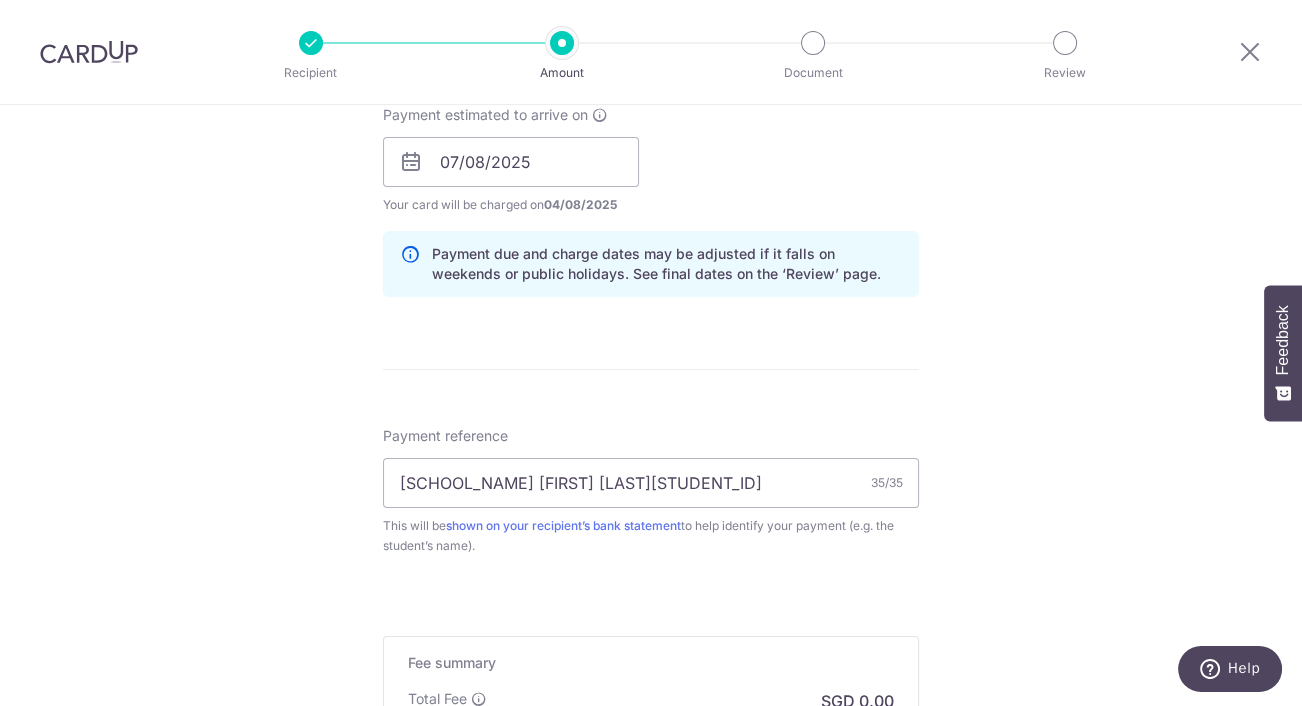 click on "Tell us more about your payment
Enter payment amount
SGD
2,000.00
2000.00
Select Card
**** 5023
Add credit card
Your Cards
**** 5023
**** 8712
**** 2060
**** 1418
**** 5915
**** 5389
**** 6077
Secure 256-bit SSL" at bounding box center [651, 130] 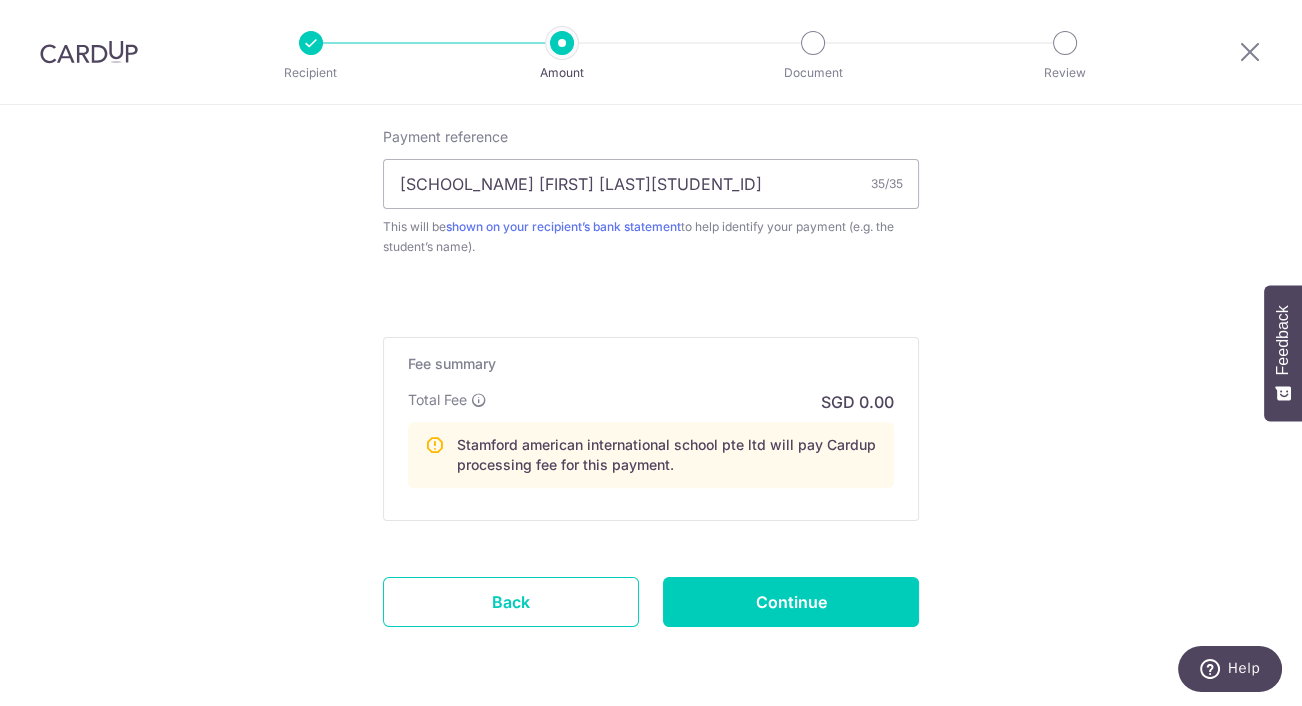 scroll, scrollTop: 1220, scrollLeft: 0, axis: vertical 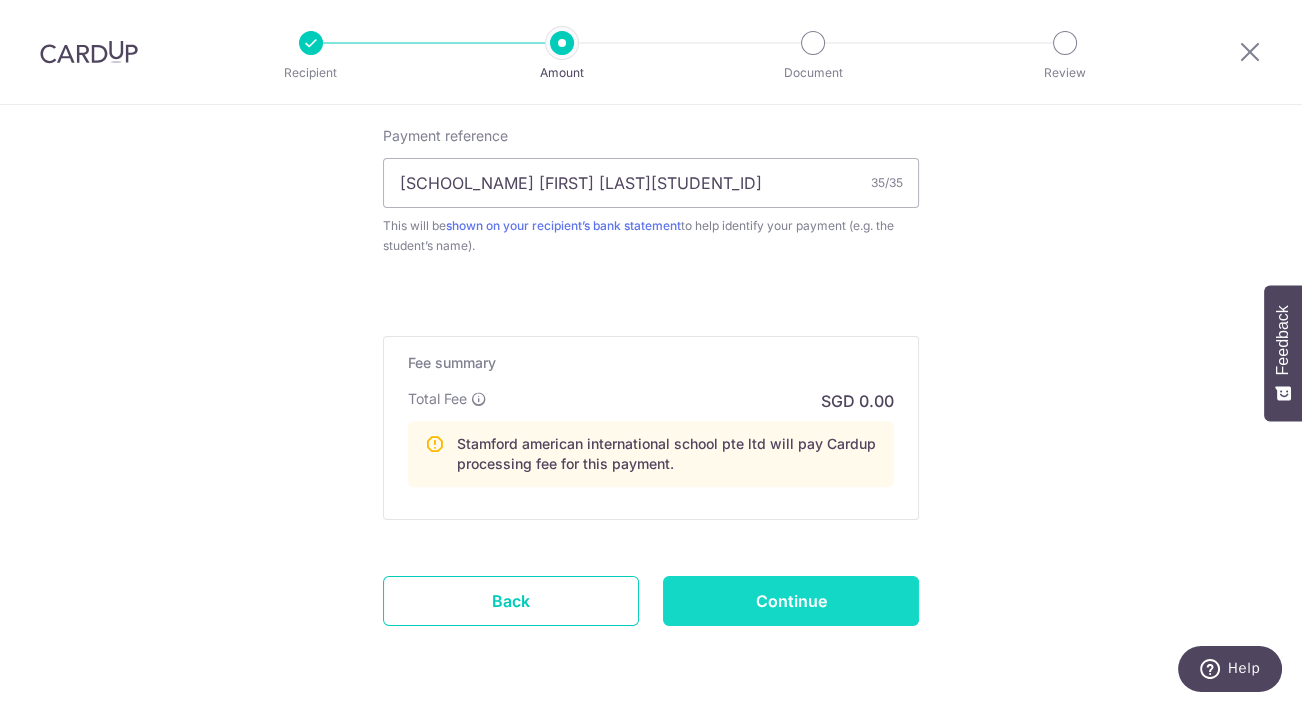 click on "Continue" at bounding box center (791, 601) 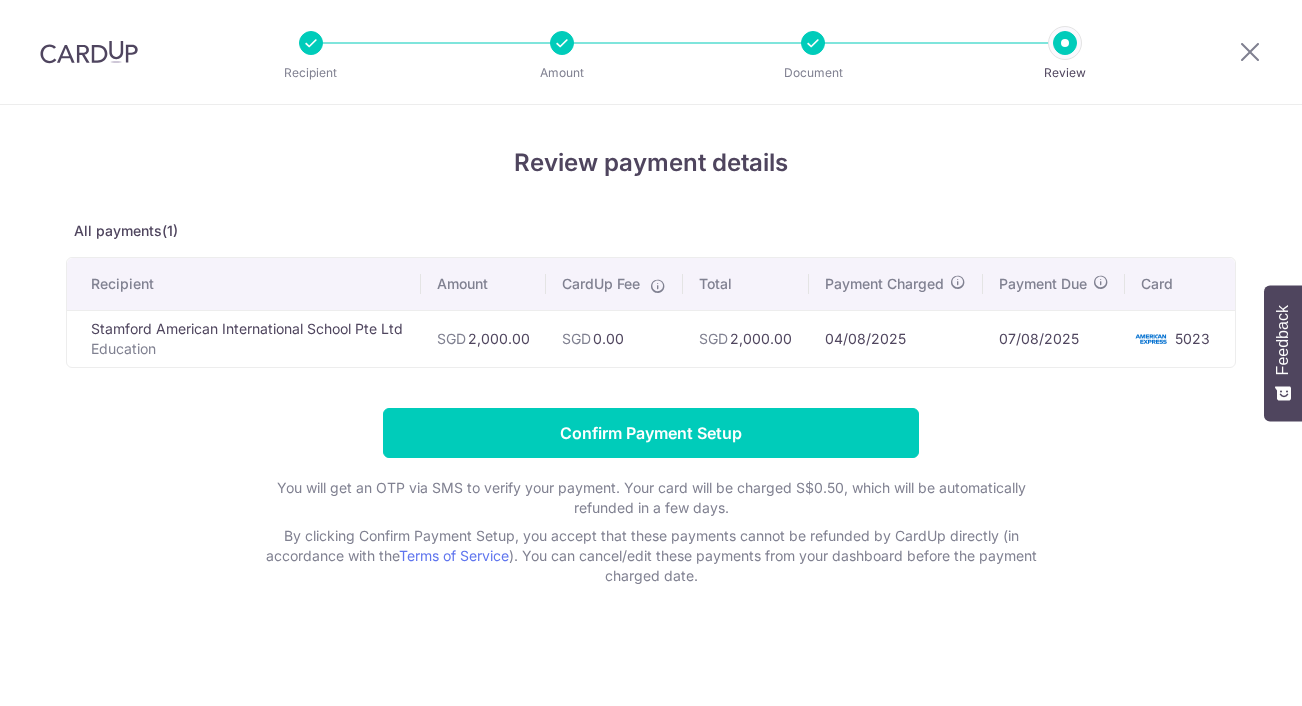 scroll, scrollTop: 0, scrollLeft: 0, axis: both 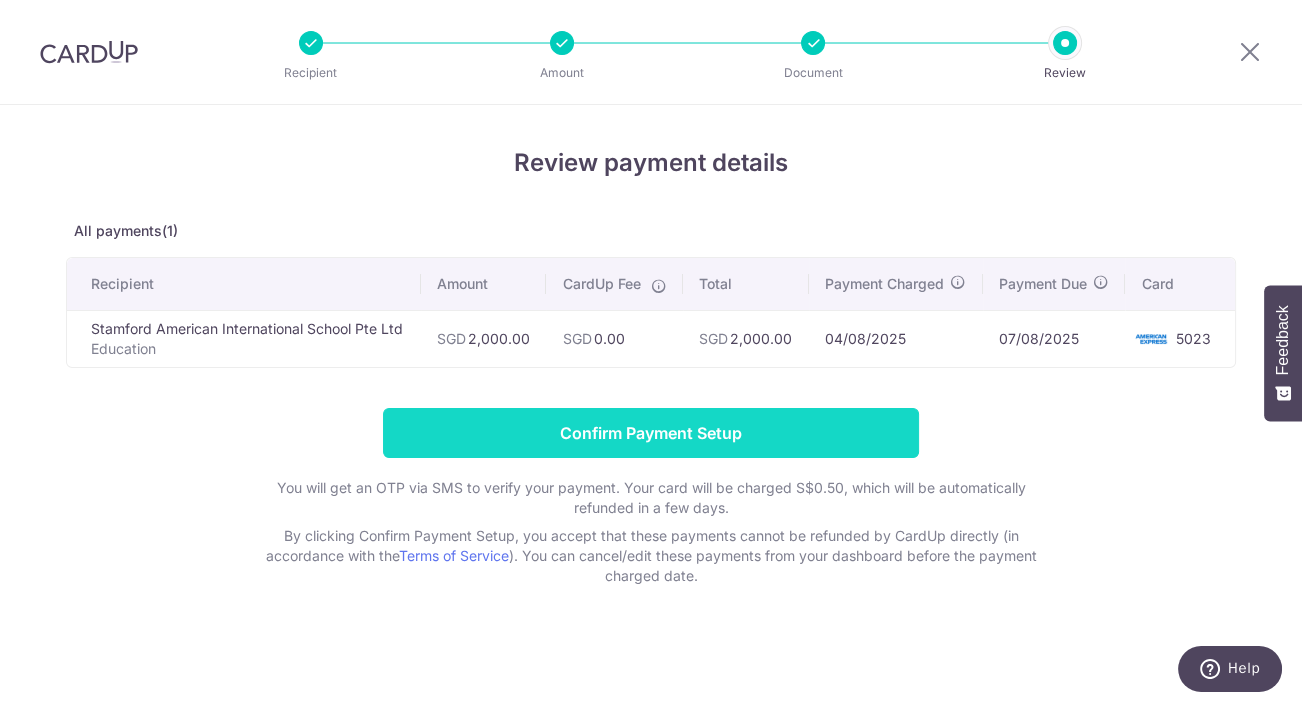 click on "Confirm Payment Setup" at bounding box center (651, 433) 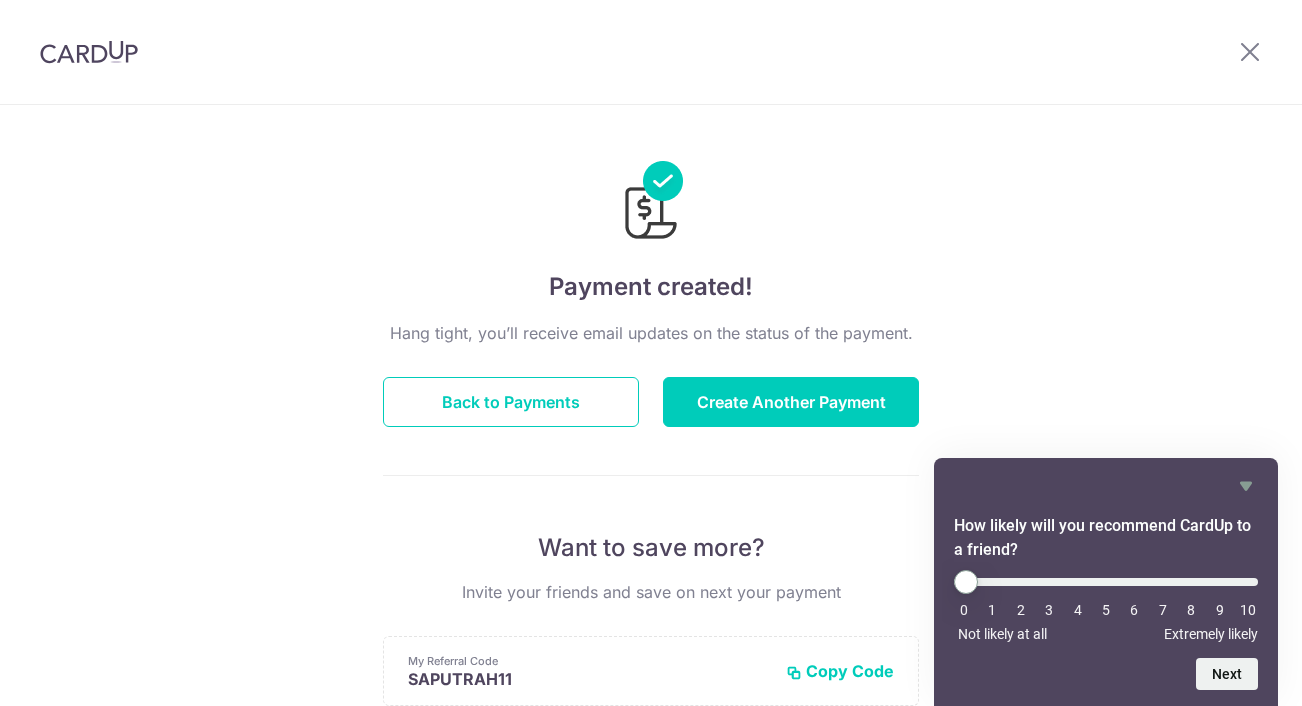 scroll, scrollTop: 0, scrollLeft: 0, axis: both 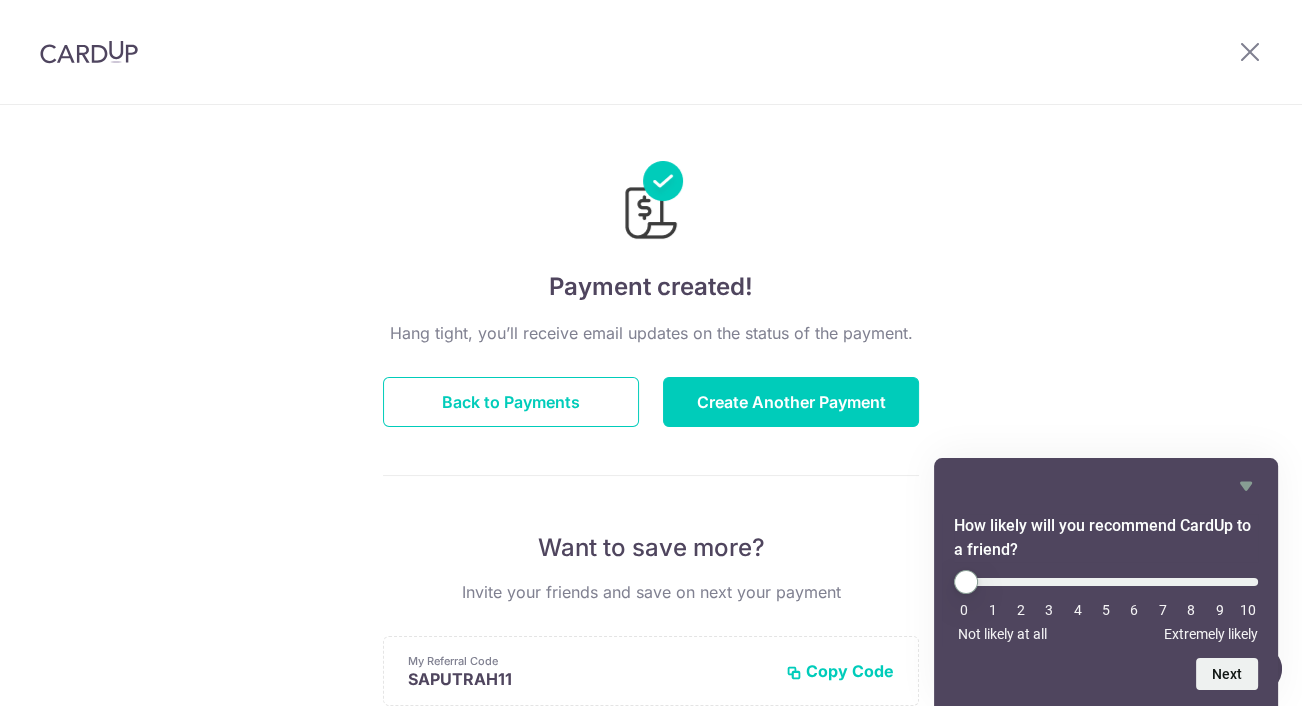 drag, startPoint x: 968, startPoint y: 571, endPoint x: 1202, endPoint y: 565, distance: 234.0769 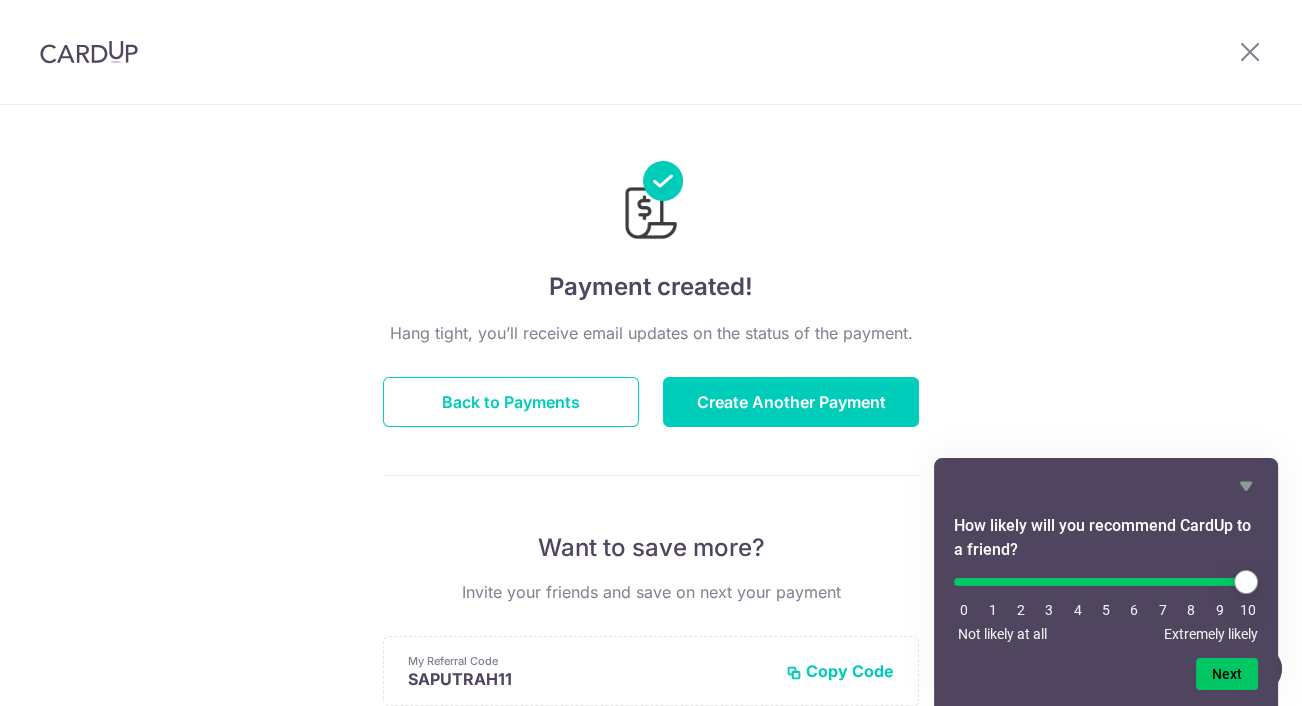 drag, startPoint x: 968, startPoint y: 576, endPoint x: 1291, endPoint y: 572, distance: 323.02478 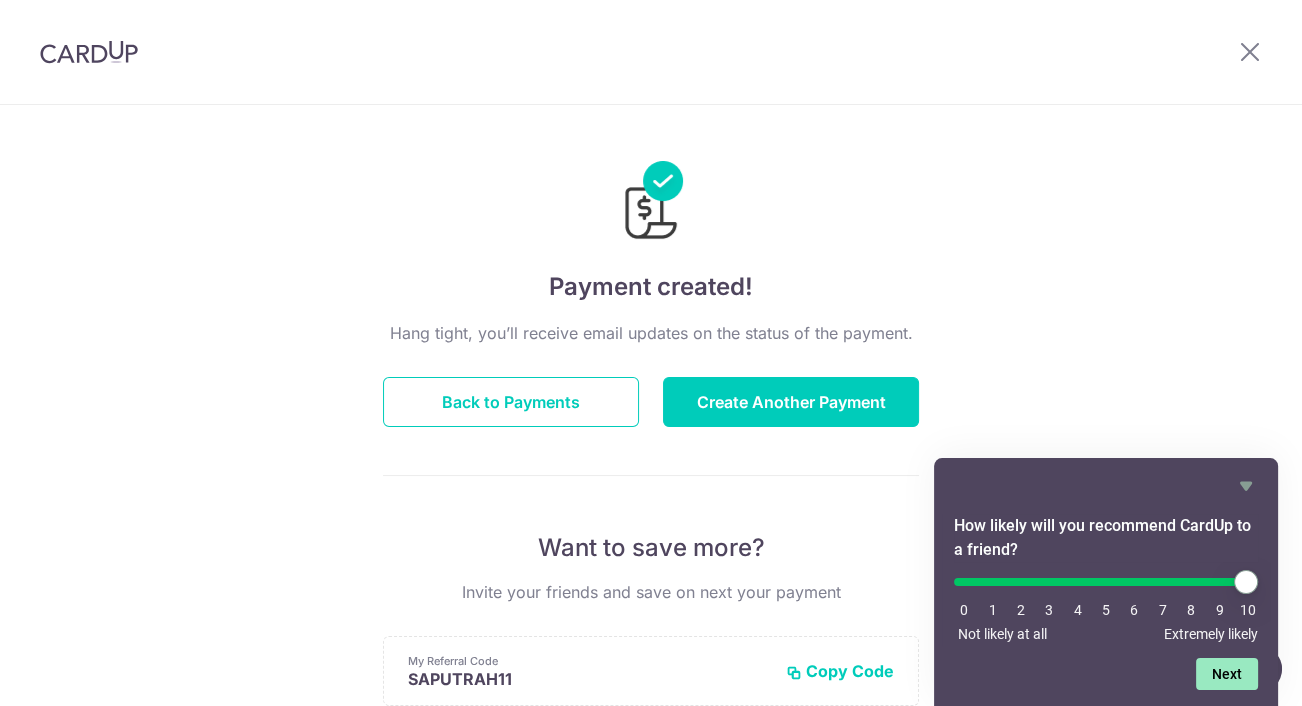 click on "Next" at bounding box center (1227, 674) 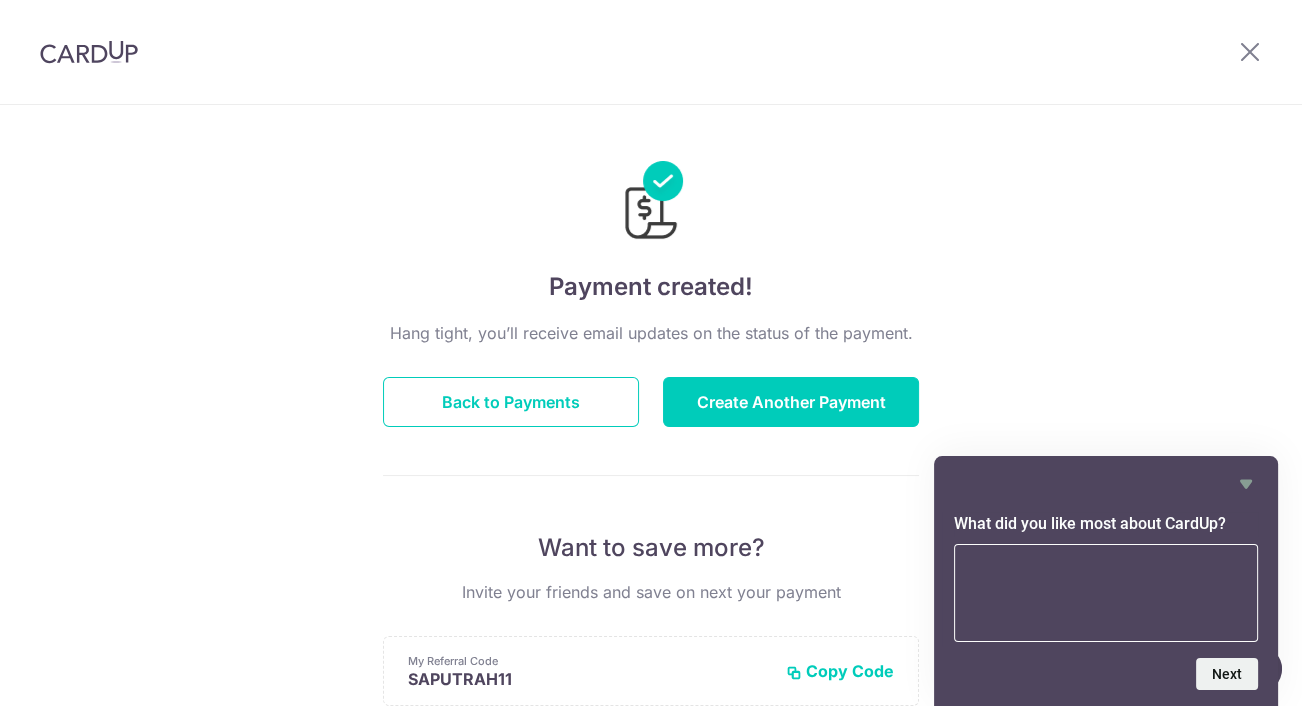 click at bounding box center (1106, 593) 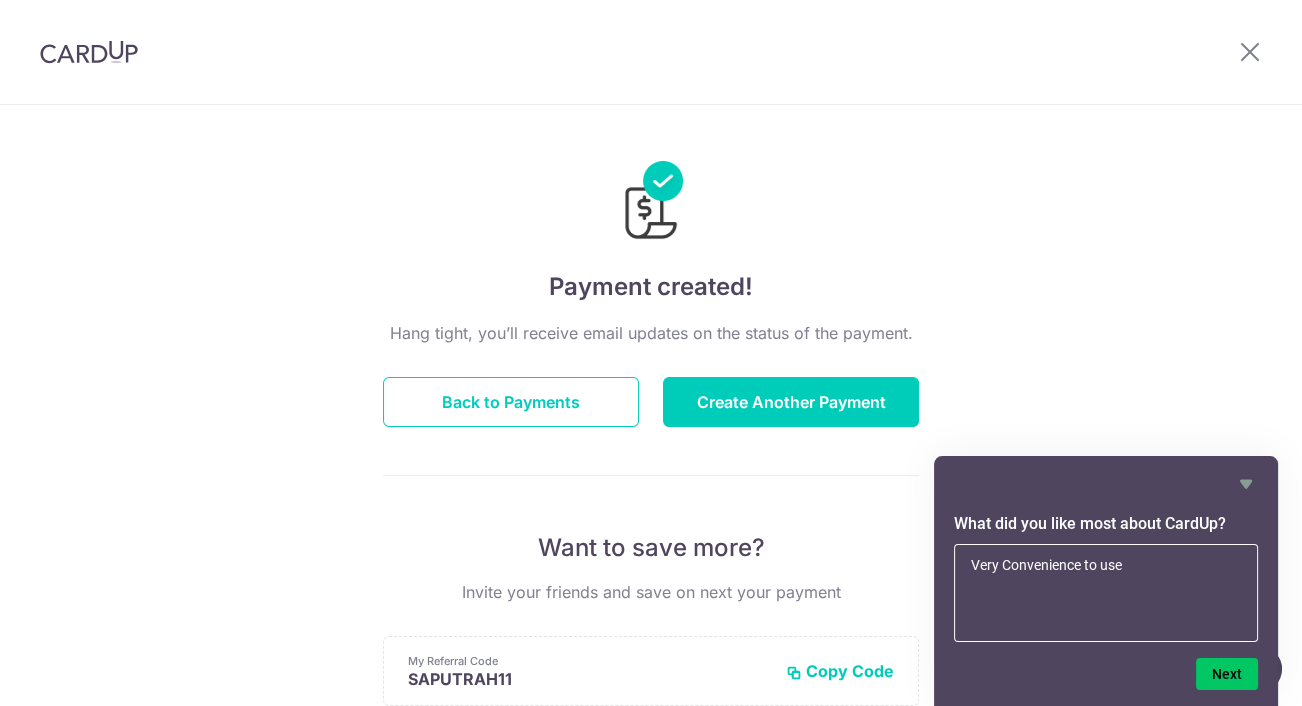 click on "Very Convenience to use" at bounding box center [1106, 593] 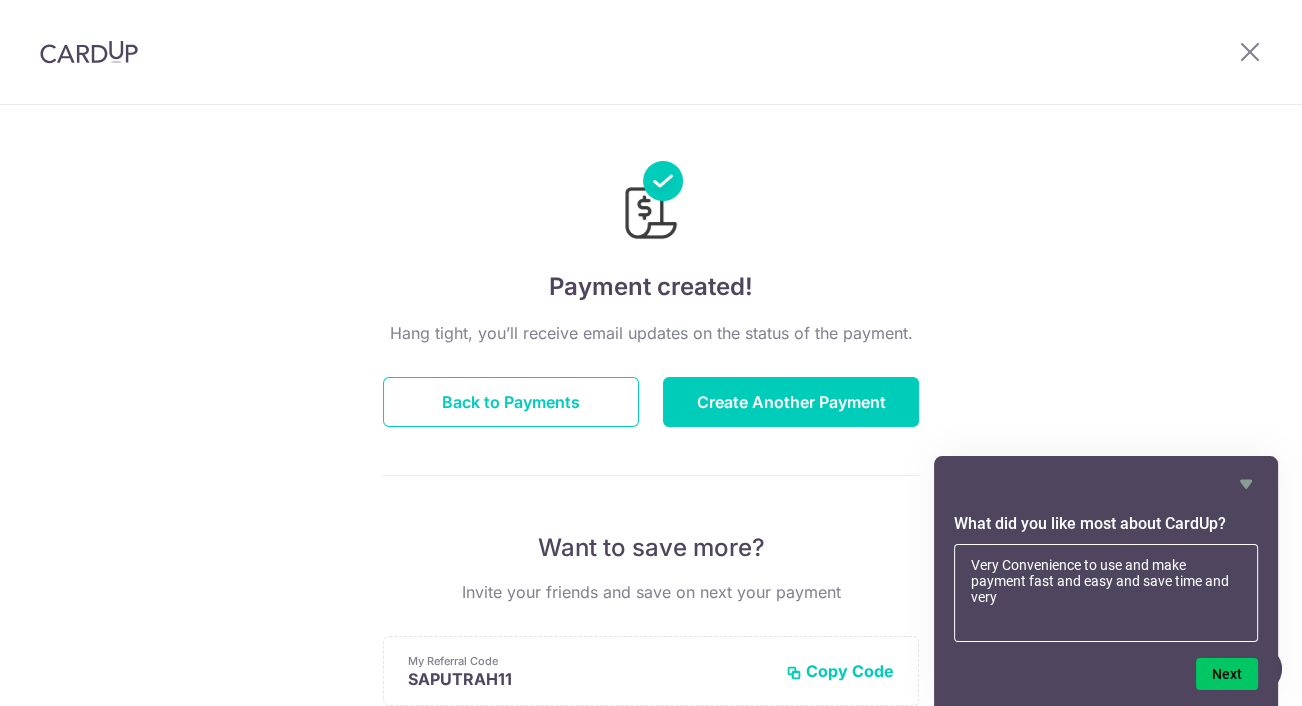 click on "Very Convenience to use and make payment fast and easy and save time and very" at bounding box center [1106, 593] 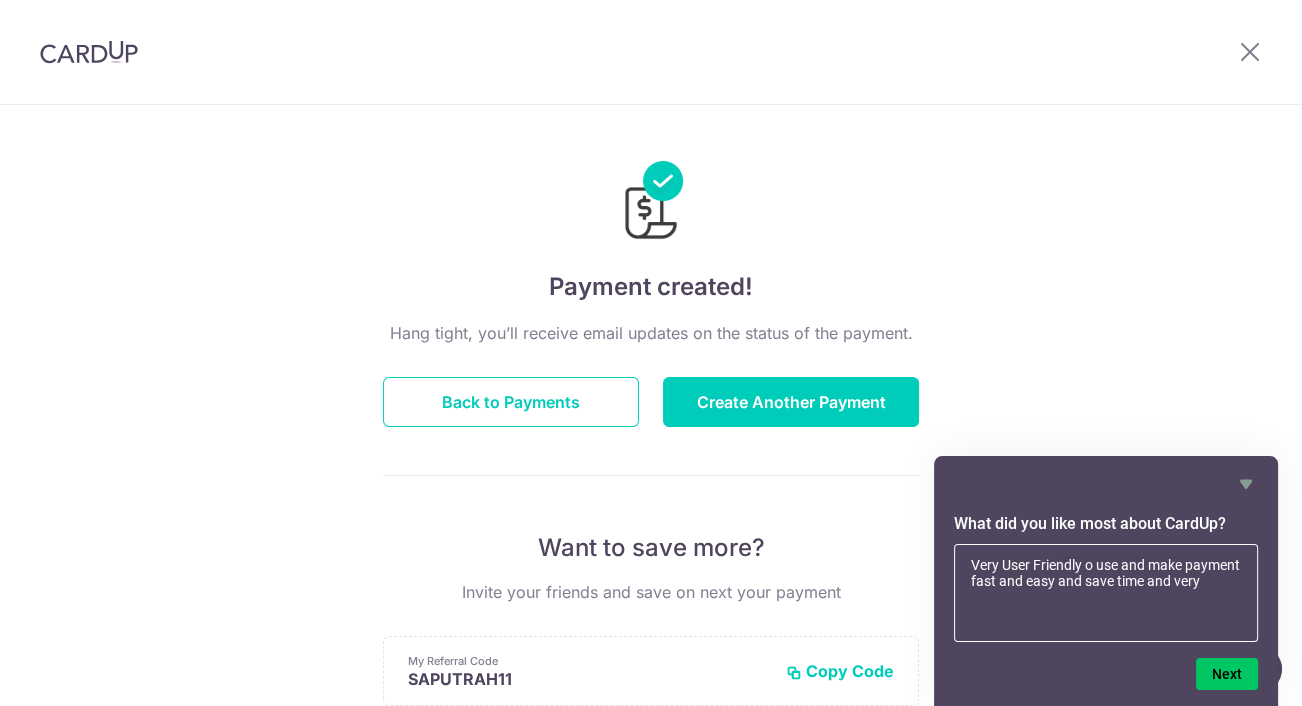 click on "Very User Friendly o use and make payment fast and easy and save time and very" at bounding box center (1106, 593) 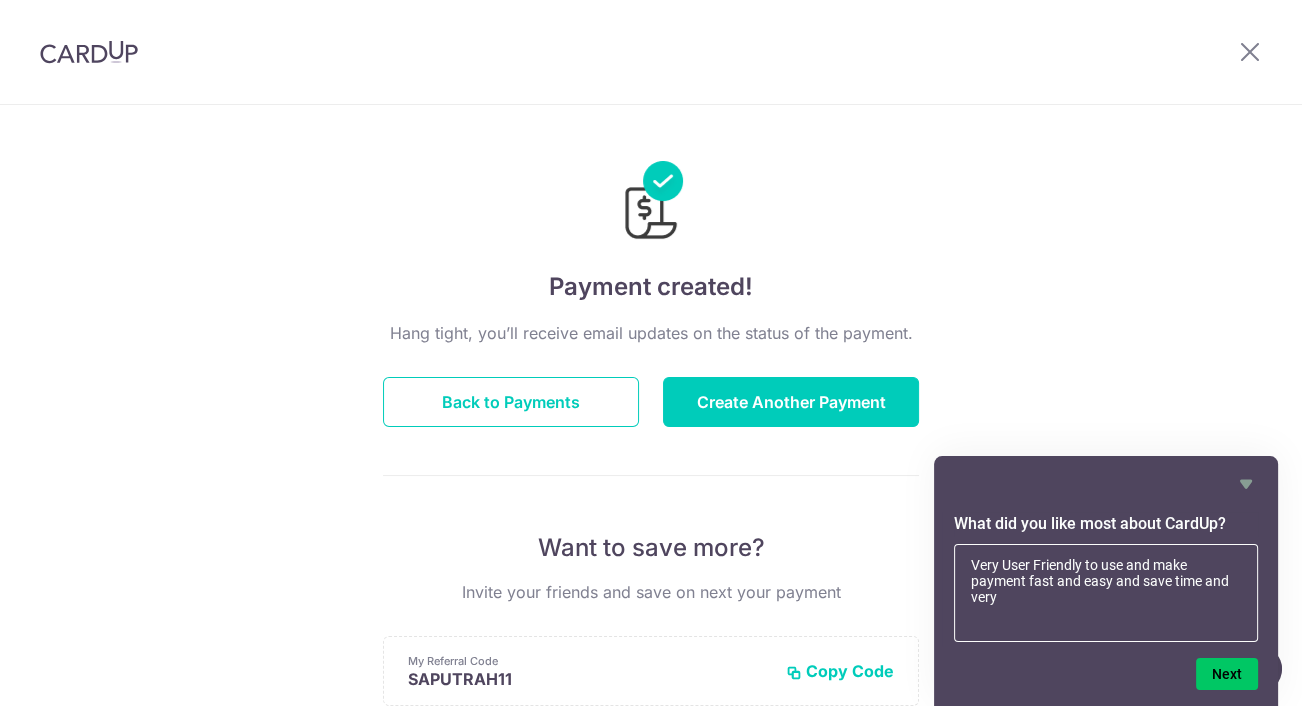 click on "Very User Friendly to use and make payment fast and easy and save time and very" at bounding box center [1106, 593] 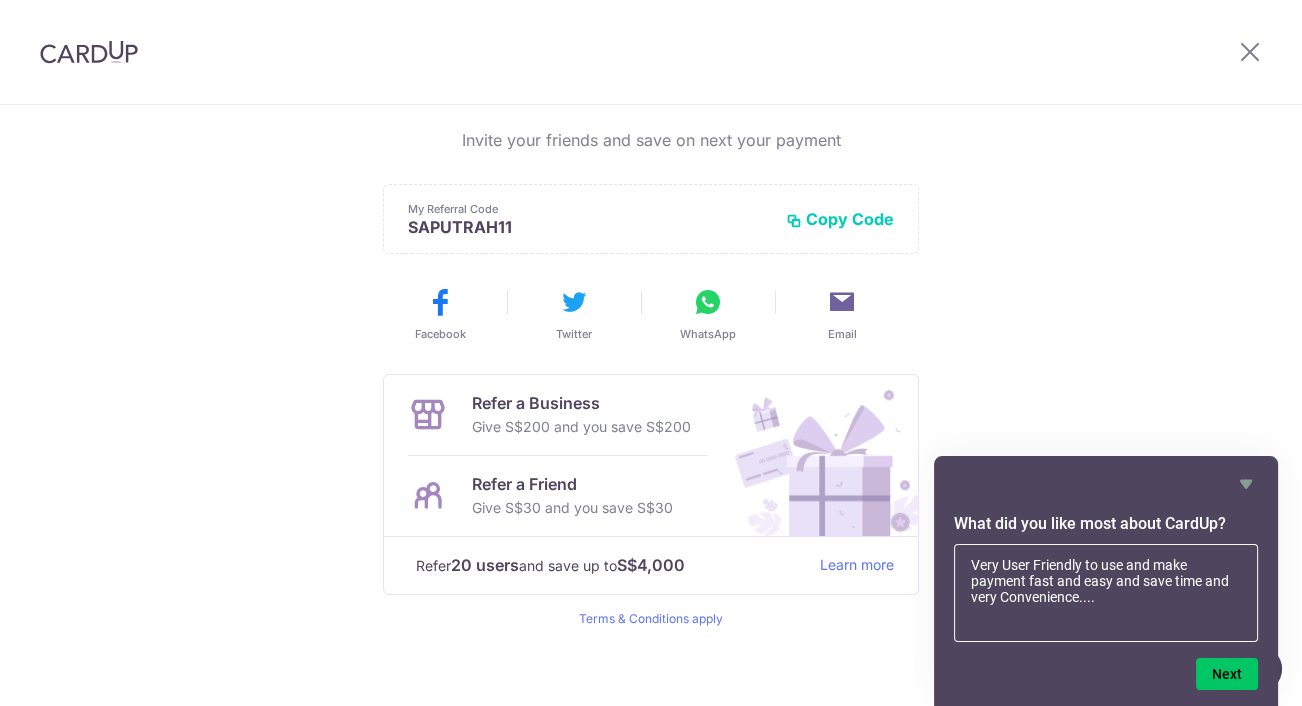 scroll, scrollTop: 446, scrollLeft: 0, axis: vertical 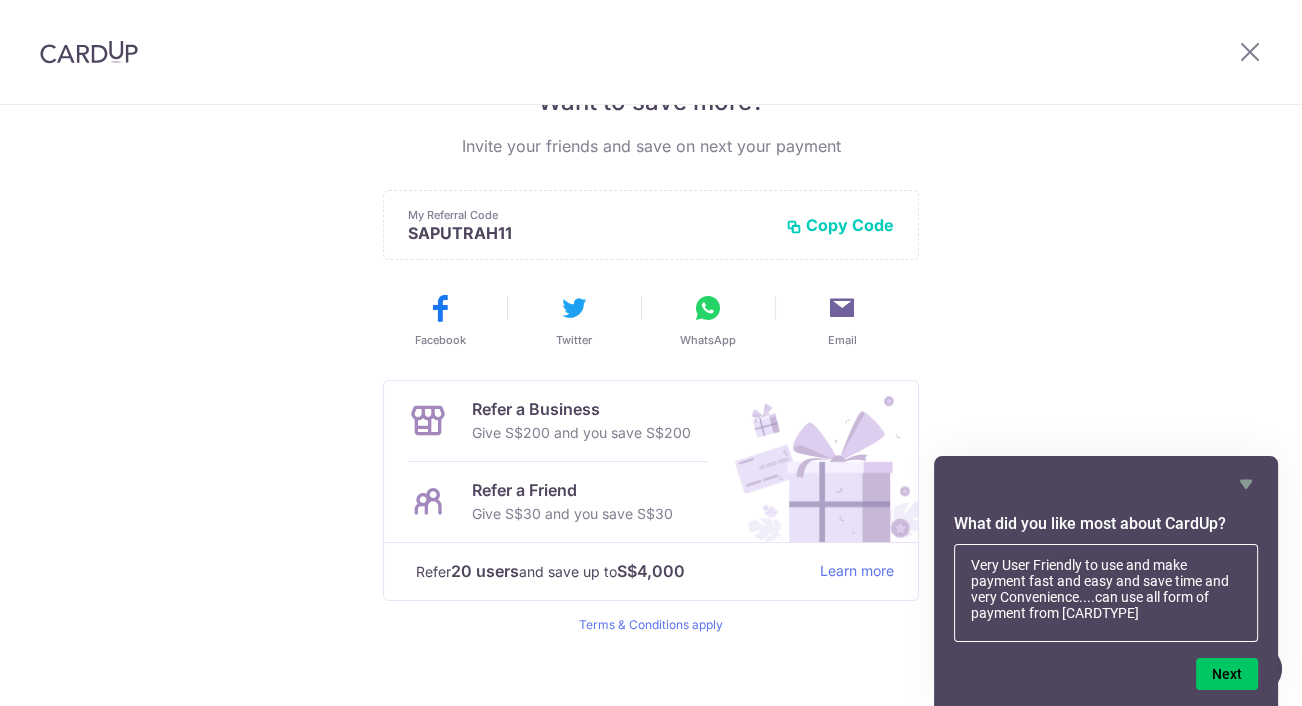 click on "Payment created!
Hang tight, you’ll receive email updates on the status of the payment.
Back to Payments
Create Another Payment
Want to save more?
Invite your friends and save on next your payment
My Referral Code
SAPUTRAH11
Copy Code
Copied
Facebook
Twitter
WhatsApp
Email" at bounding box center (651, 193) 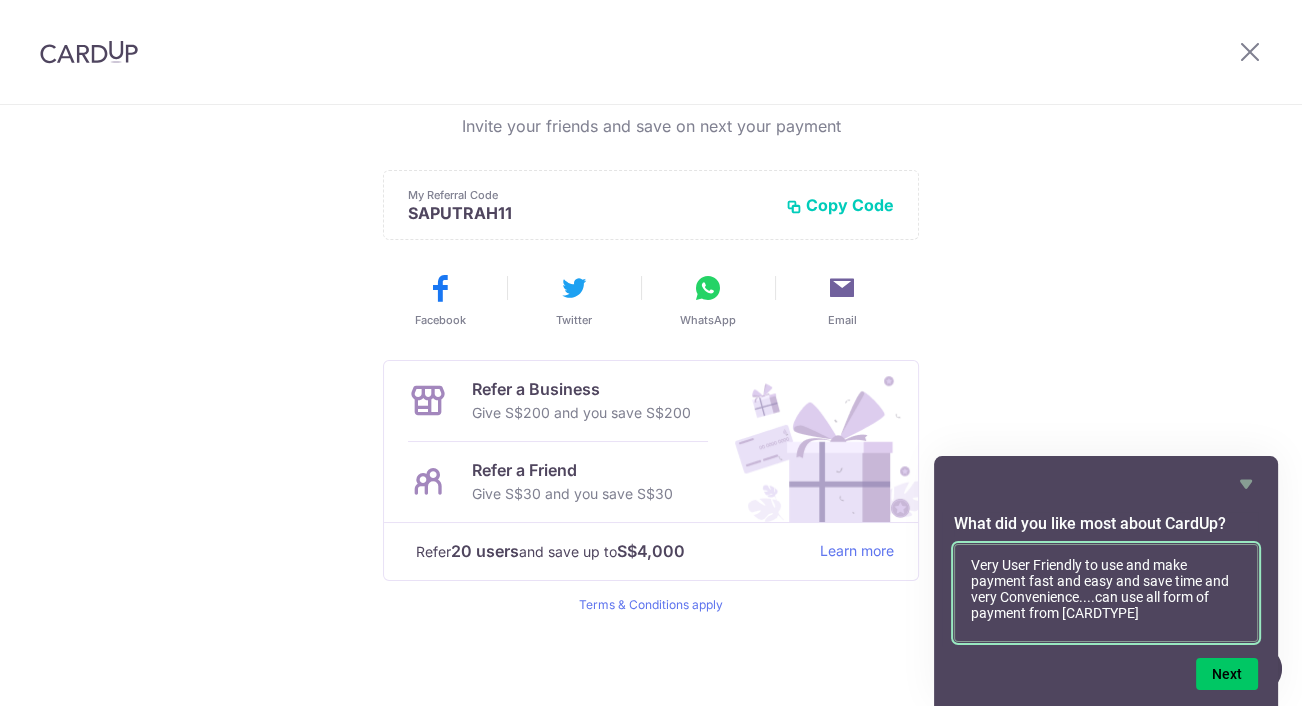 click on "Very User Friendly to use and make payment fast and easy and save time and very Convenience....can use all form of payment from Cr" at bounding box center [1106, 593] 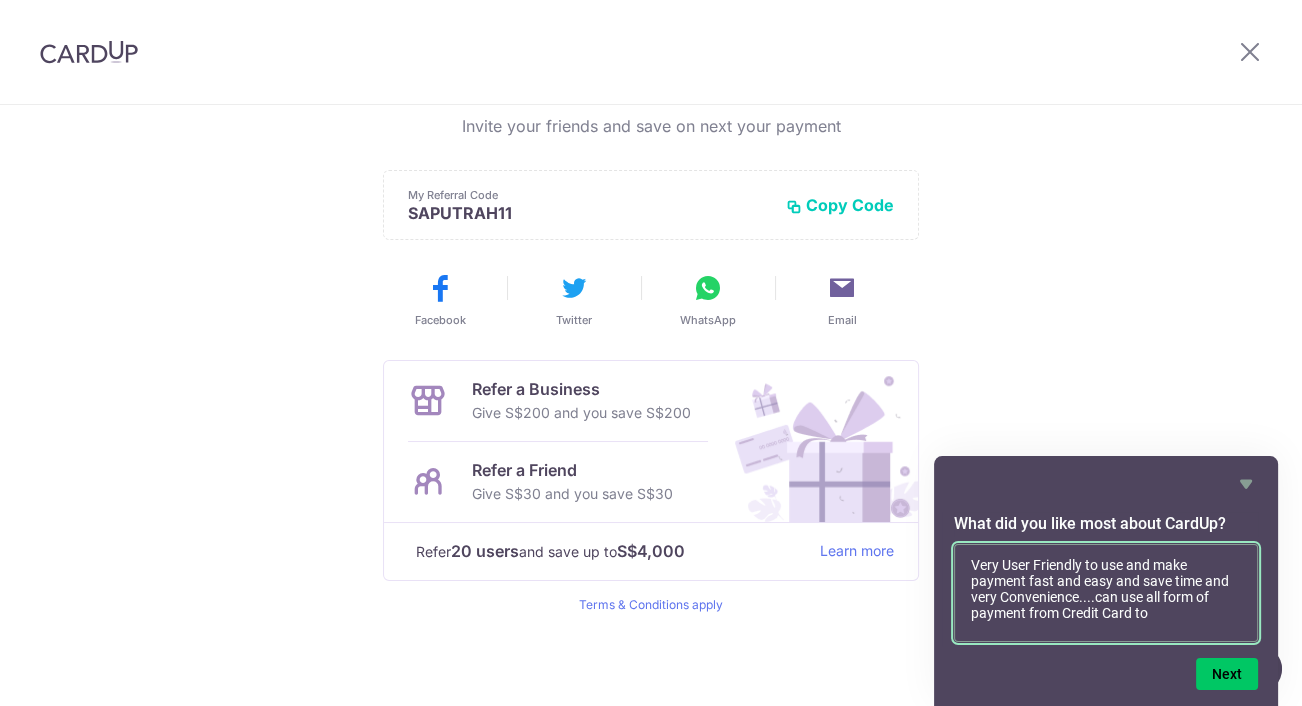 click on "Very User Friendly to use and make payment fast and easy and save time and very Convenience....can use all form of payment from Credit Card to" at bounding box center [1106, 593] 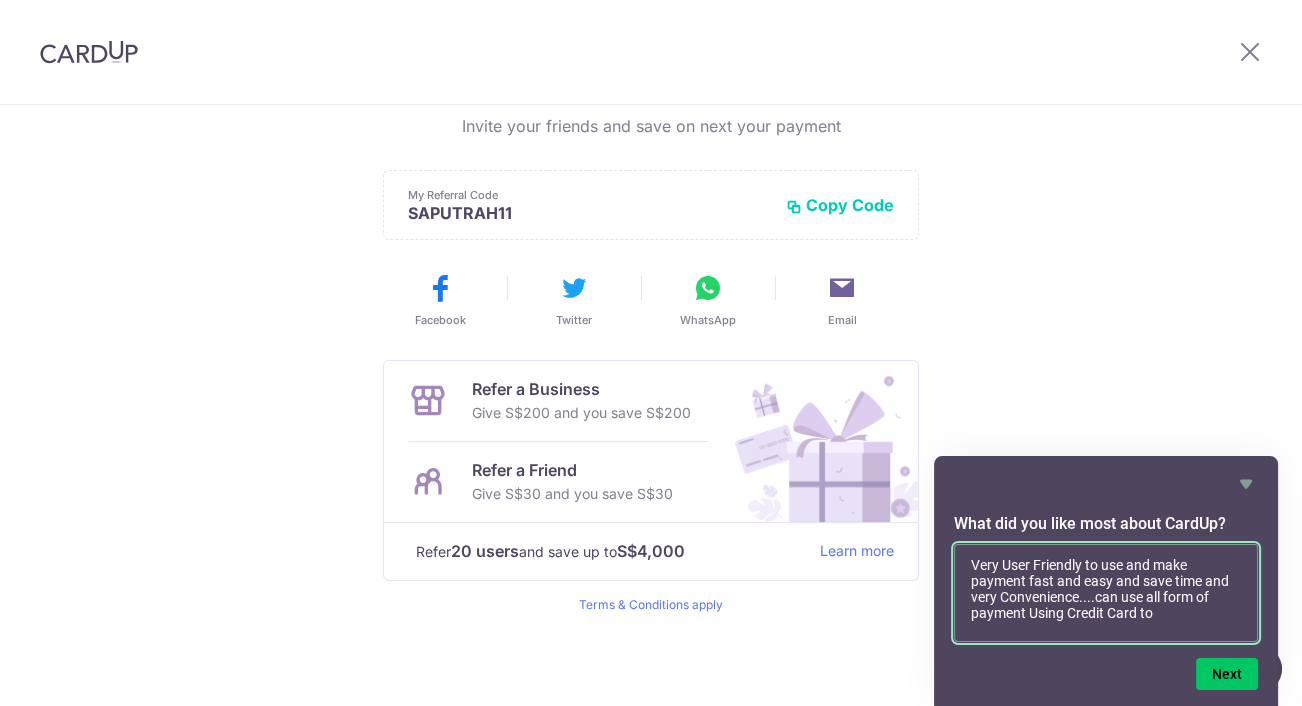 click on "Very User Friendly to use and make payment fast and easy and save time and very Convenience....can use all form of payment Using Credit Card to" at bounding box center (1106, 593) 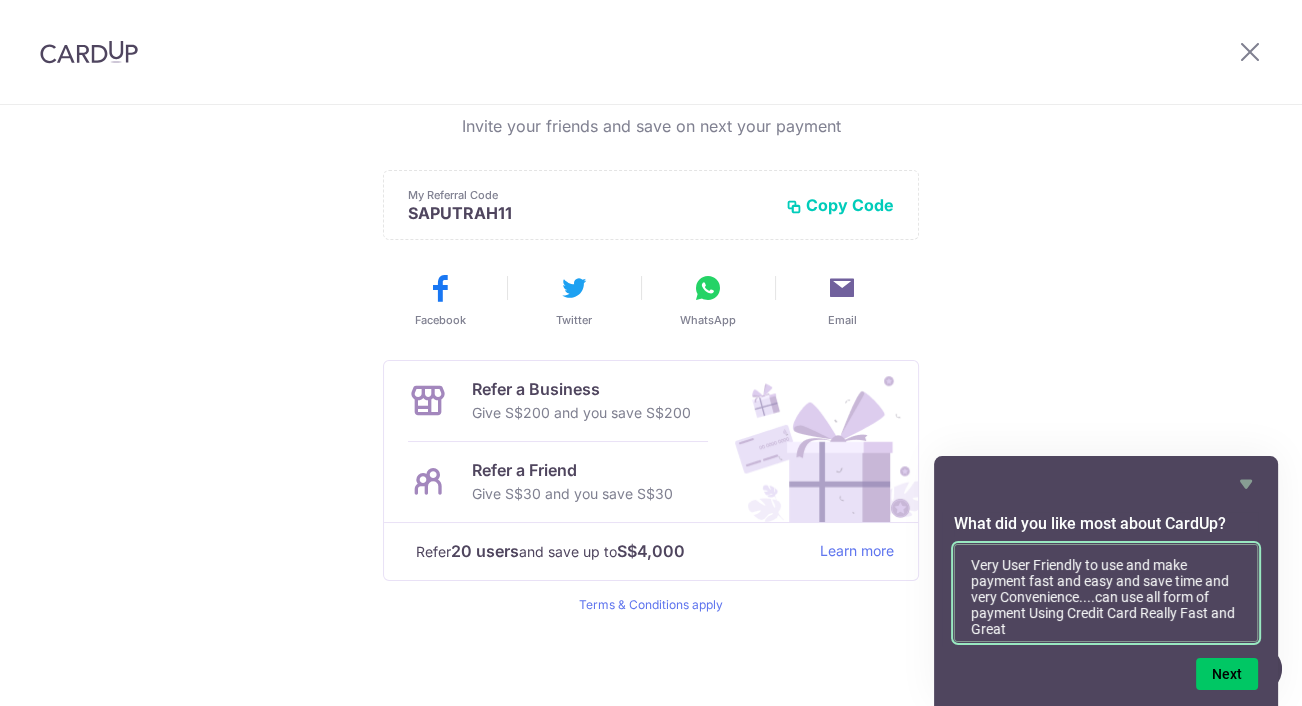 type on "Very User Friendly to use and make payment fast and easy and save time and very Convenience....can use all form of payment Using Credit Card Really Fast and Great" 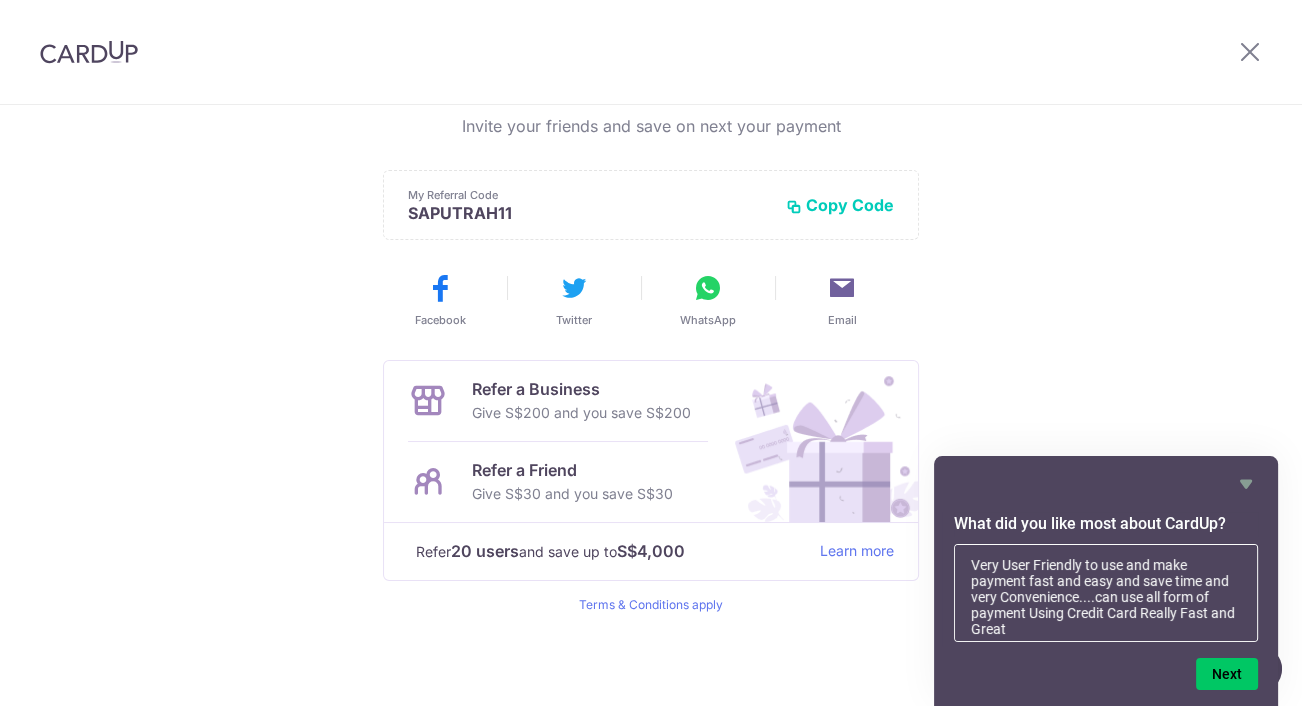 click at bounding box center [651, 52] 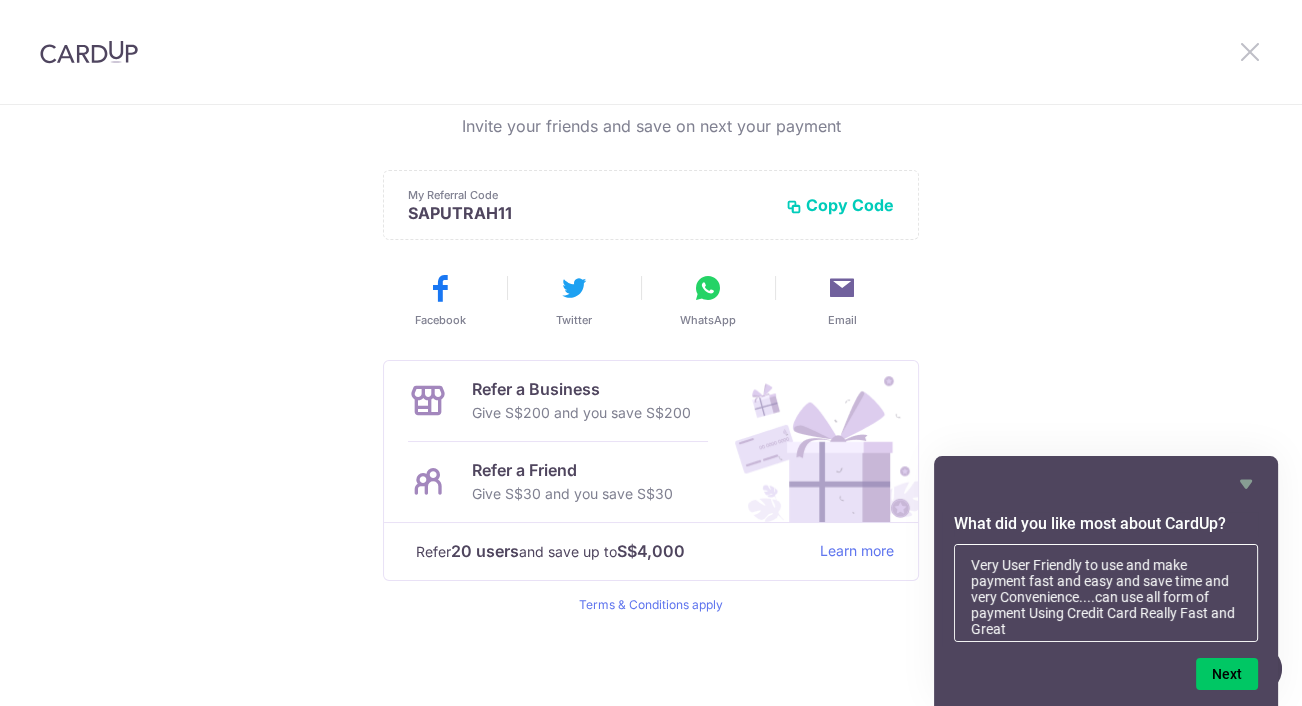 click at bounding box center (1250, 51) 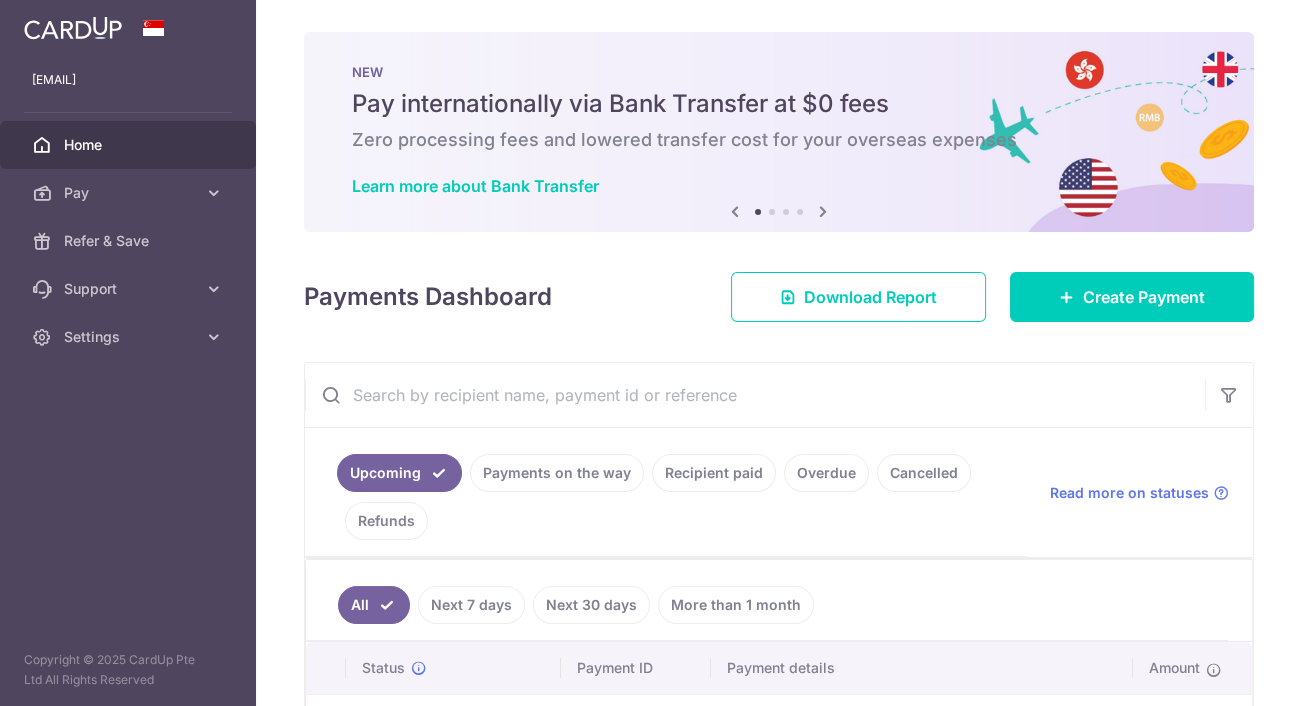 scroll, scrollTop: 0, scrollLeft: 0, axis: both 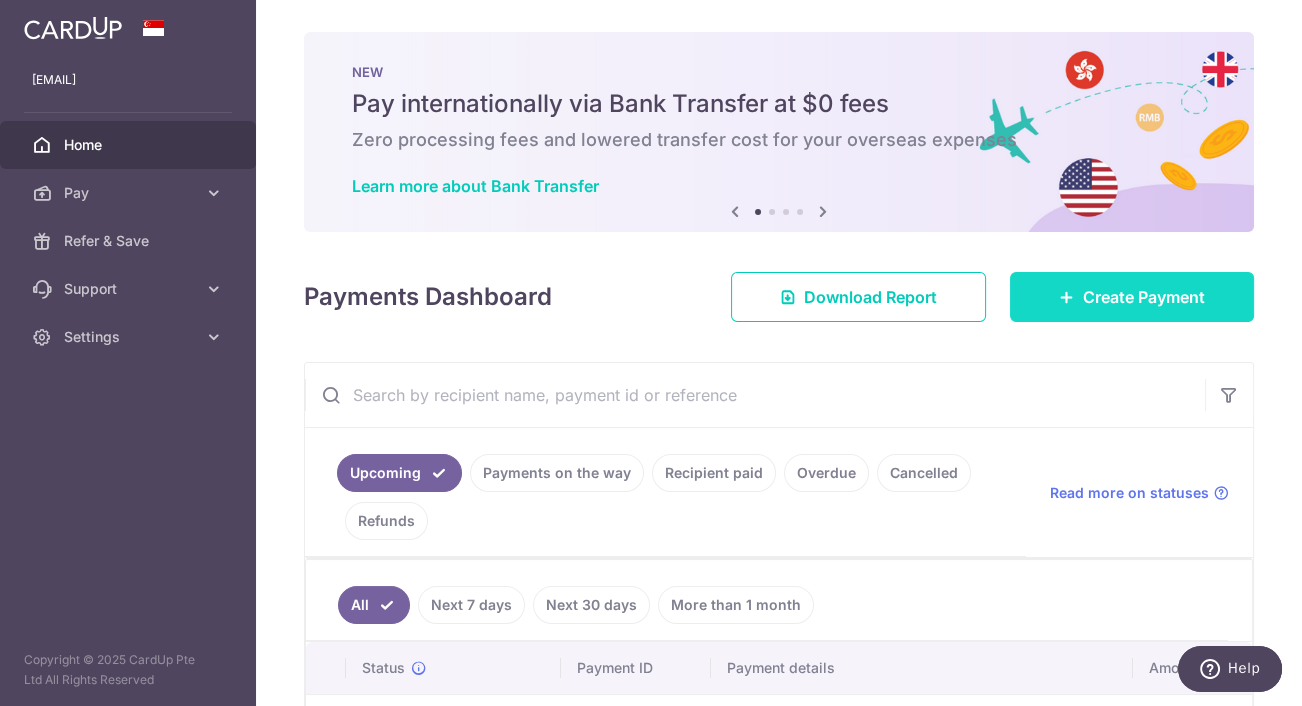 click on "Create Payment" at bounding box center (1144, 297) 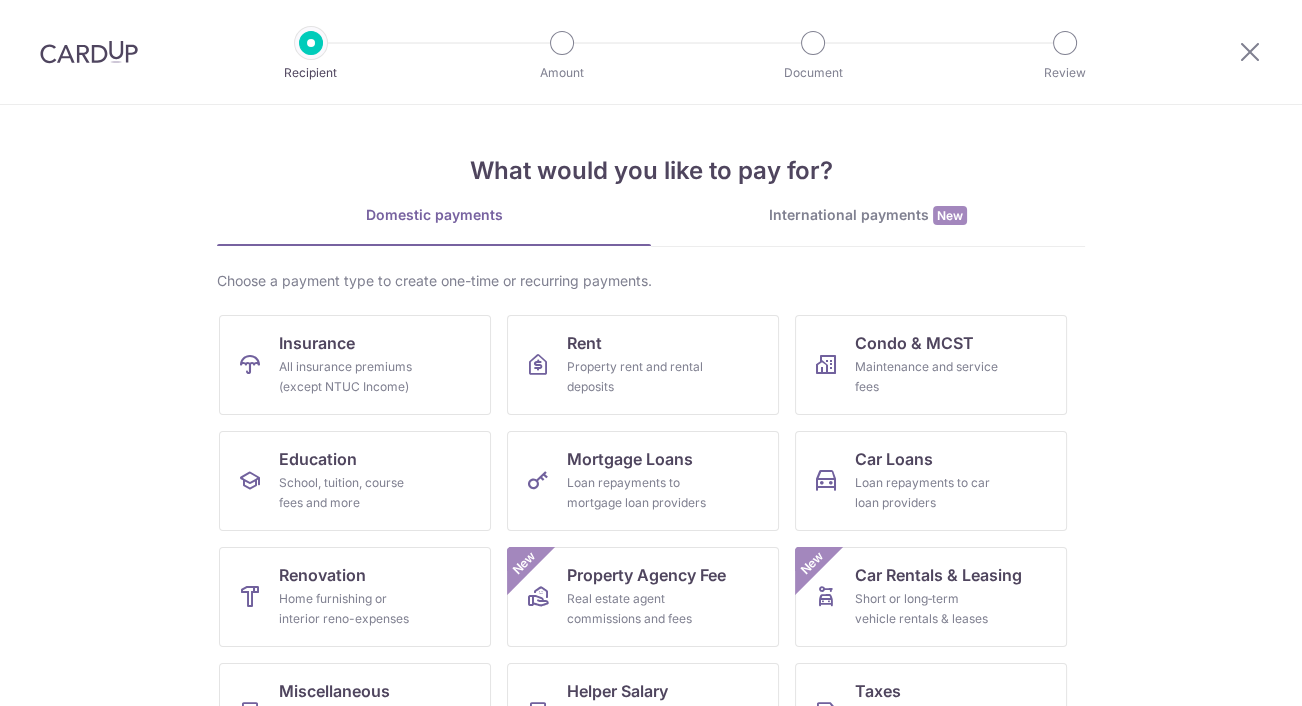 scroll, scrollTop: 0, scrollLeft: 0, axis: both 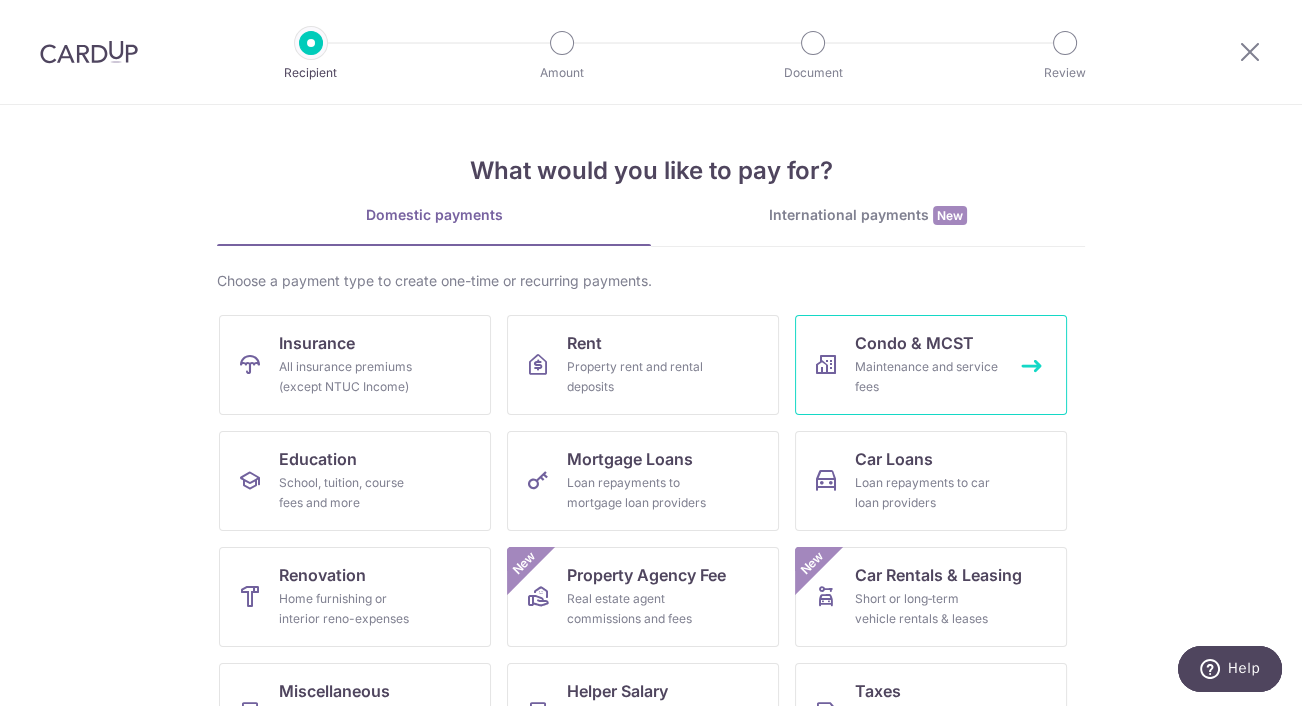 click on "Maintenance and service fees" at bounding box center [927, 377] 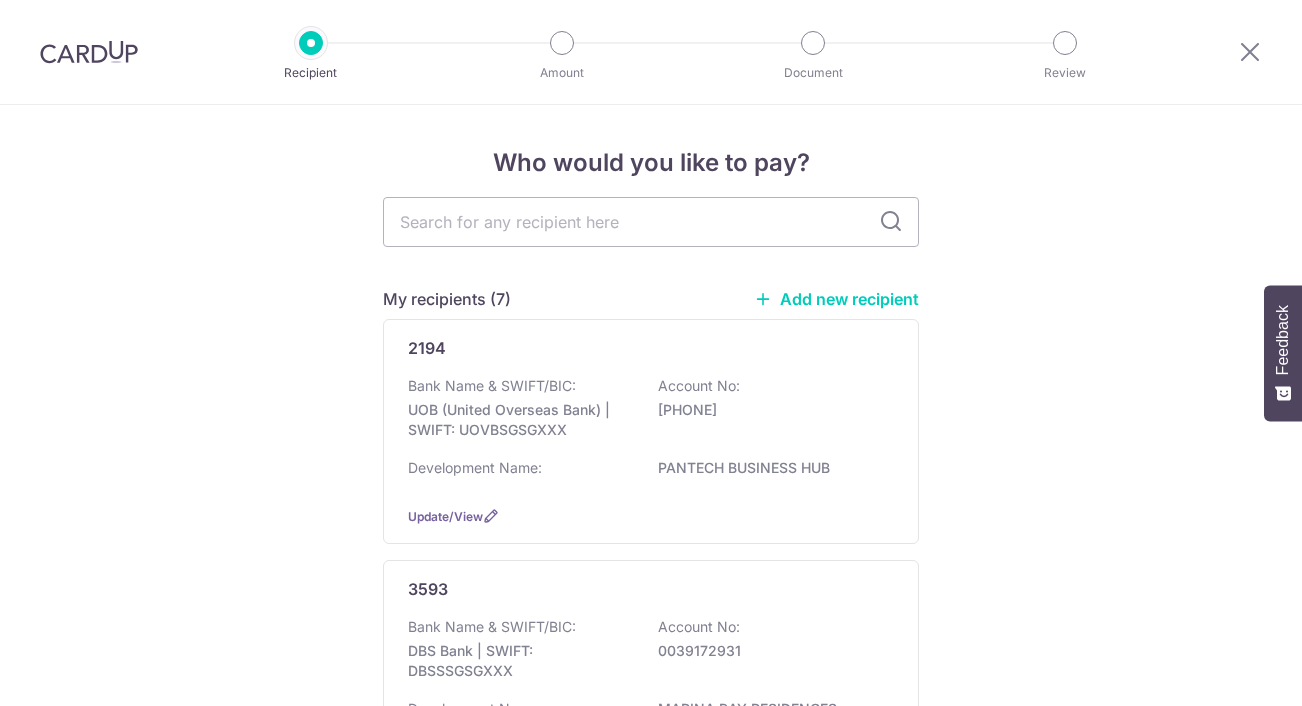 scroll, scrollTop: 0, scrollLeft: 0, axis: both 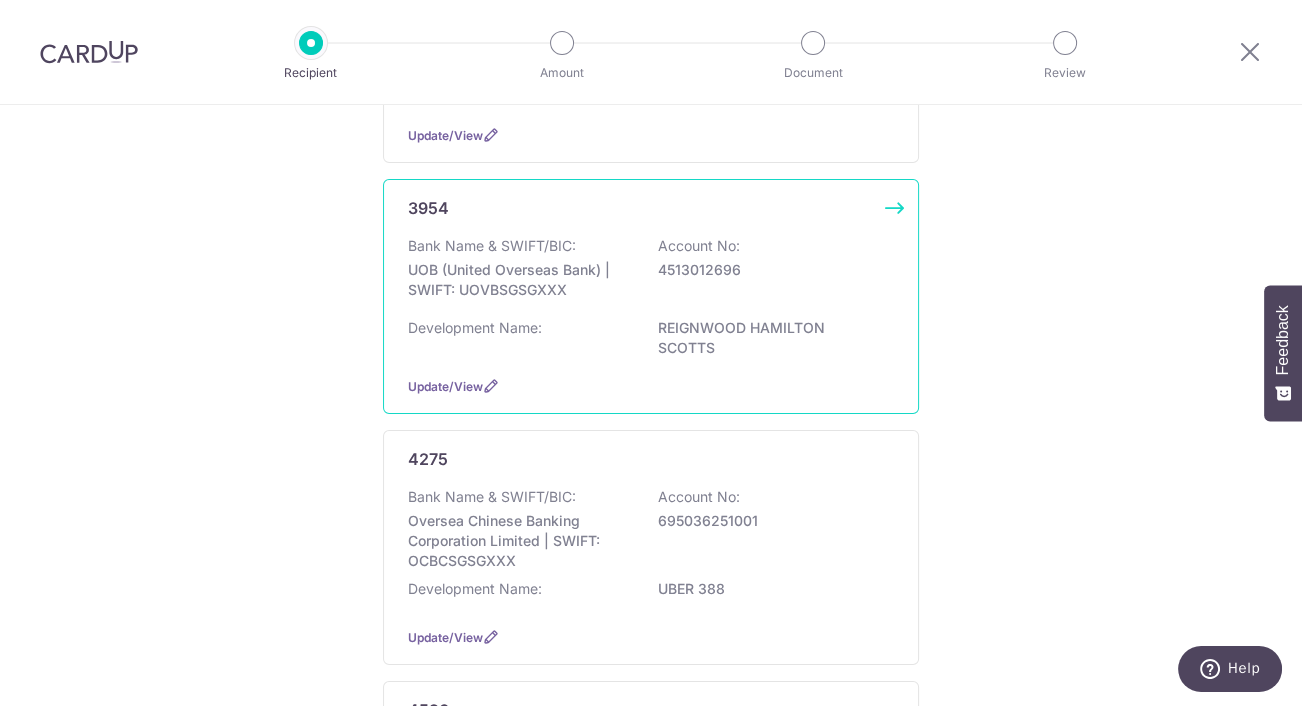 click on "REIGNWOOD HAMILTON SCOTTS" at bounding box center [770, 338] 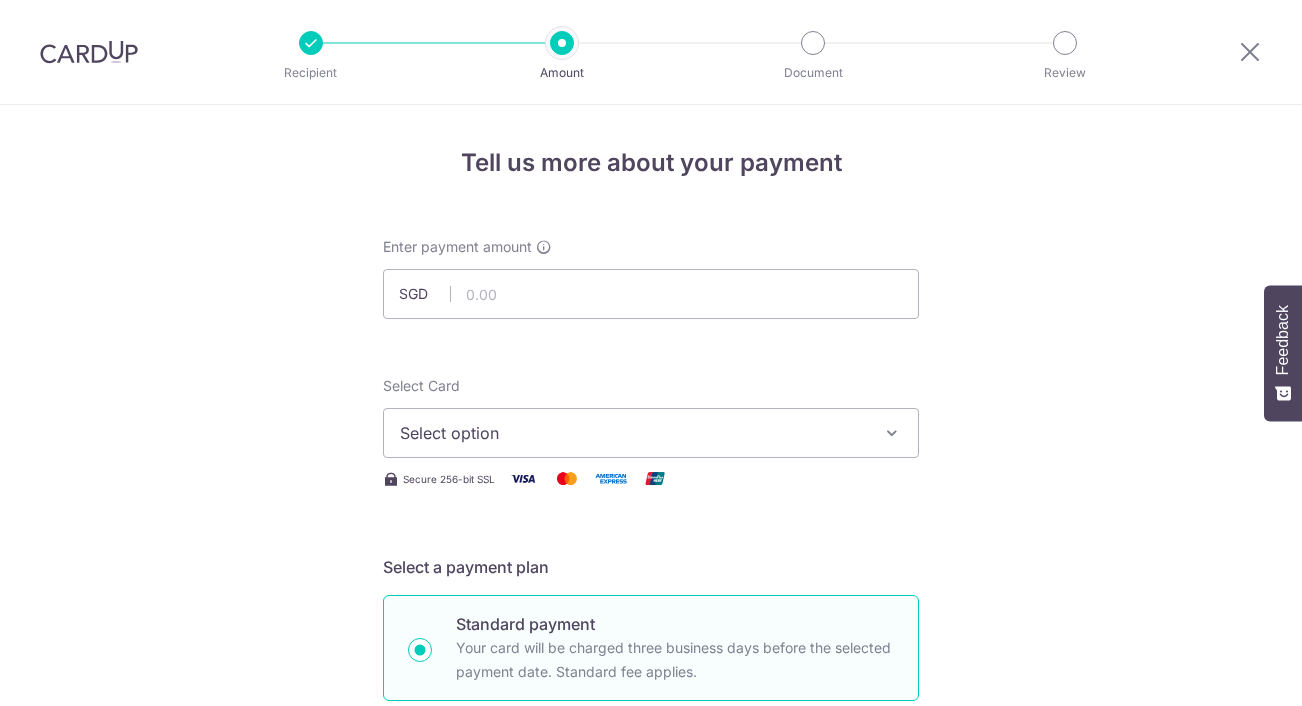 scroll, scrollTop: 0, scrollLeft: 0, axis: both 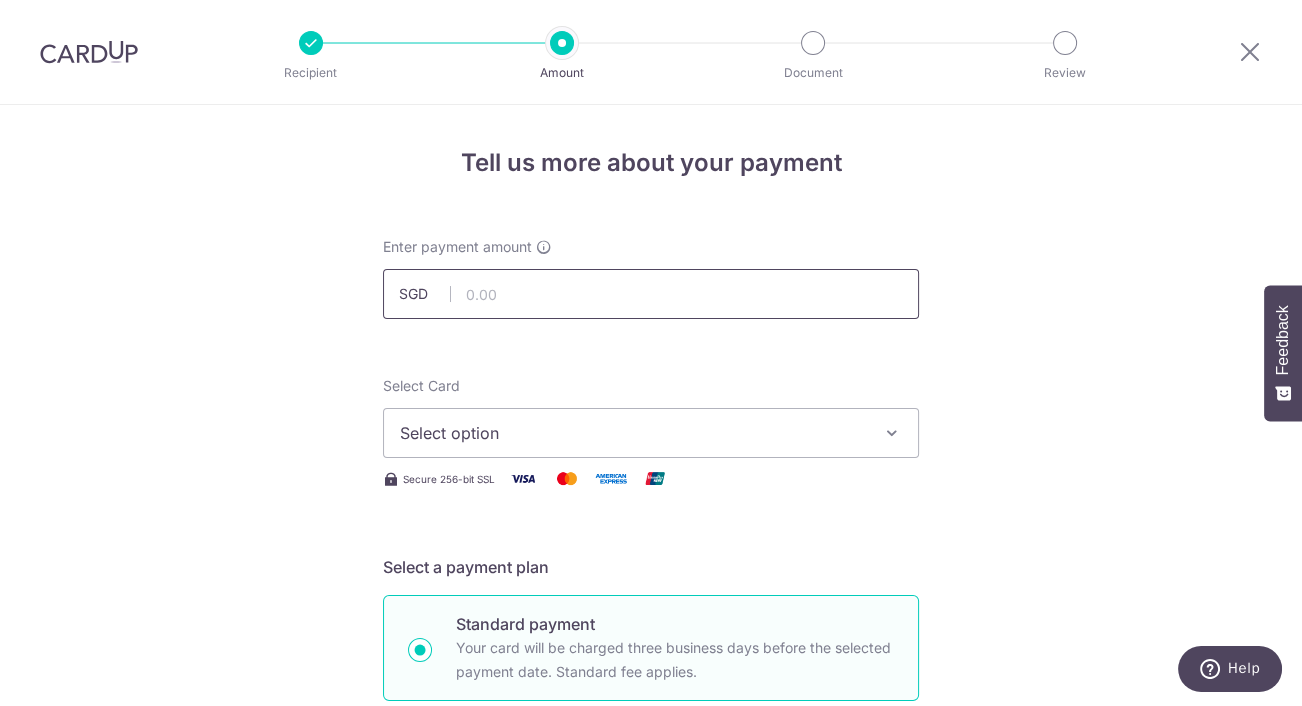click at bounding box center [651, 294] 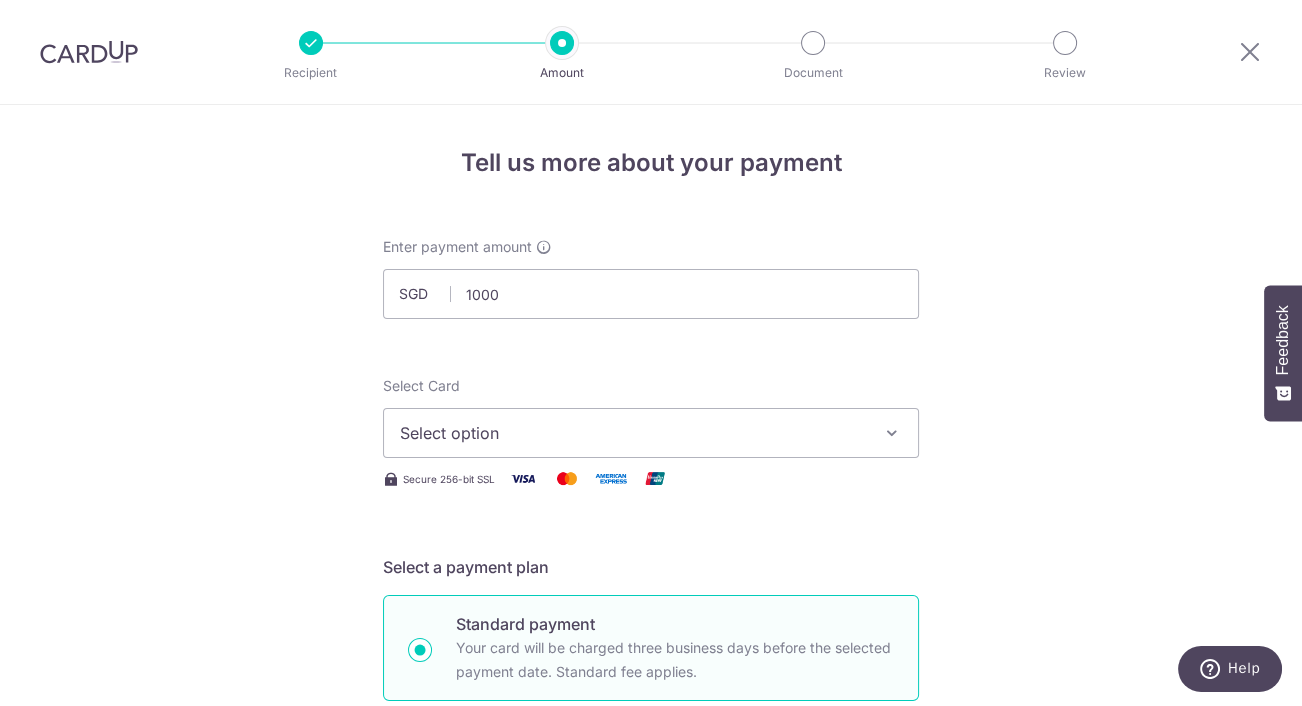 click on "Select option" at bounding box center (651, 433) 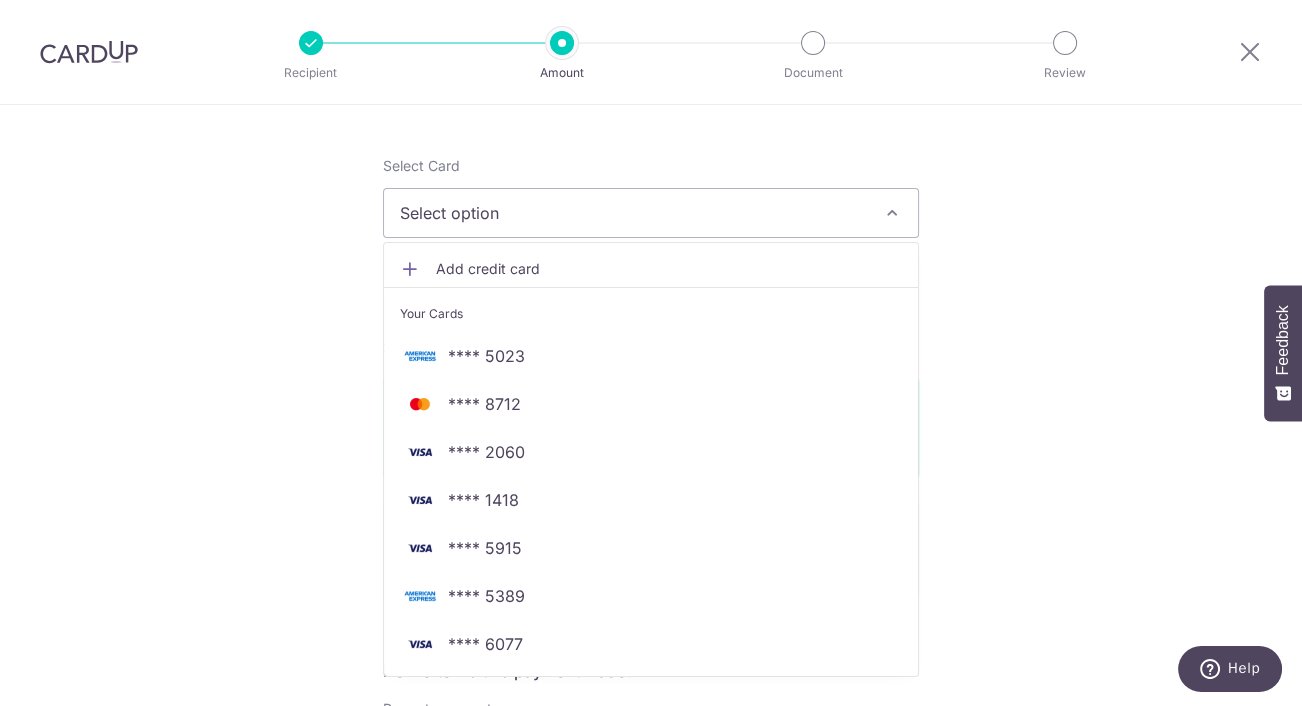 scroll, scrollTop: 248, scrollLeft: 0, axis: vertical 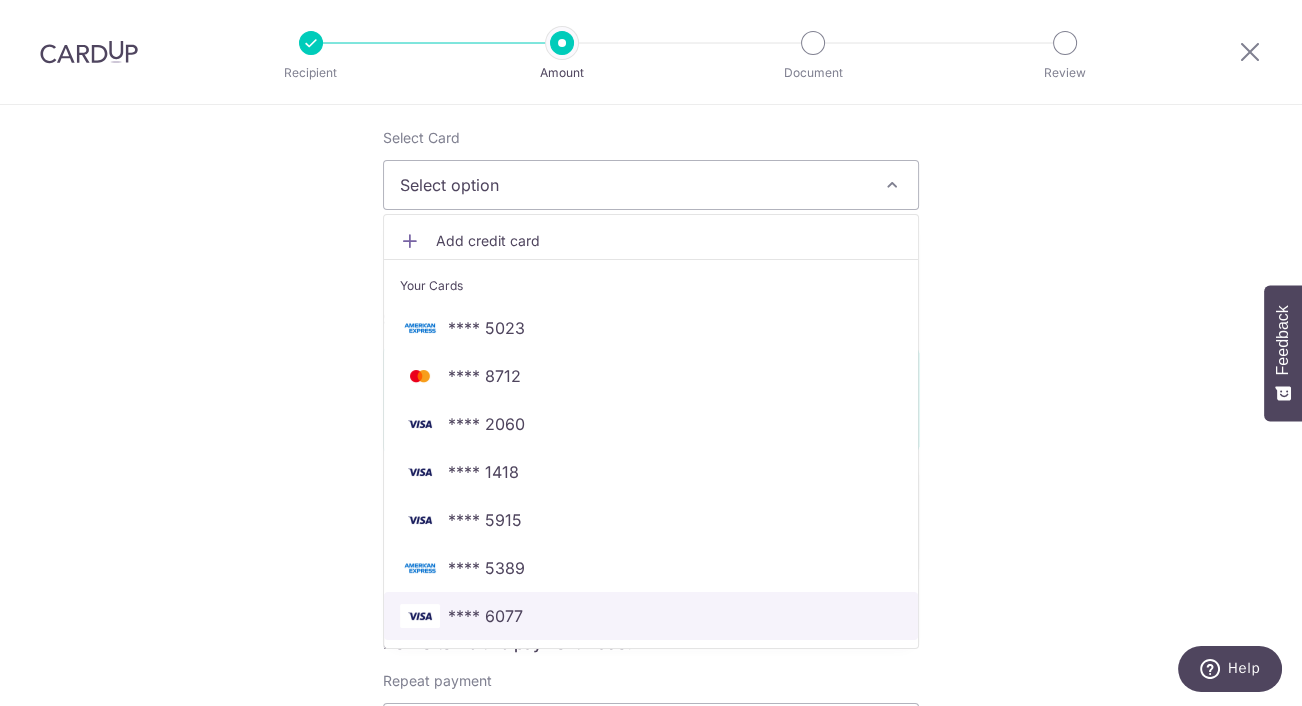click on "**** 6077" at bounding box center [651, 616] 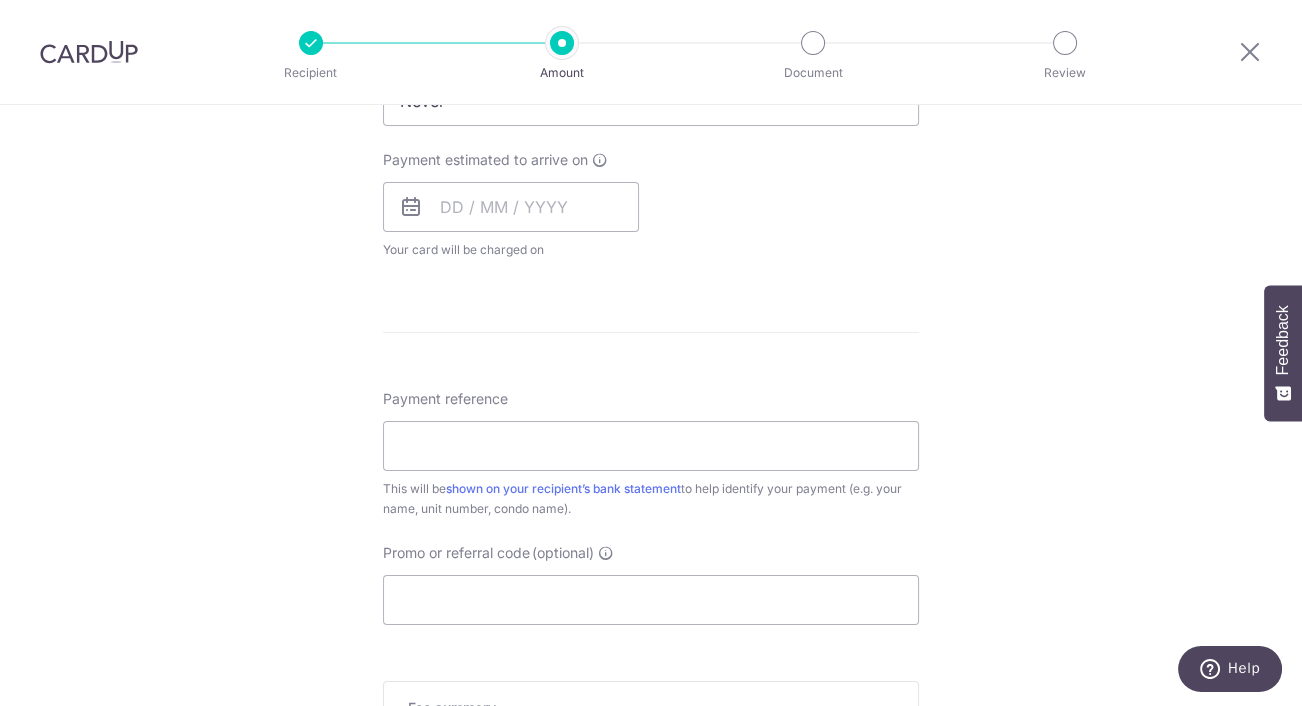 scroll, scrollTop: 886, scrollLeft: 0, axis: vertical 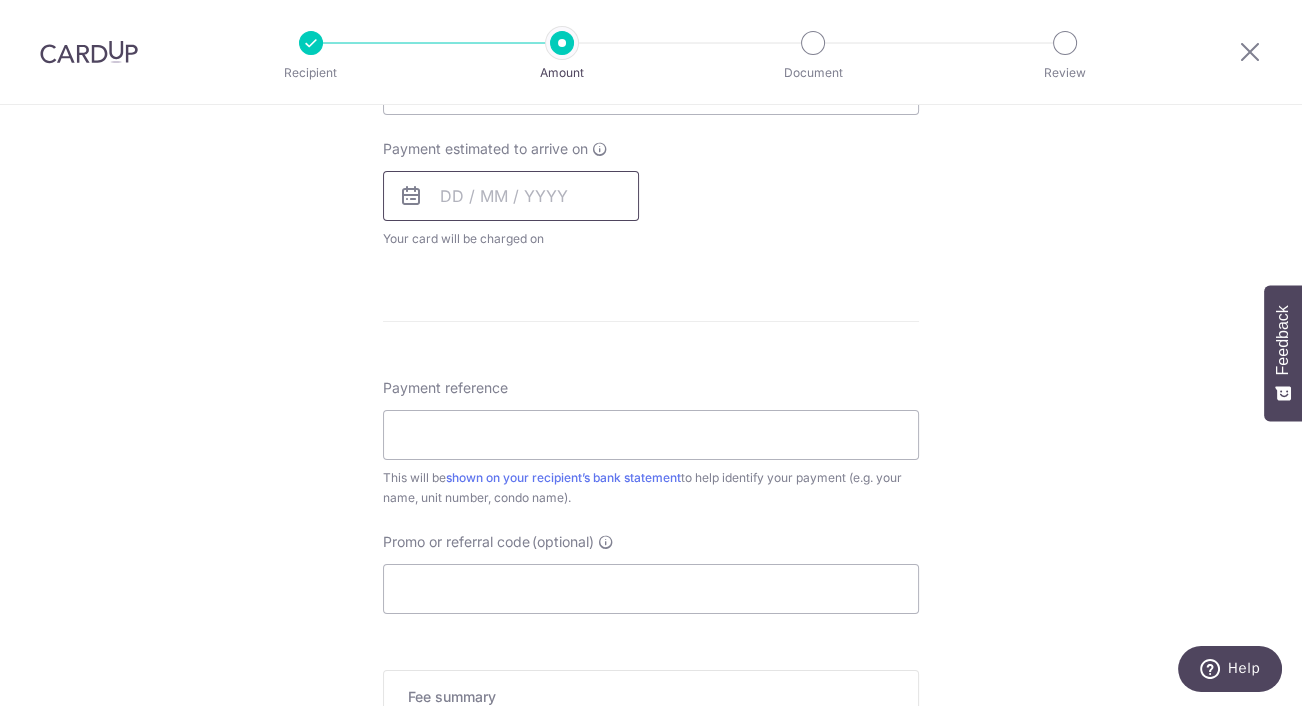 click at bounding box center [511, 196] 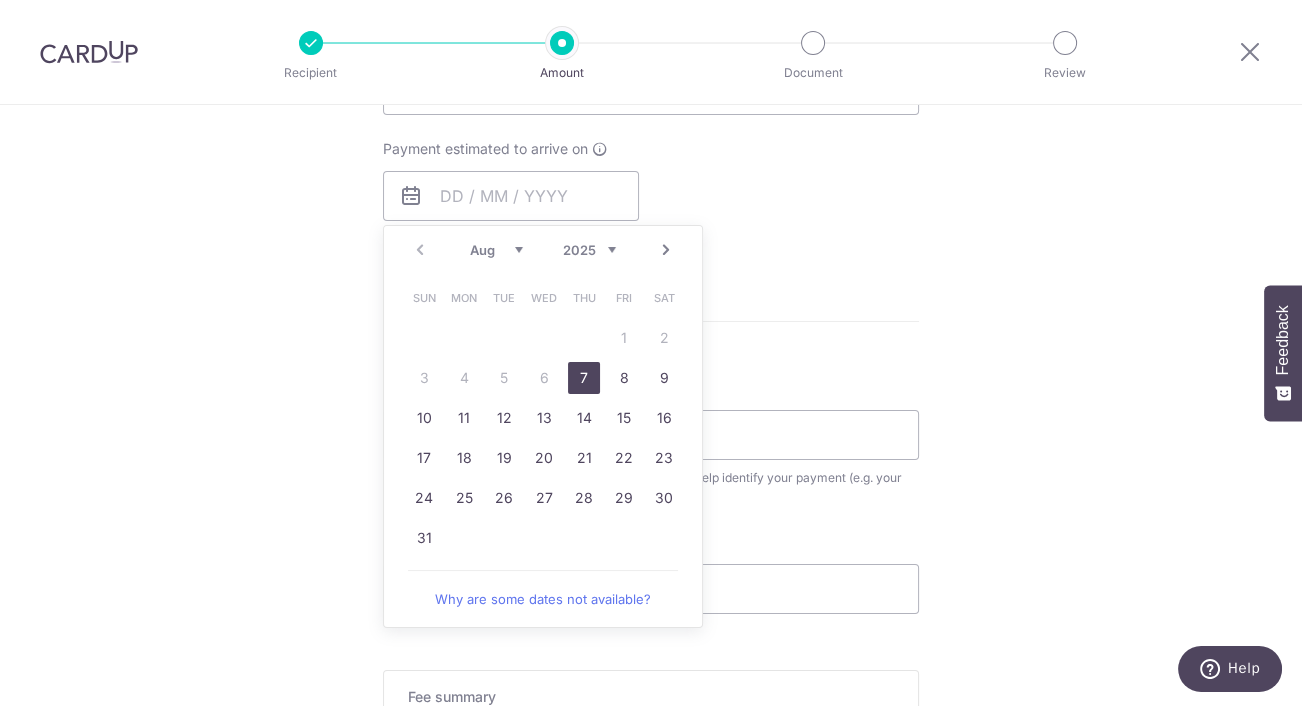 click on "7" at bounding box center (584, 378) 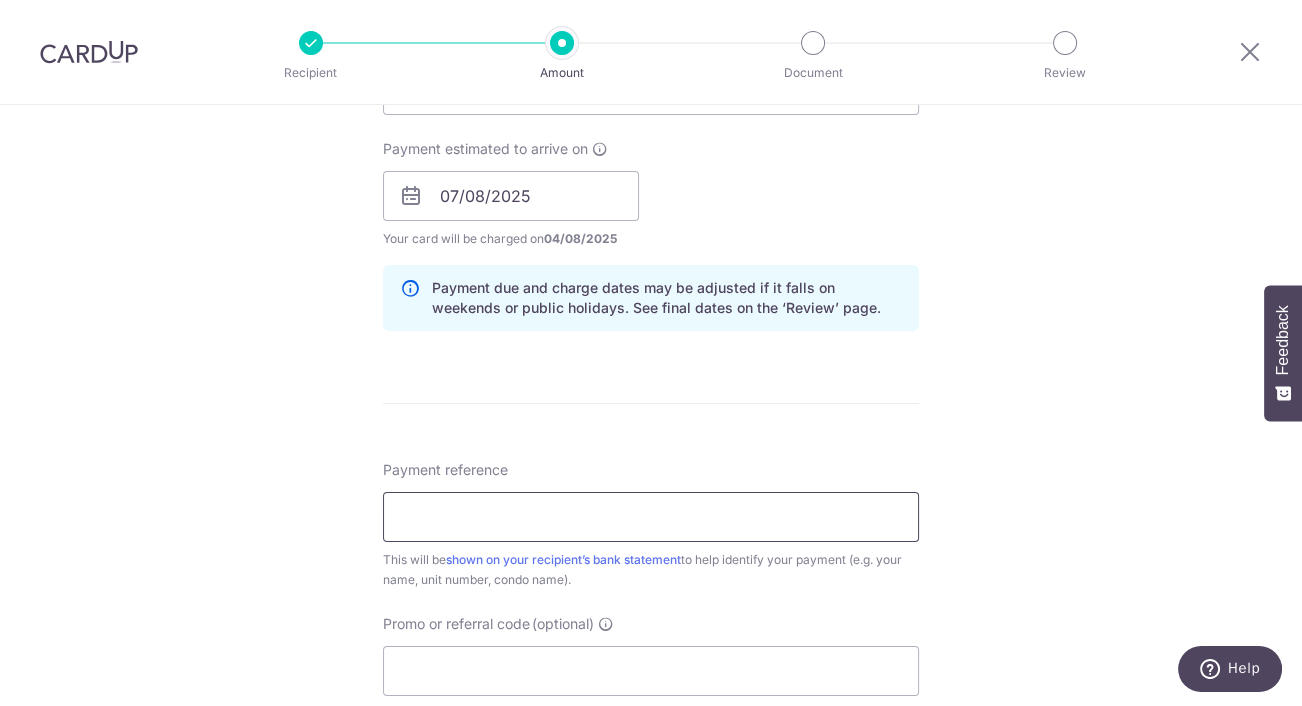 click on "Payment reference" at bounding box center [651, 517] 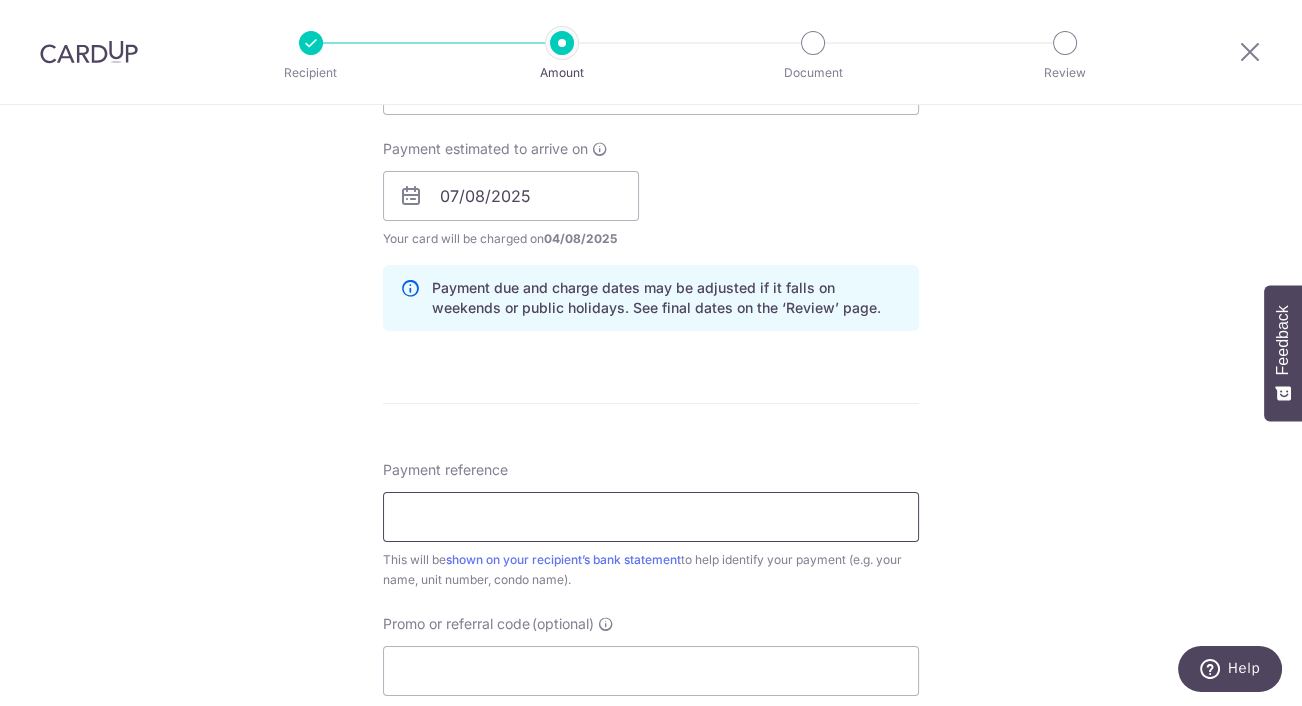 paste on "HMT2001 Unit ( 20 - 01 ) Mr HATTA" 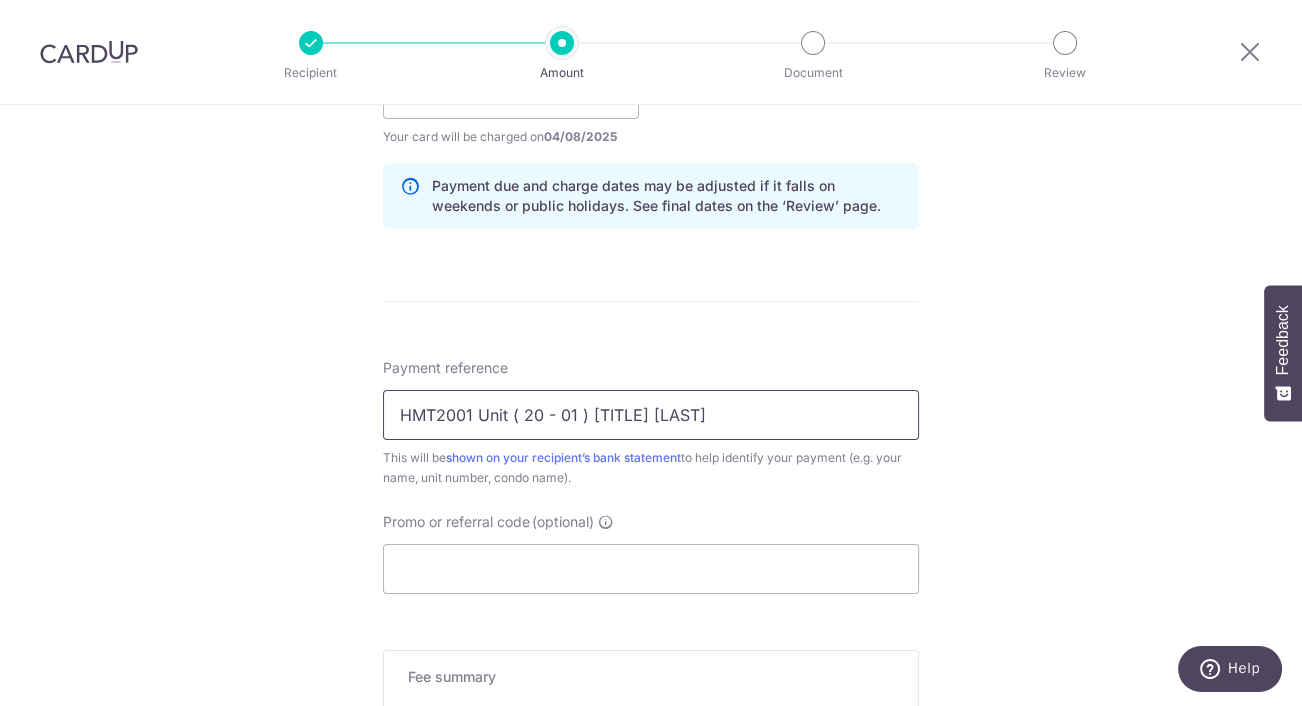 scroll, scrollTop: 1288, scrollLeft: 0, axis: vertical 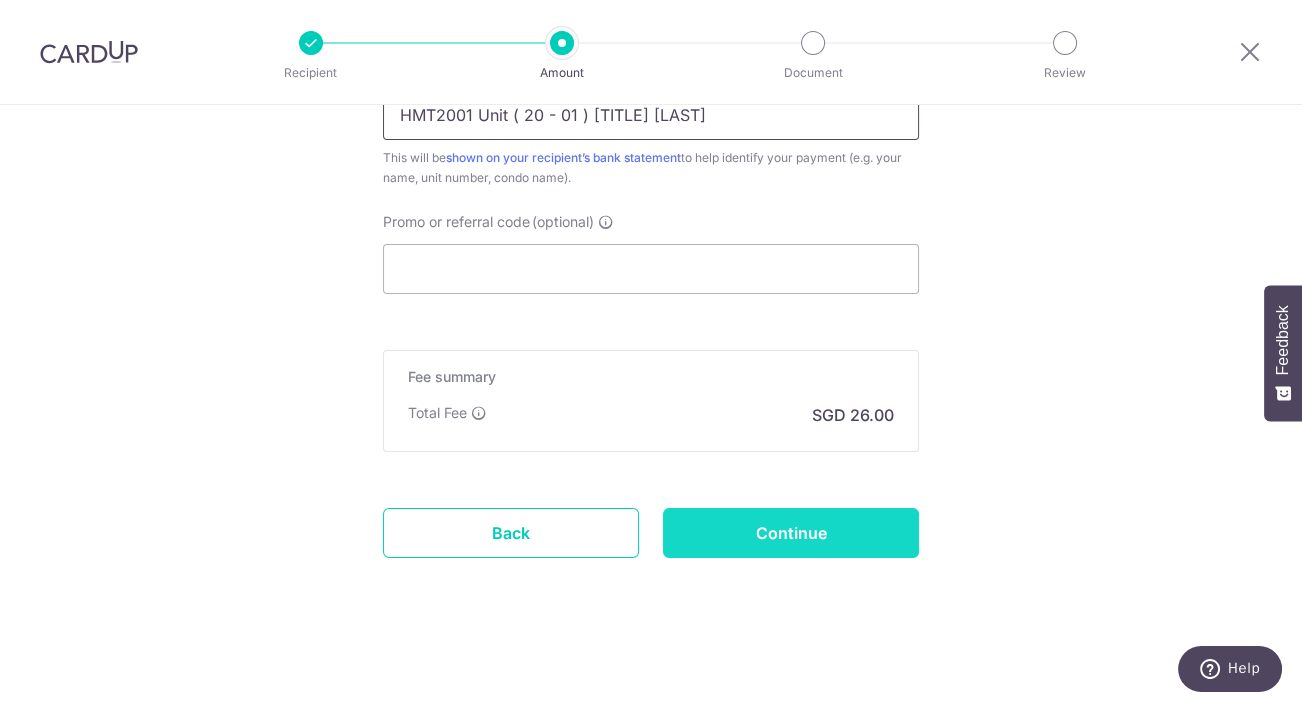 type on "HMT2001 Unit ( 20 - 01 ) Mr HATTA" 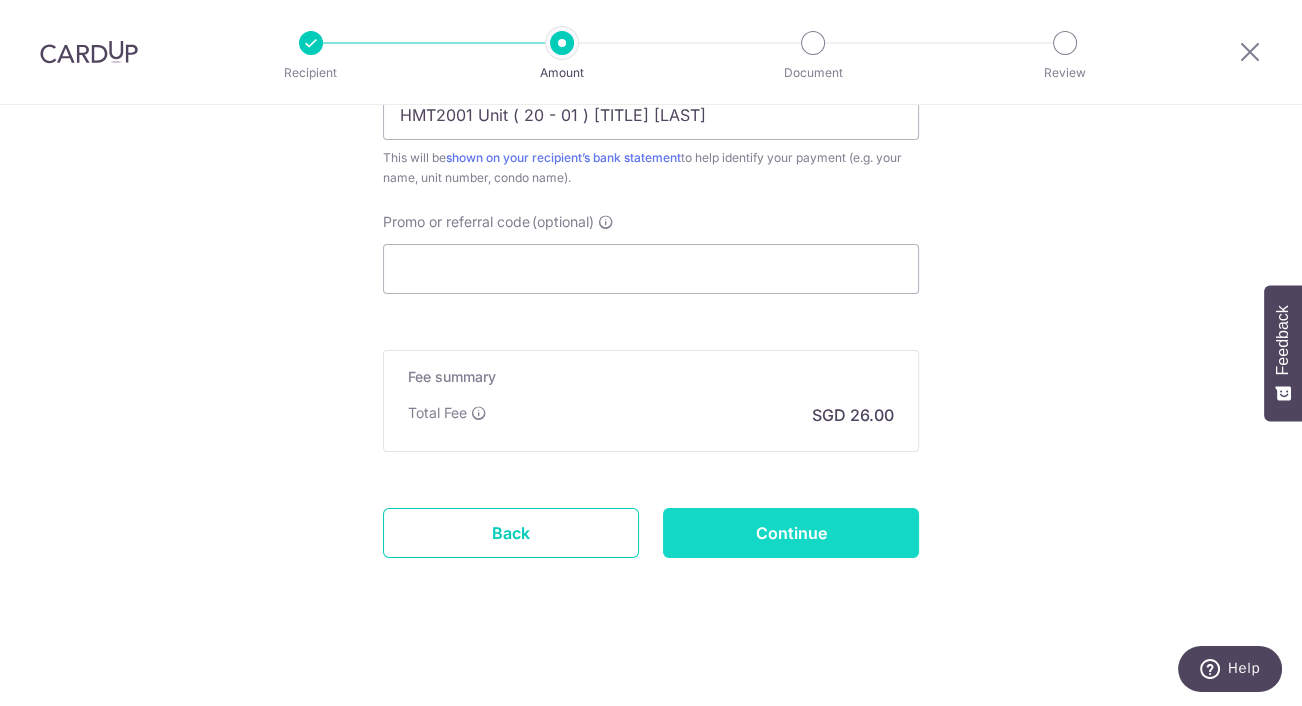 click on "Continue" at bounding box center (791, 533) 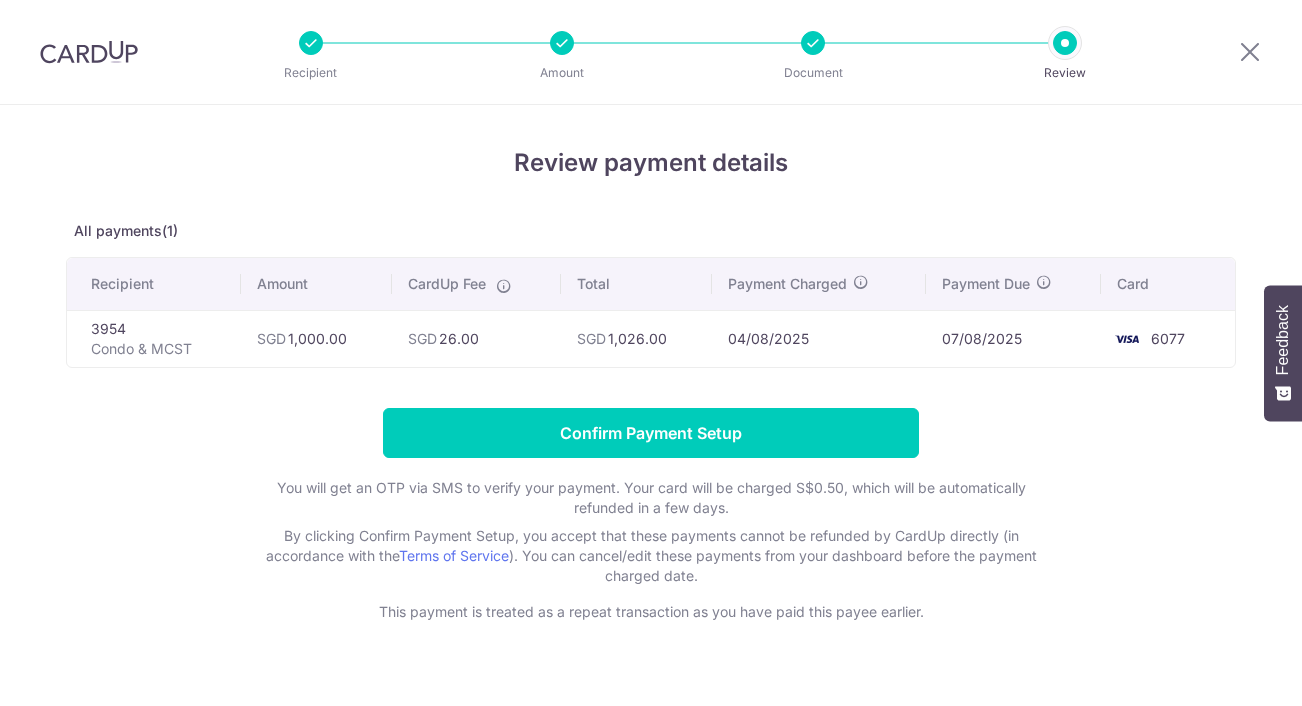scroll, scrollTop: 0, scrollLeft: 0, axis: both 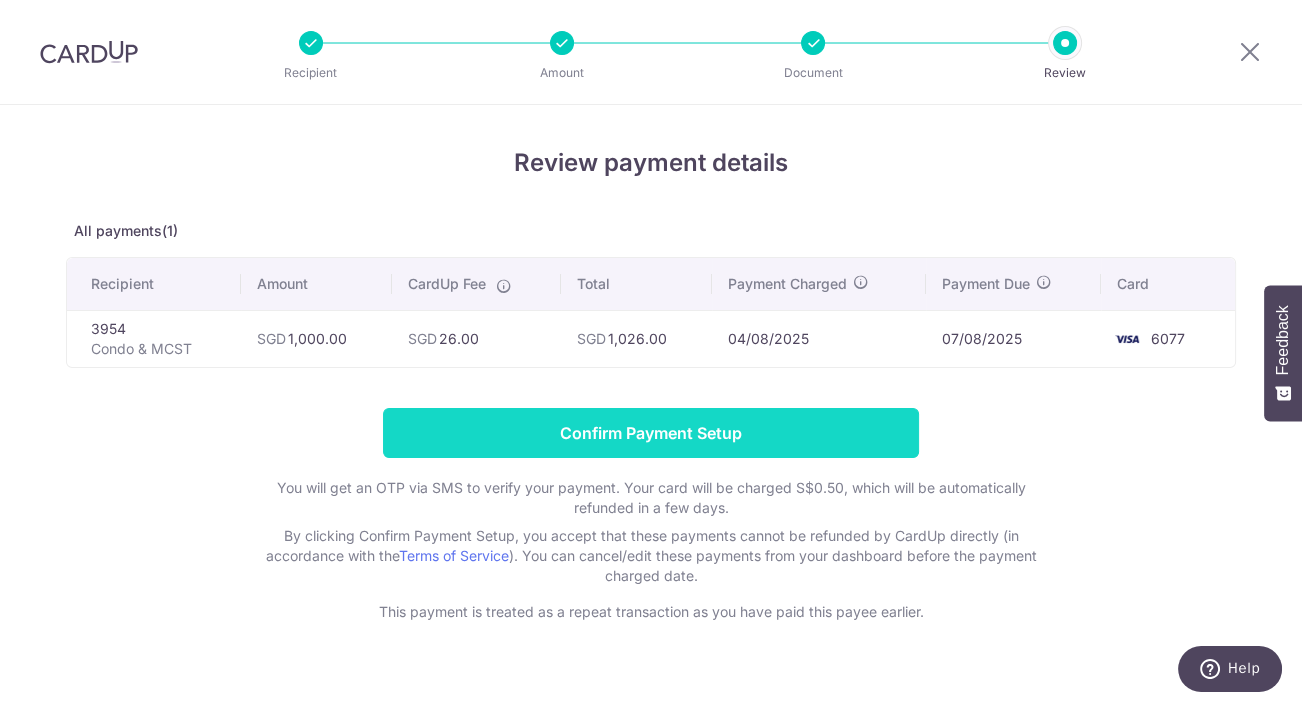 click on "Confirm Payment Setup" at bounding box center [651, 433] 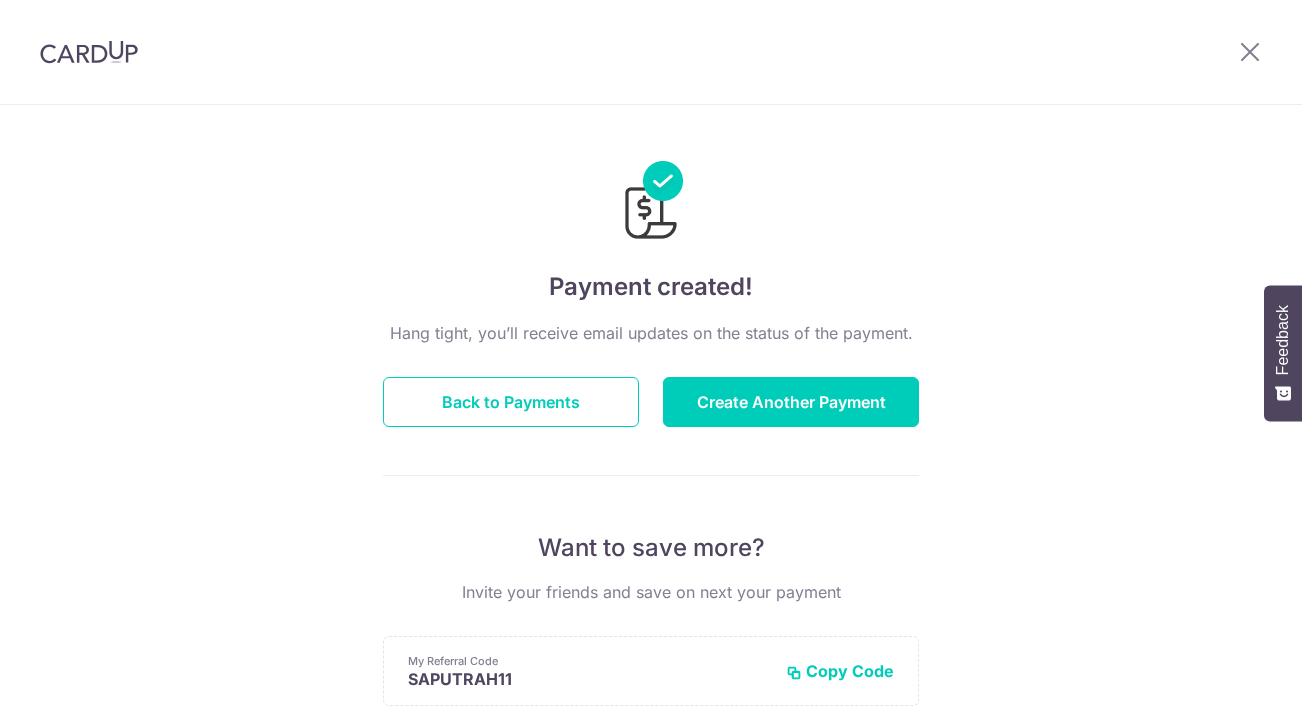 scroll, scrollTop: 0, scrollLeft: 0, axis: both 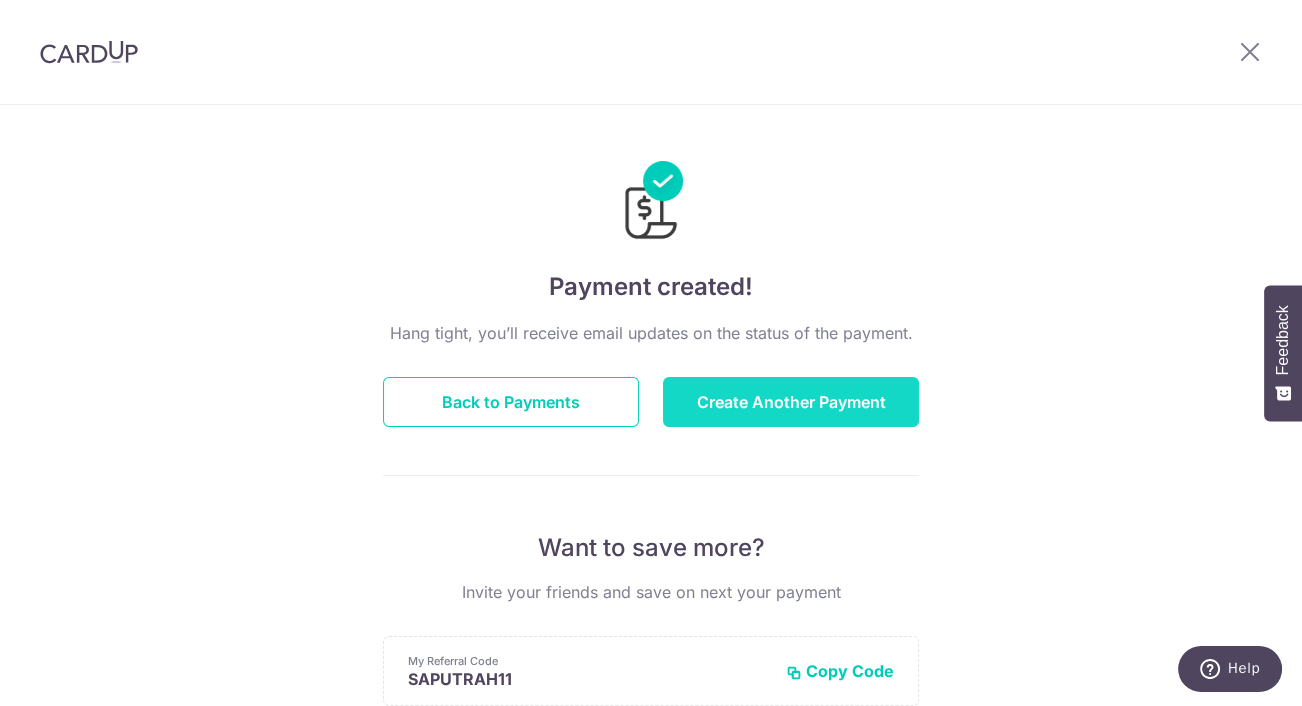 click on "Create Another Payment" at bounding box center (791, 402) 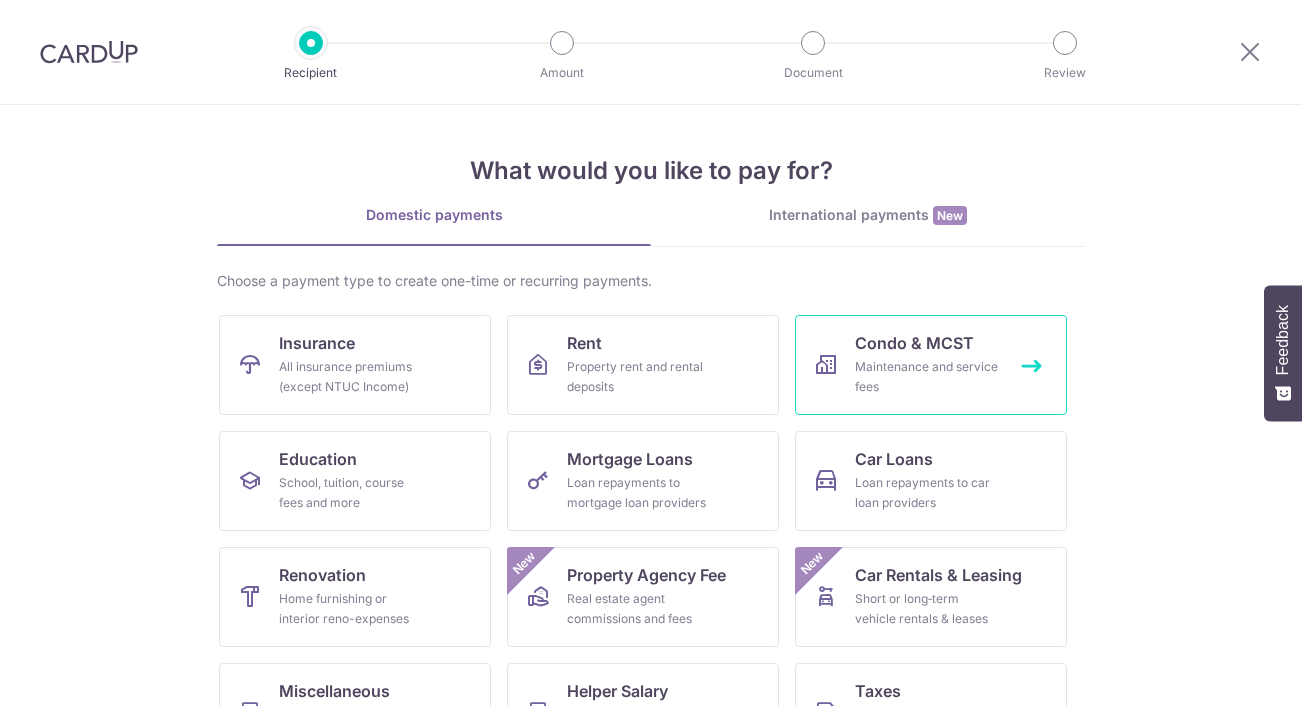 scroll, scrollTop: 0, scrollLeft: 0, axis: both 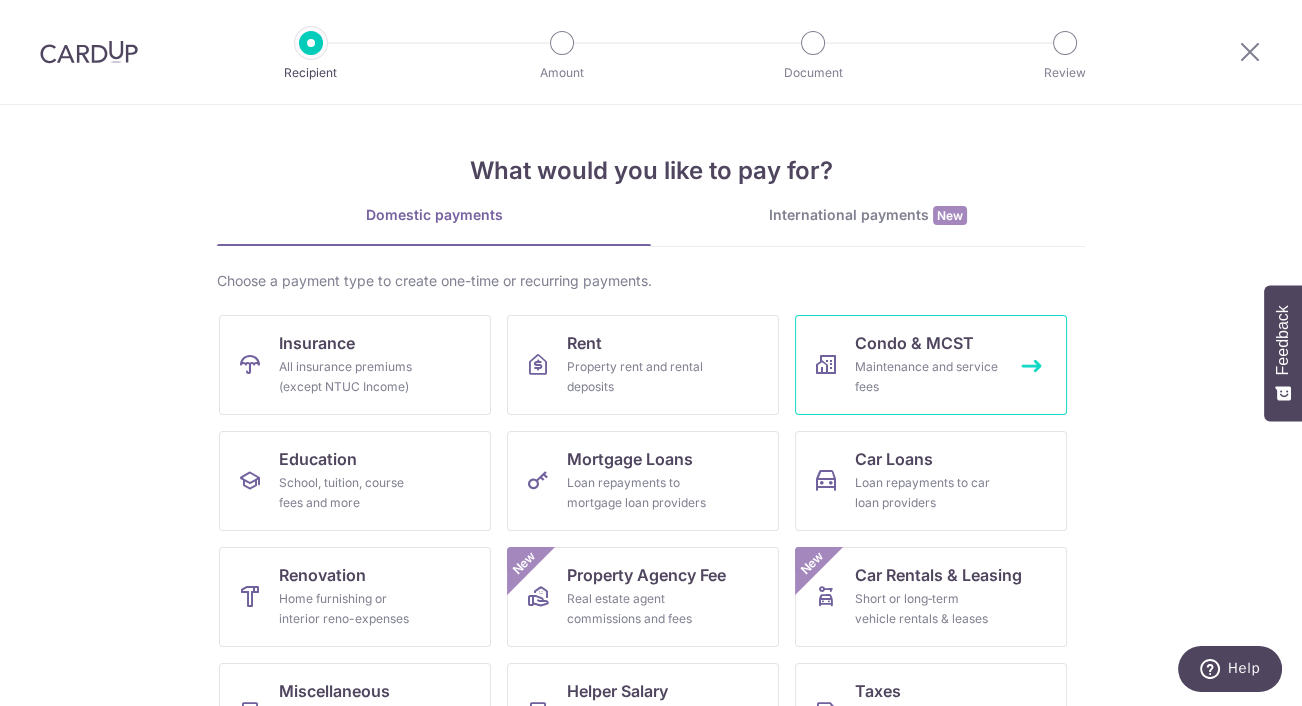 click on "Maintenance and service fees" at bounding box center [927, 377] 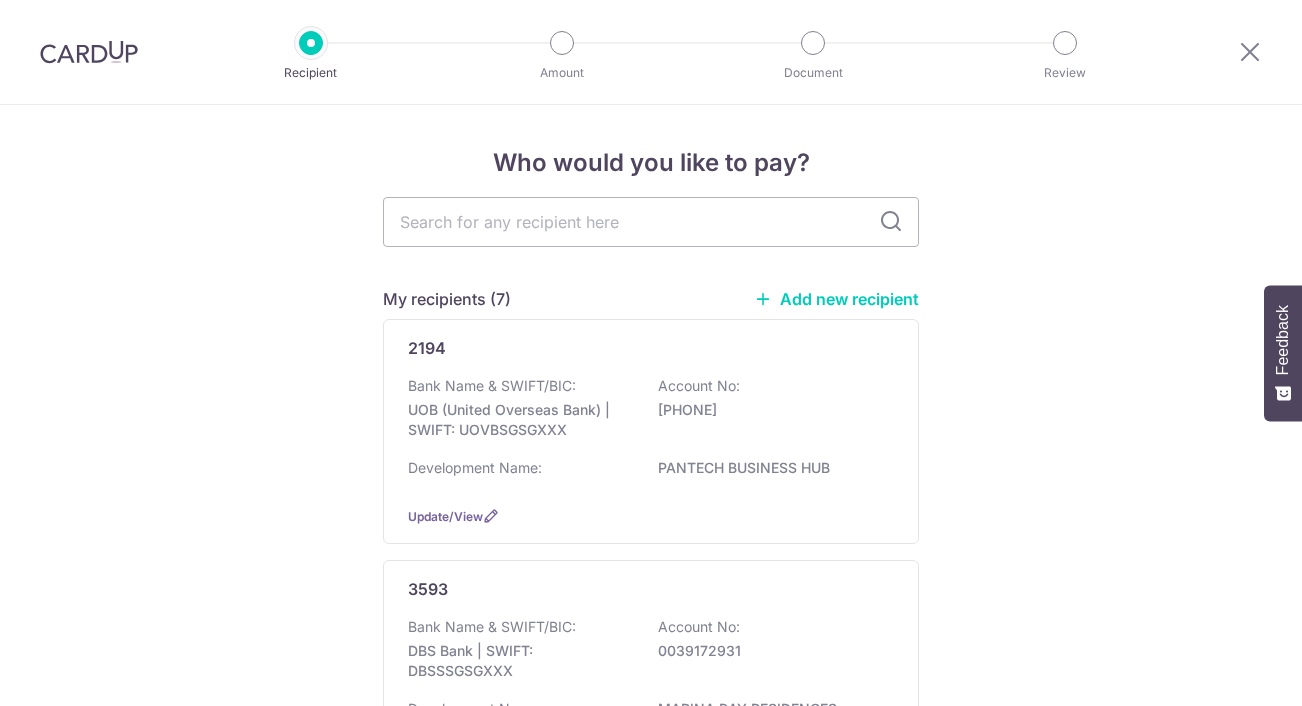 scroll, scrollTop: 0, scrollLeft: 0, axis: both 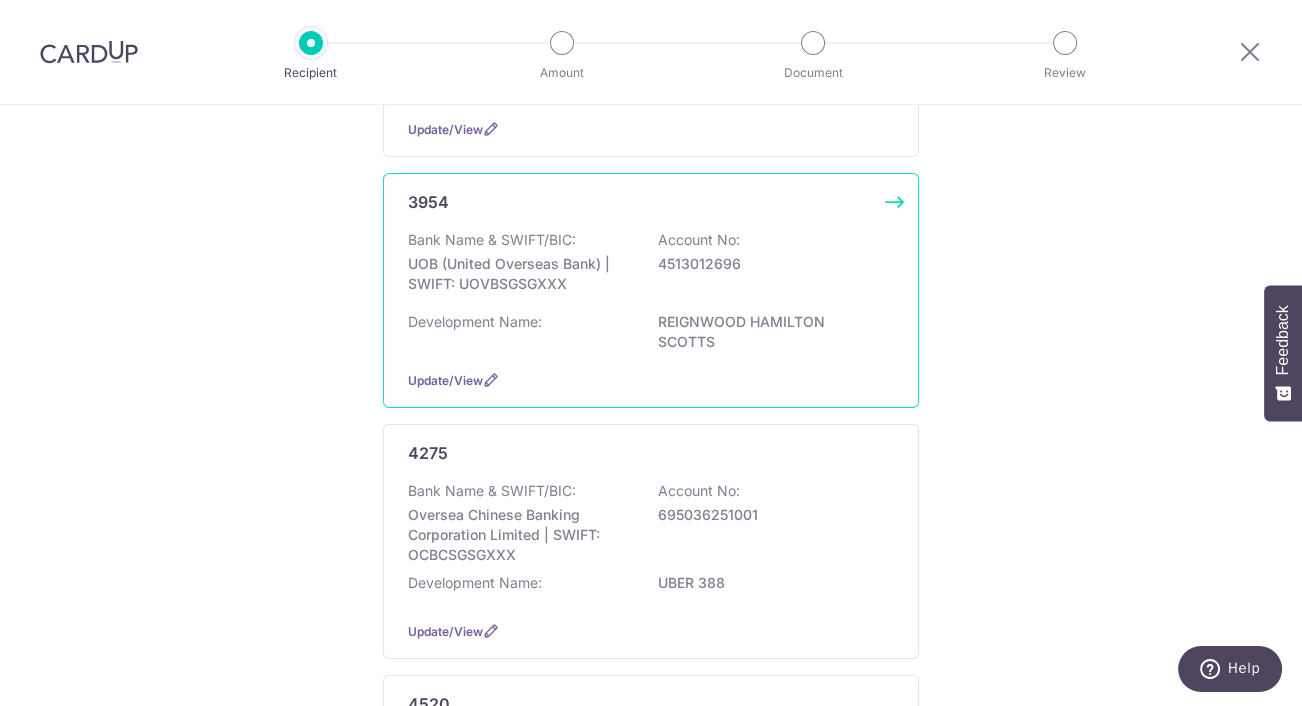 click on "UOB (United Overseas Bank) | SWIFT: UOVBSGSGXXX" at bounding box center [520, 274] 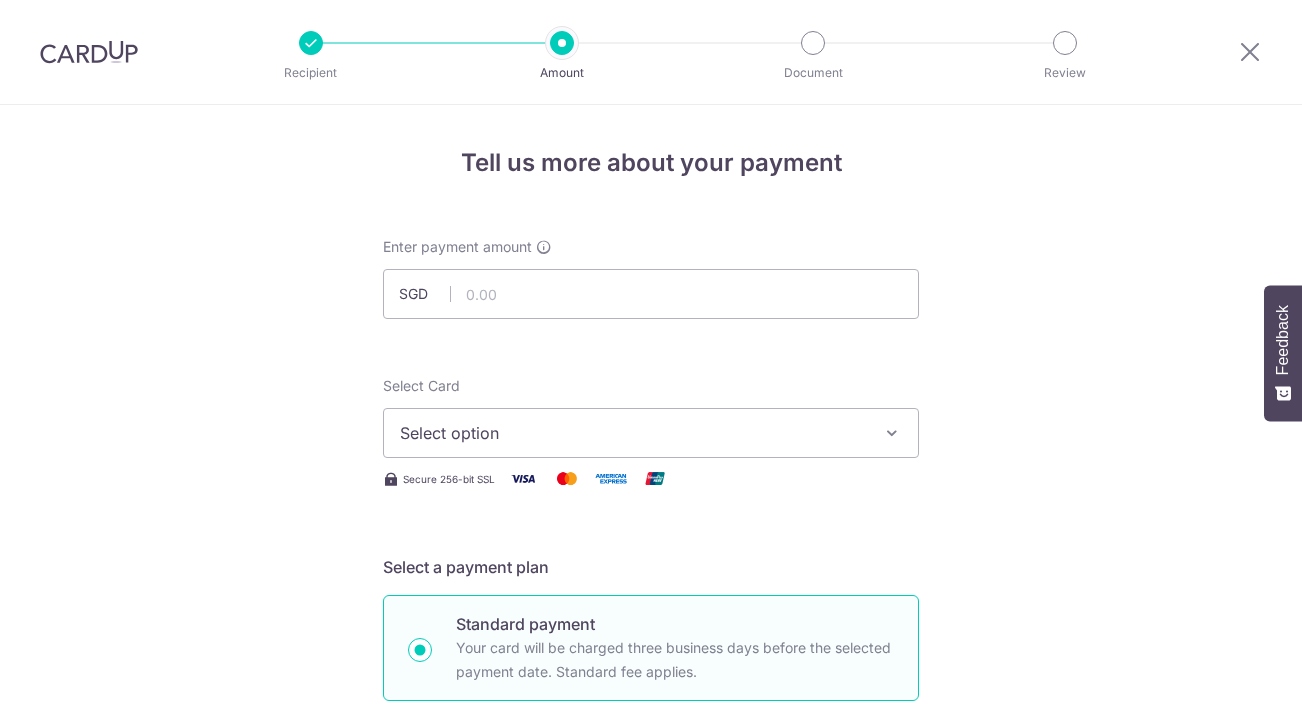 scroll, scrollTop: 0, scrollLeft: 0, axis: both 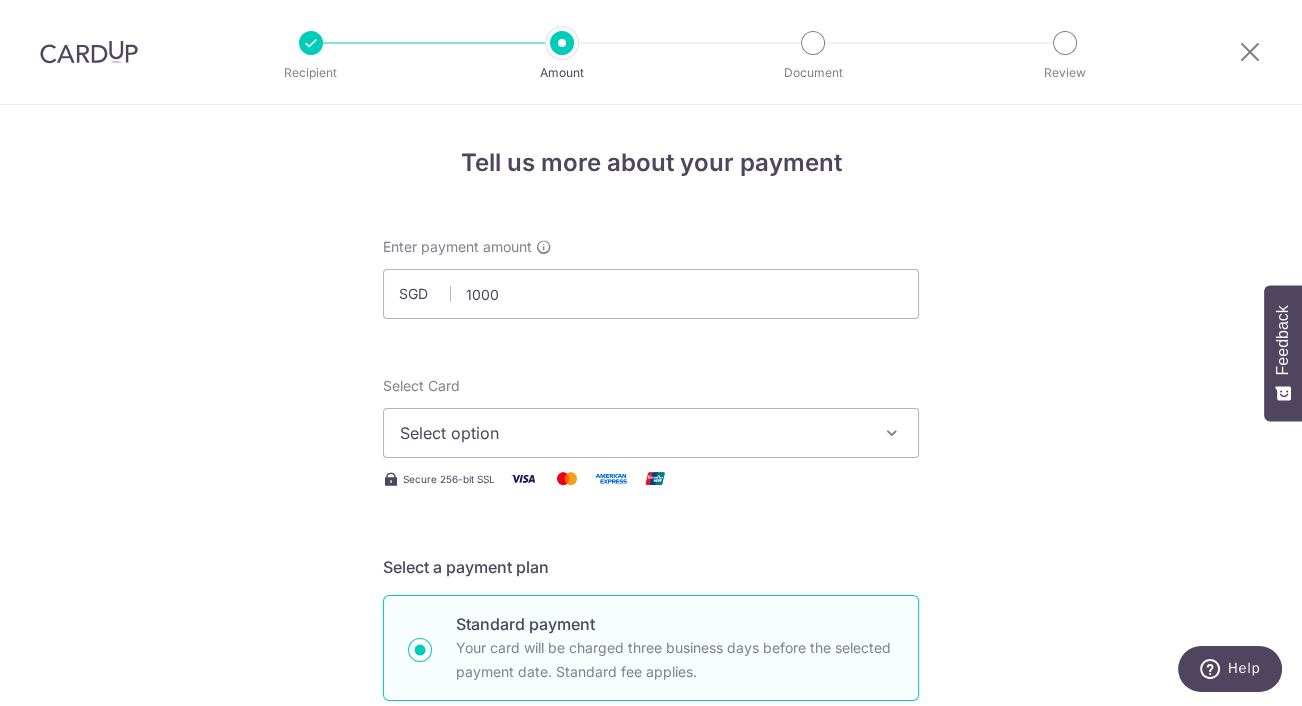 type on "1,000.00" 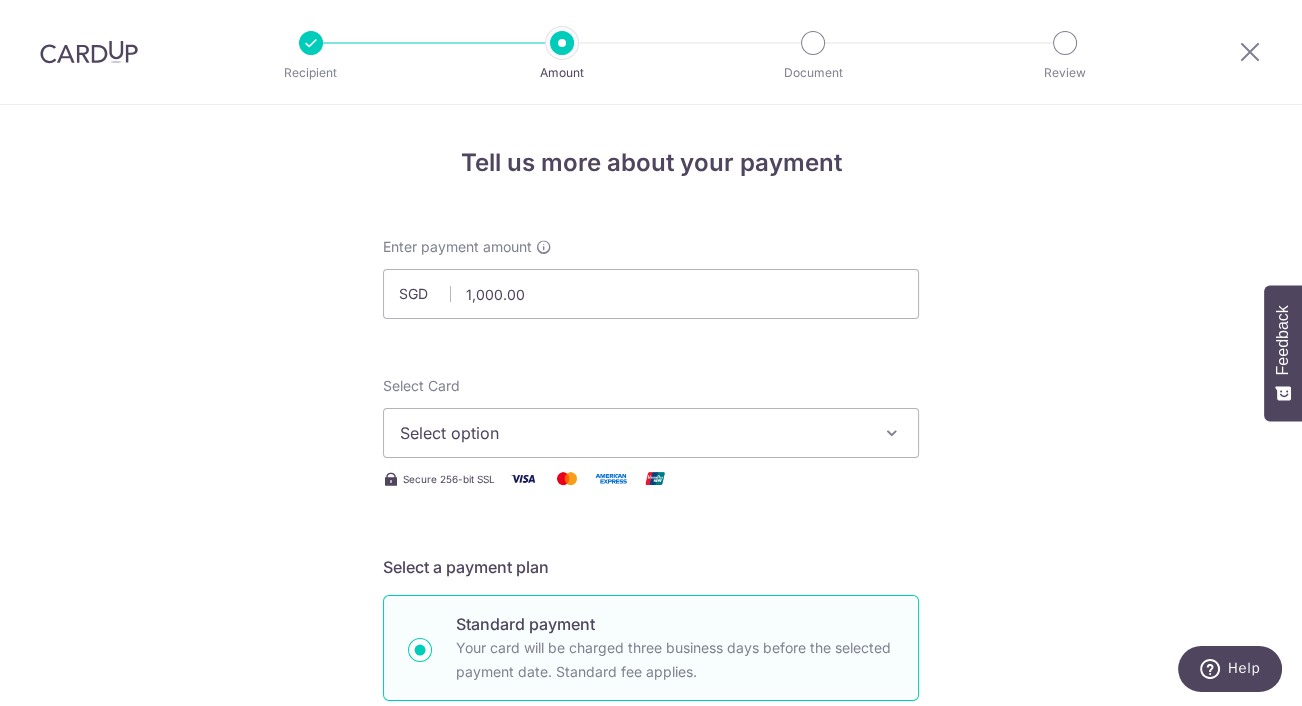 click on "Tell us more about your payment
Enter payment amount
SGD
1,000.00
1000.00
Select Card
Select option
Add credit card
Your Cards
**** 5023
**** 8712
**** 2060
**** 1418
**** 5915
**** 5389
**** 6077
Secure 256-bit SSL" at bounding box center (651, 1009) 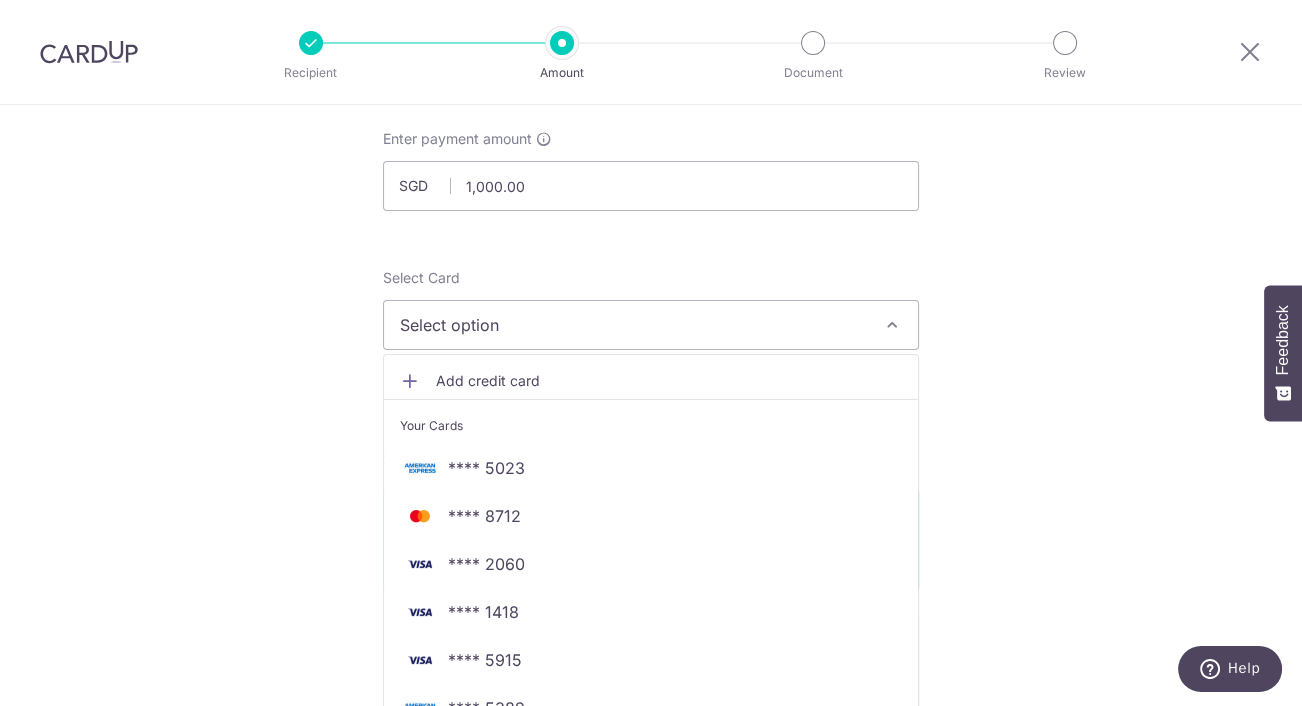 scroll, scrollTop: 269, scrollLeft: 0, axis: vertical 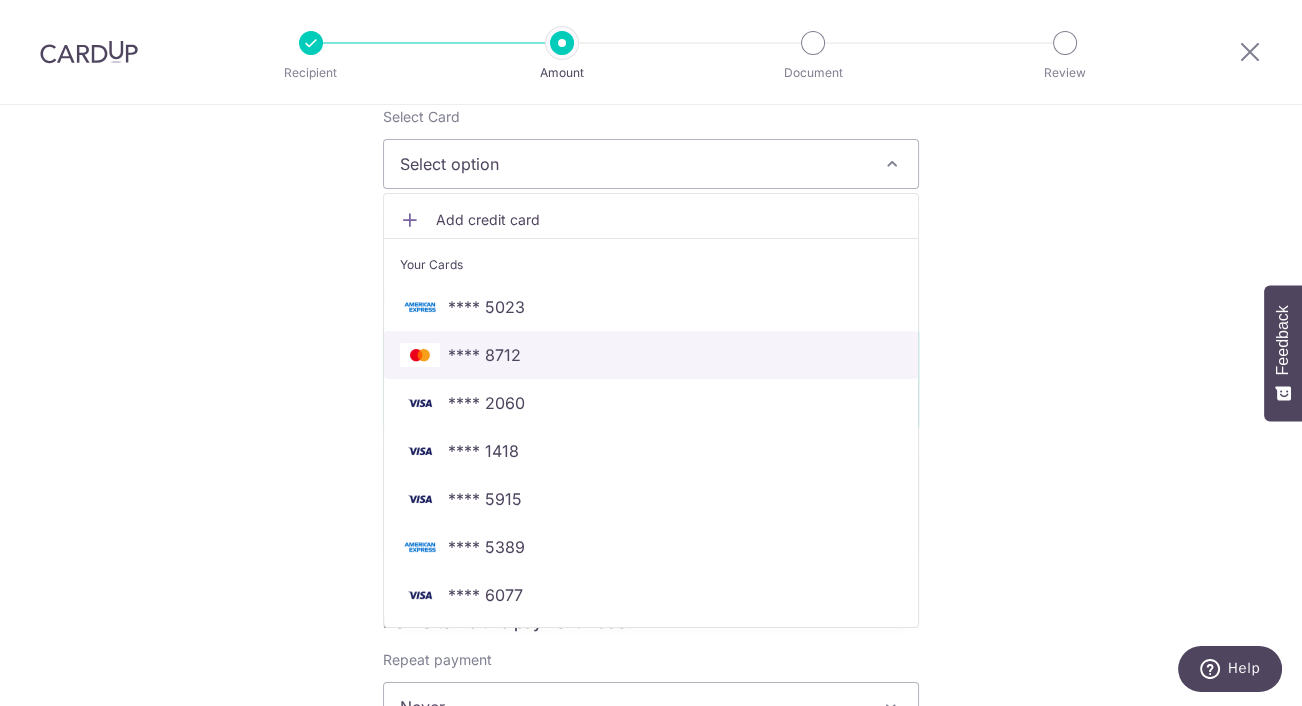 click on "**** 8712" at bounding box center (651, 355) 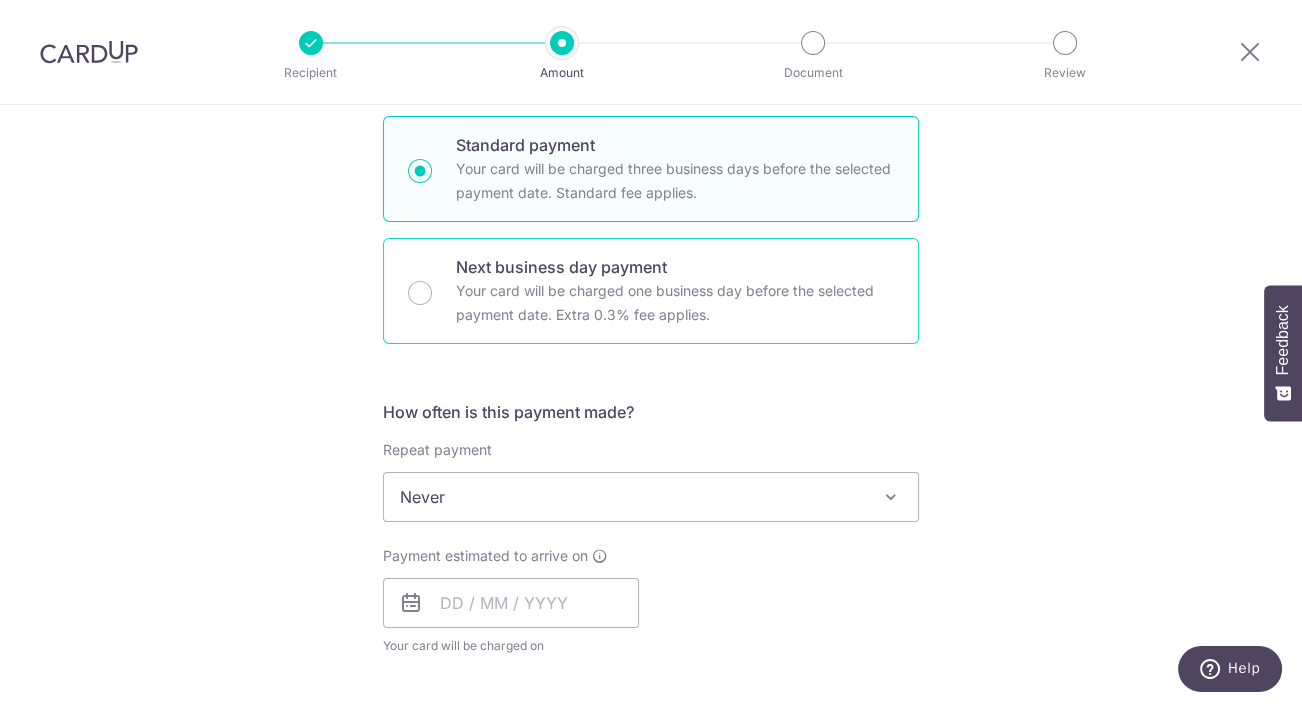 click on "Your card will be charged one business day before the selected payment date. Extra 0.3% fee applies." at bounding box center (675, 303) 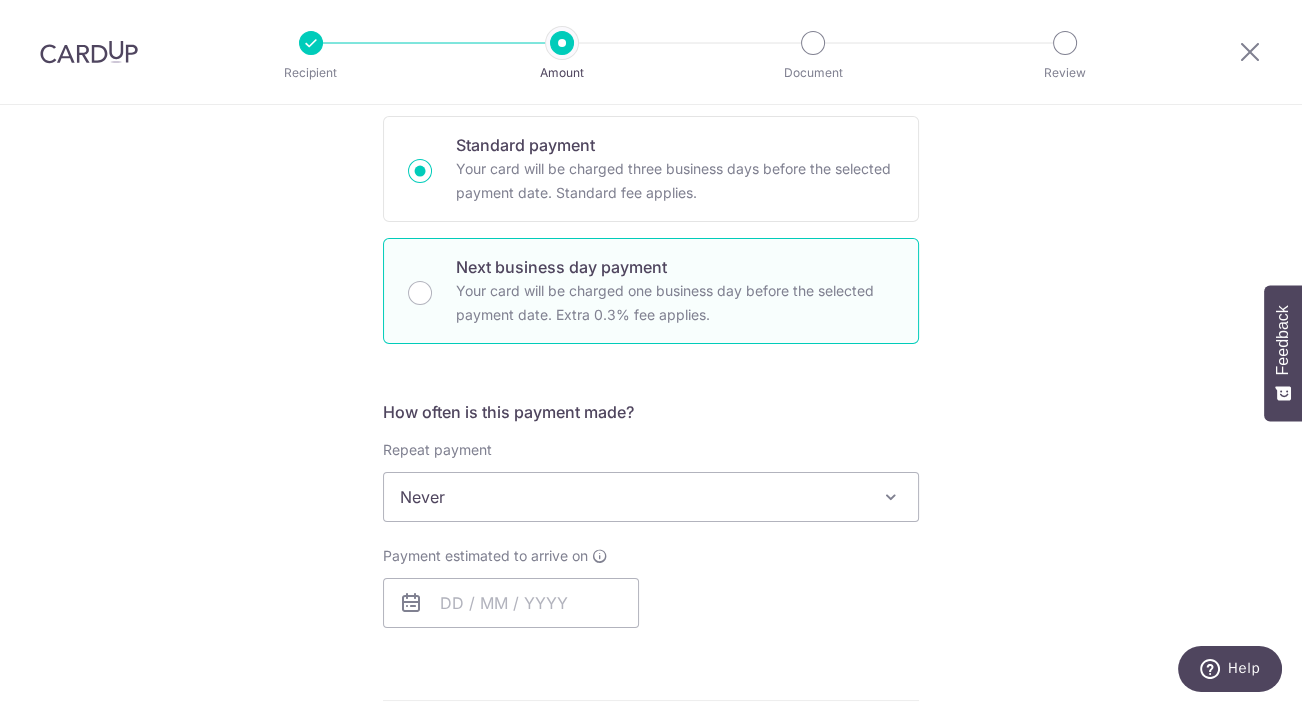 radio on "false" 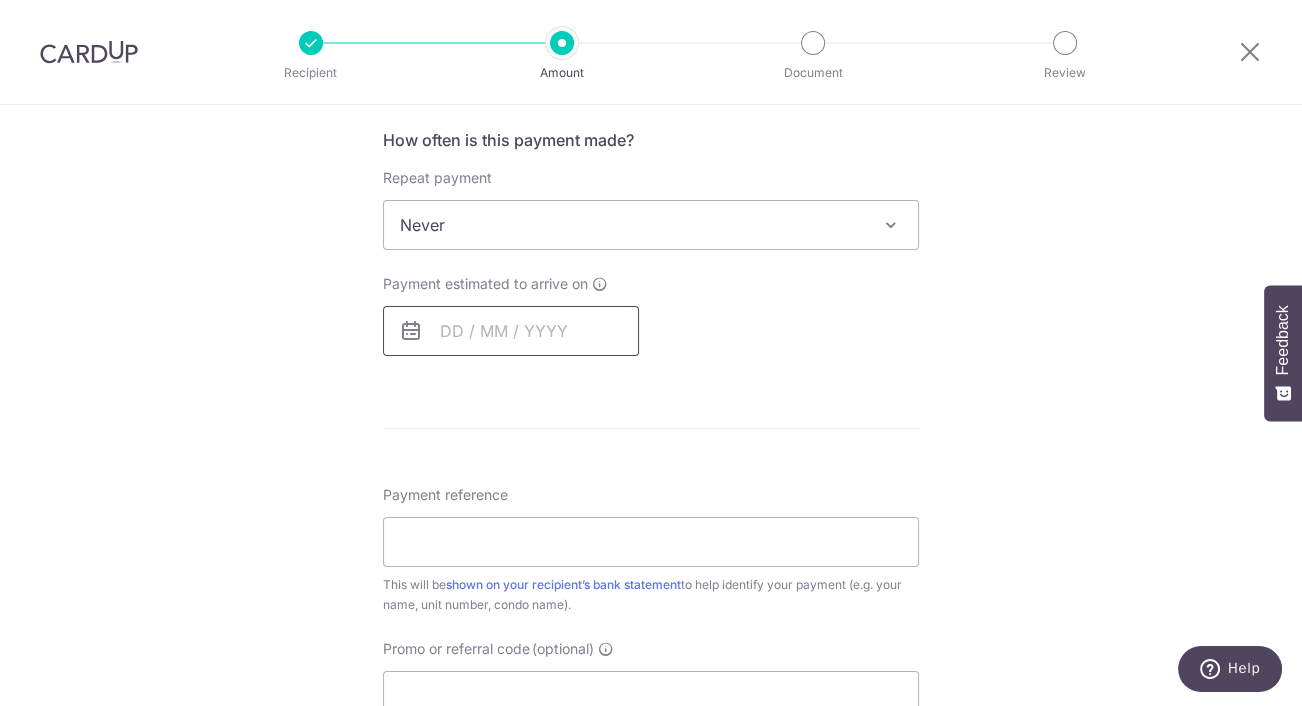 scroll, scrollTop: 785, scrollLeft: 0, axis: vertical 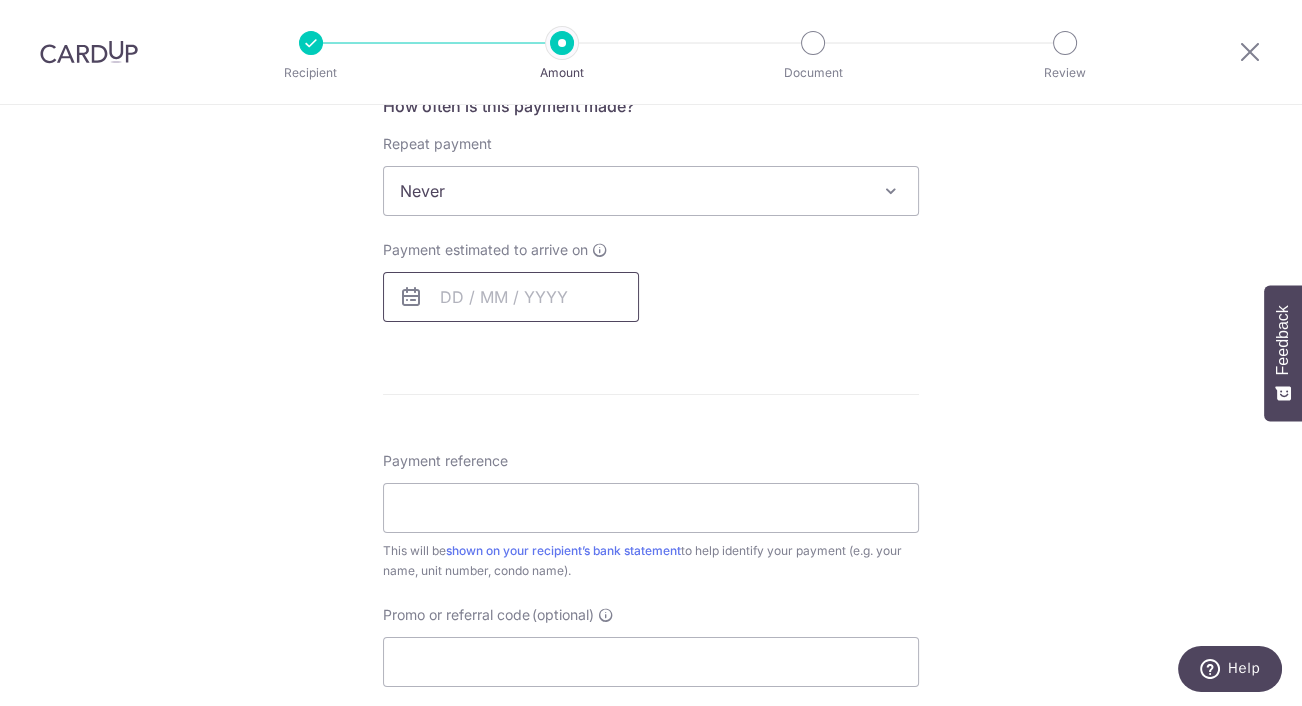 click at bounding box center [511, 297] 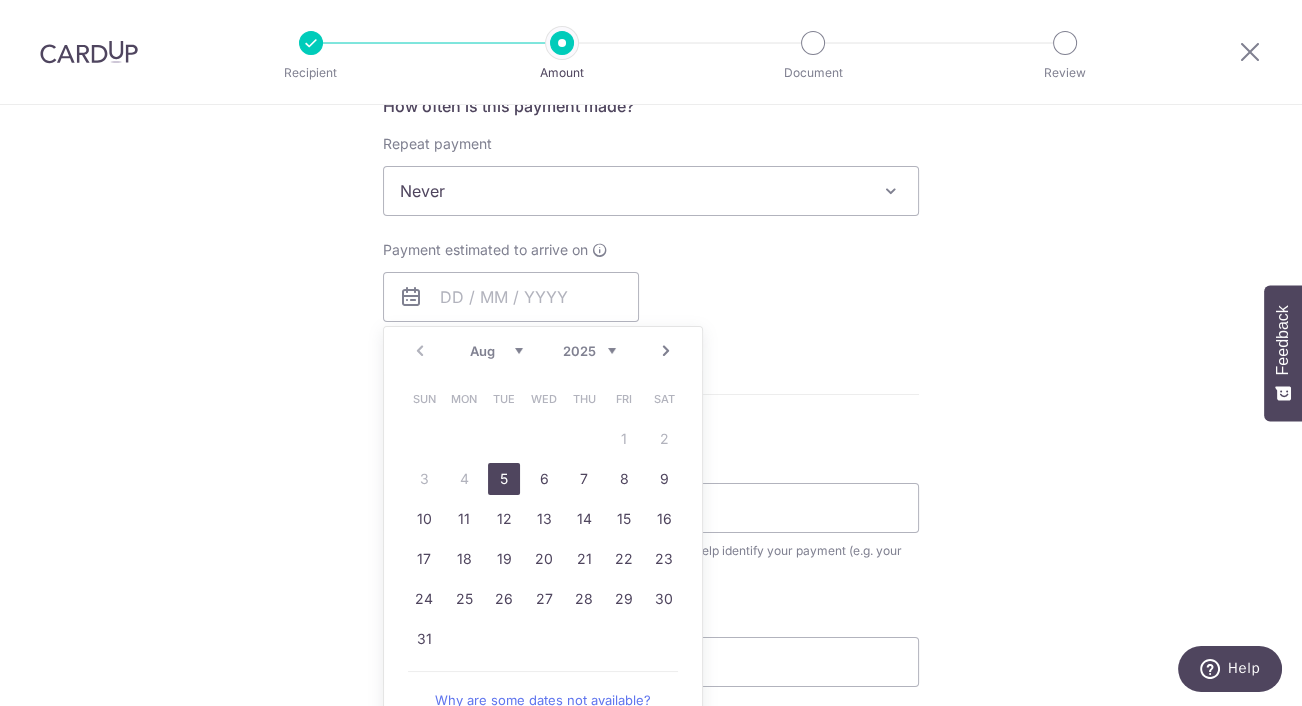 click on "5" at bounding box center (504, 479) 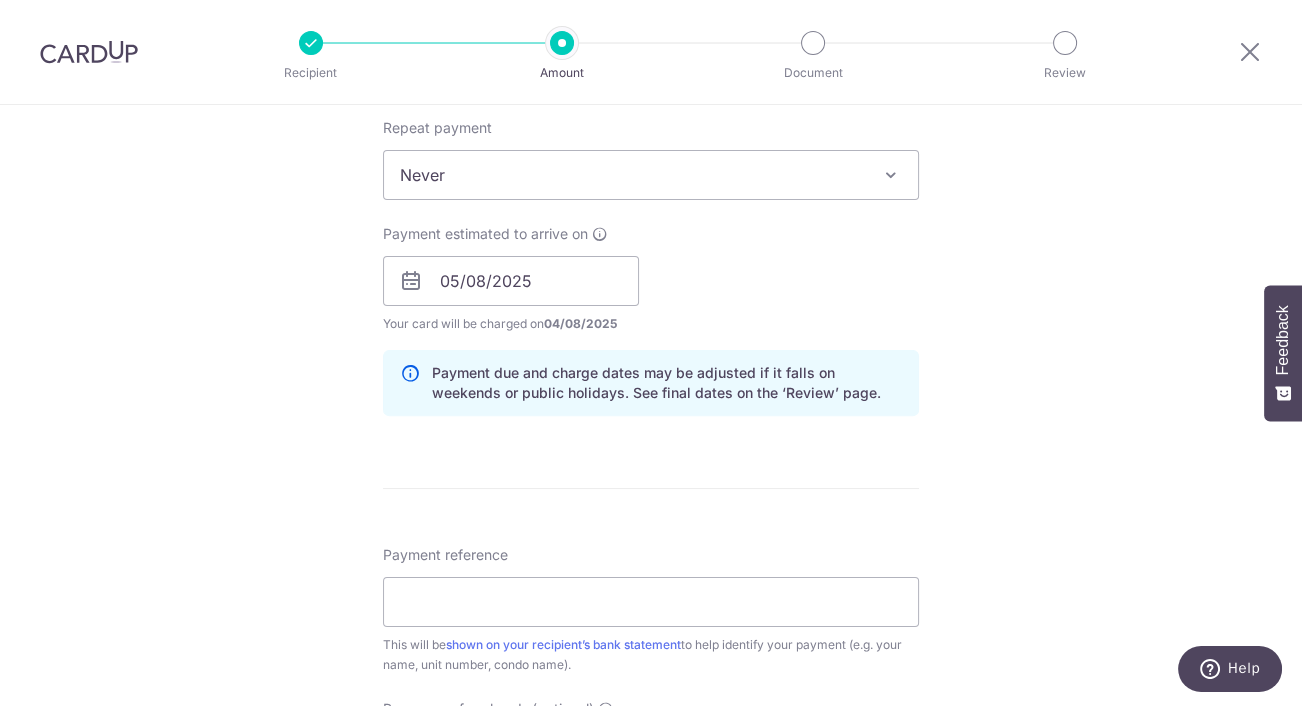 scroll, scrollTop: 804, scrollLeft: 0, axis: vertical 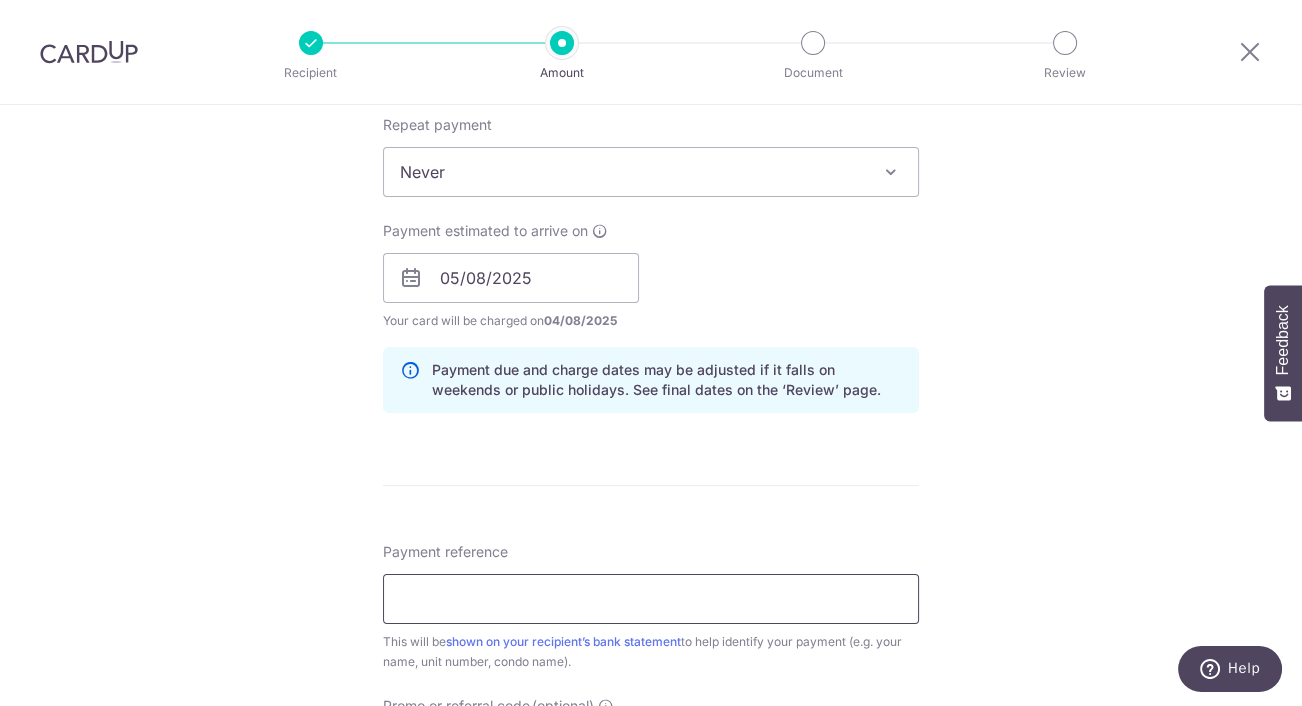 click on "Payment reference" at bounding box center [651, 599] 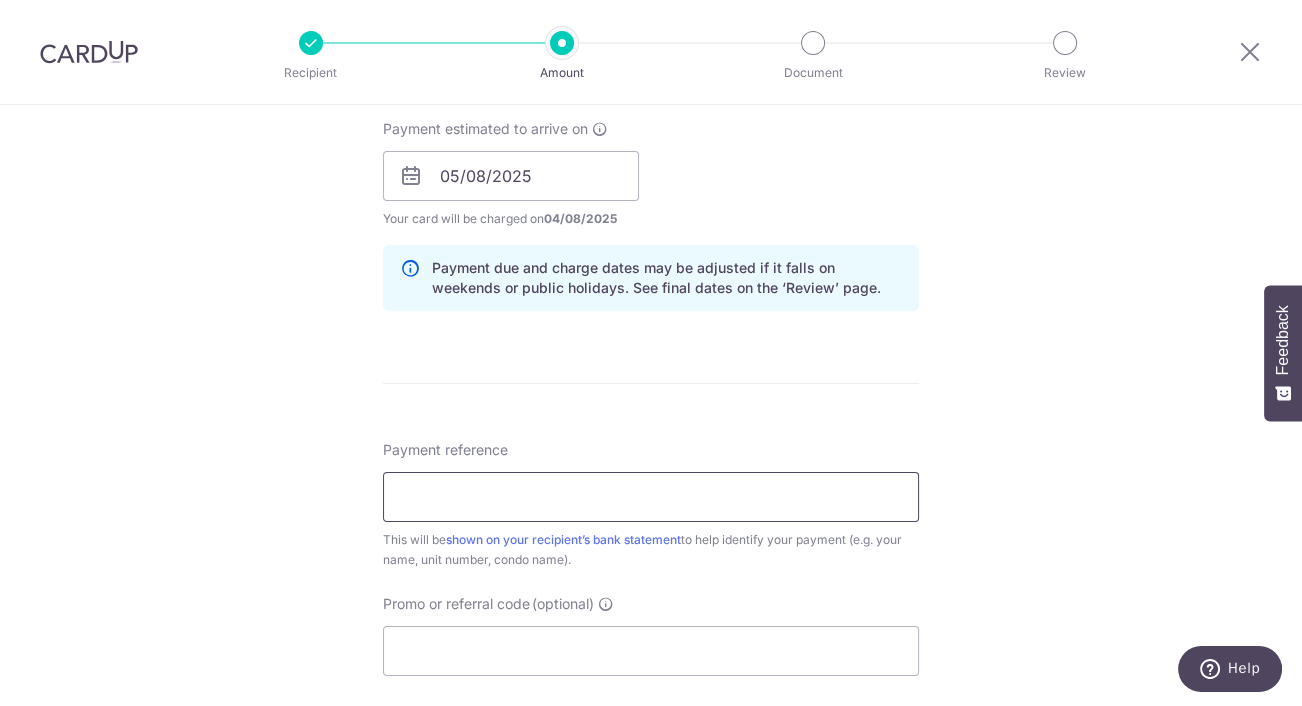 scroll, scrollTop: 1020, scrollLeft: 0, axis: vertical 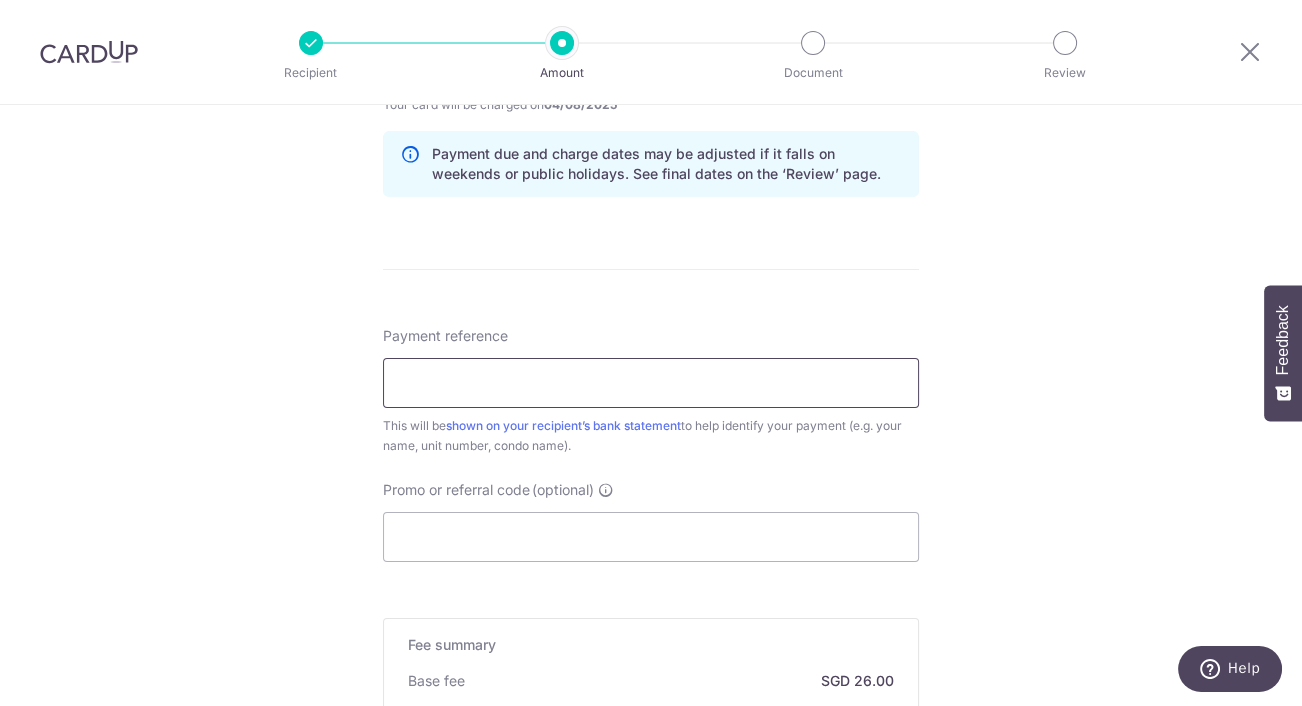 click on "Payment reference" at bounding box center (651, 383) 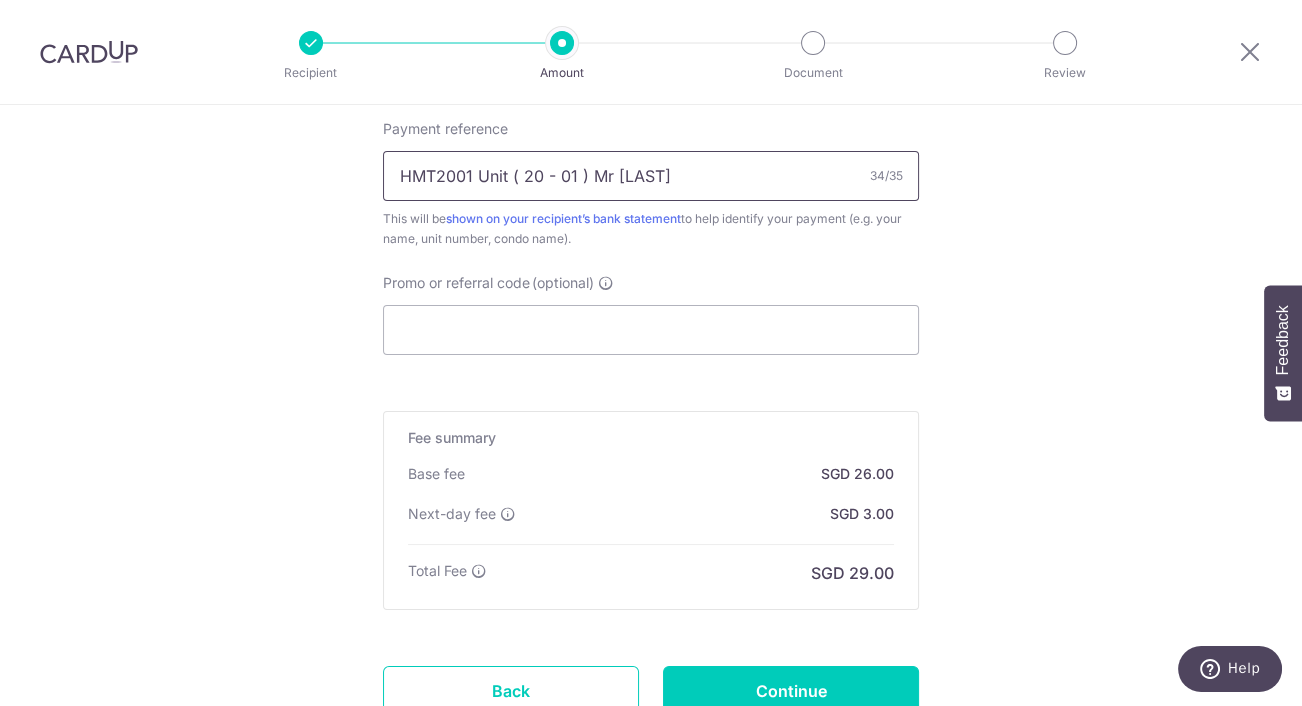 scroll, scrollTop: 1385, scrollLeft: 0, axis: vertical 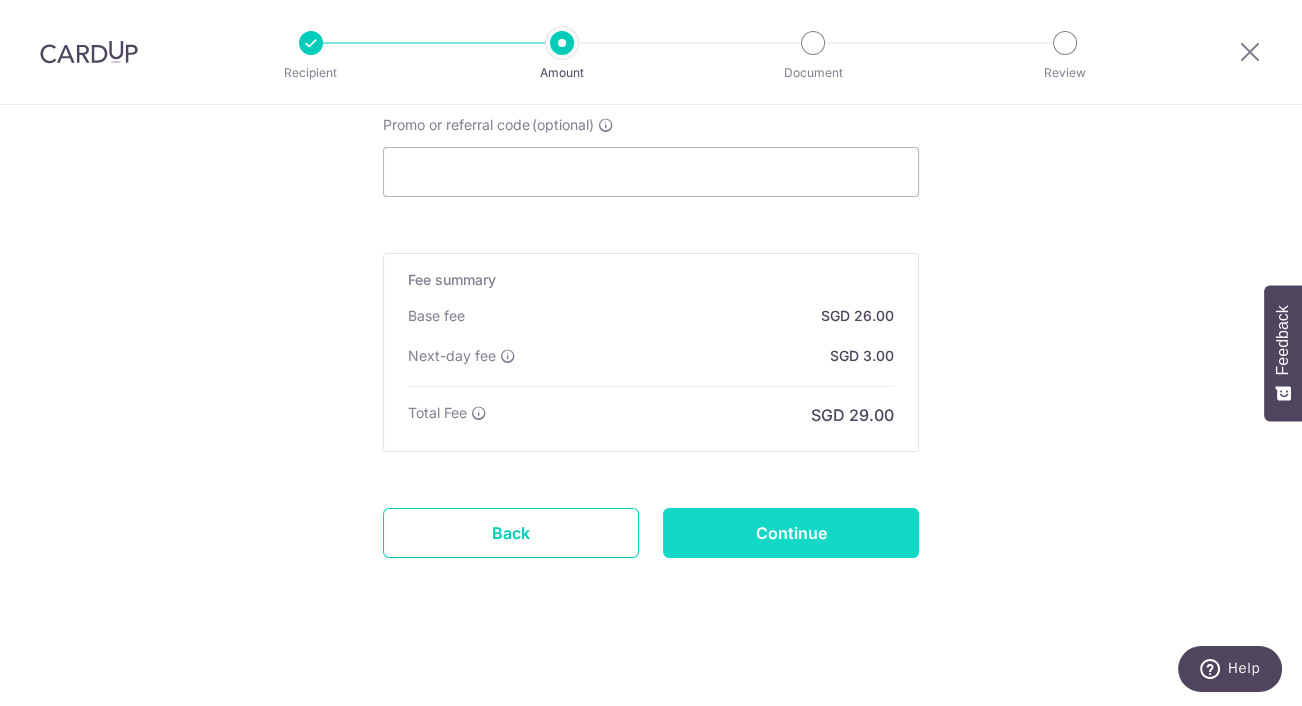 type on "HMT2001 Unit ( 20 - 01 ) Mr HATTA" 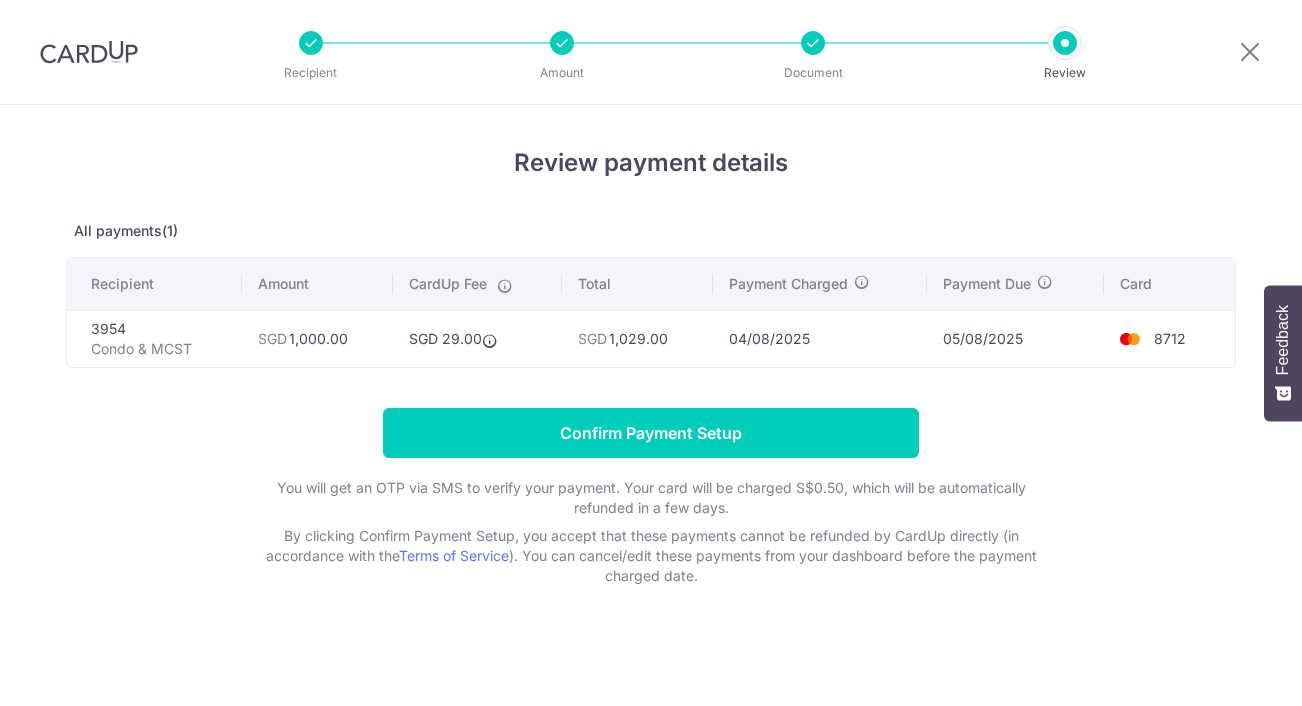 scroll, scrollTop: 0, scrollLeft: 0, axis: both 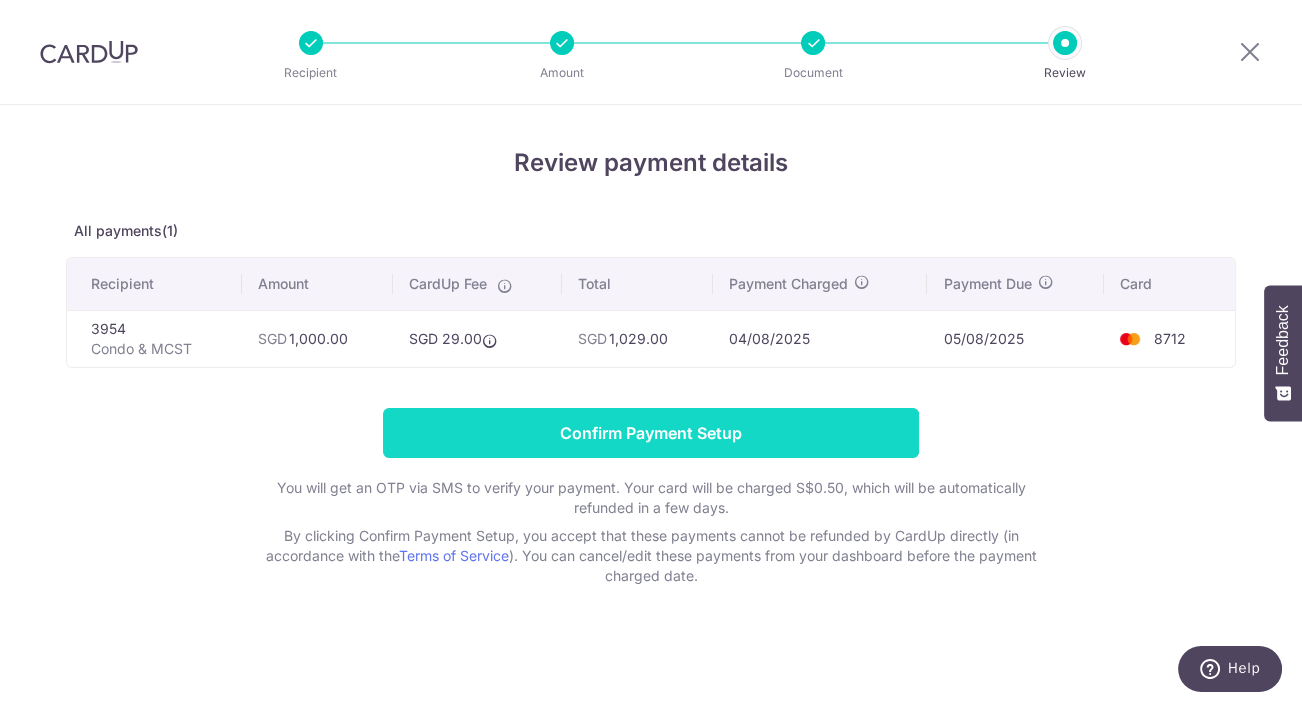 click on "Confirm Payment Setup" at bounding box center [651, 433] 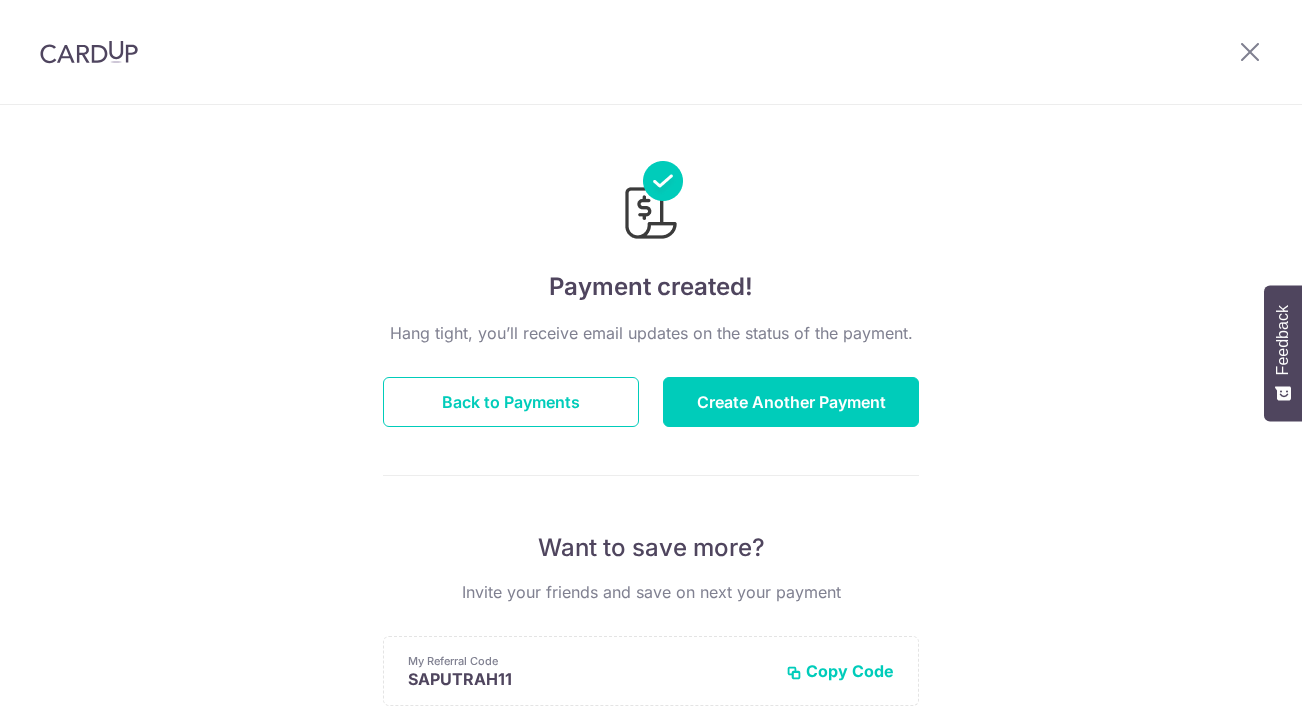 scroll, scrollTop: 0, scrollLeft: 0, axis: both 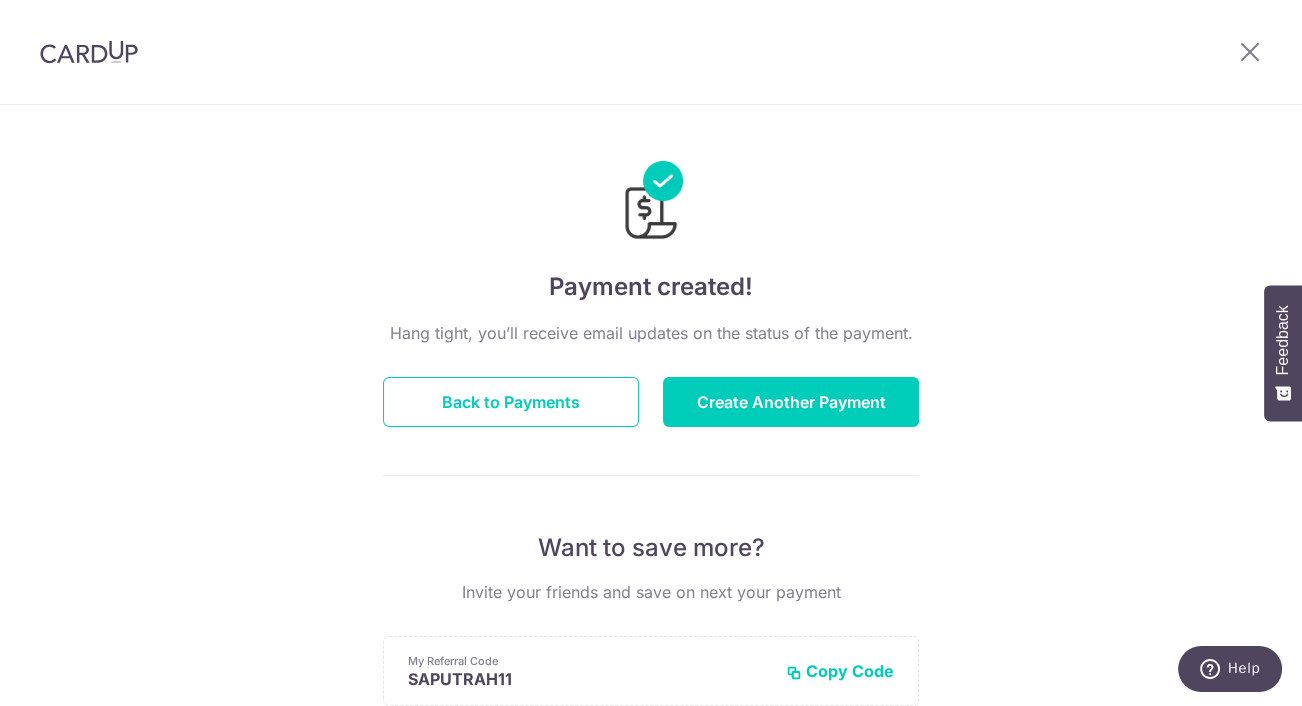click at bounding box center [1250, 52] 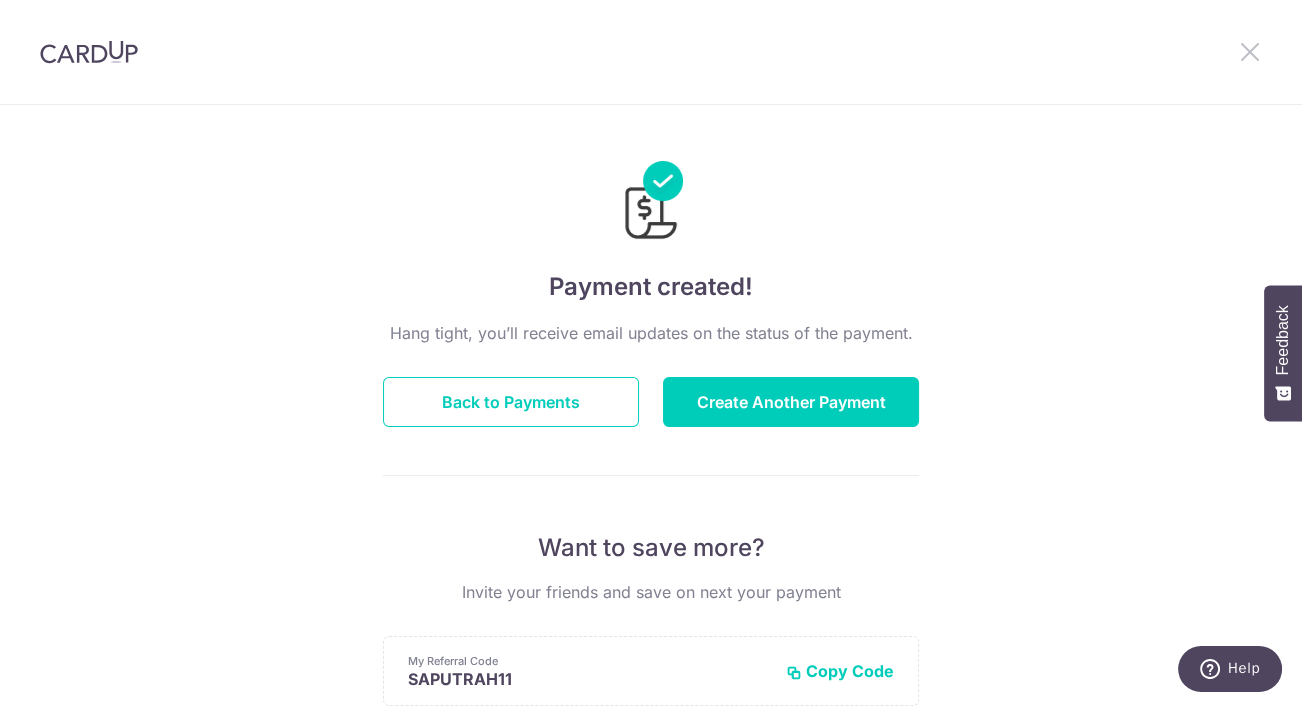 click at bounding box center [1250, 51] 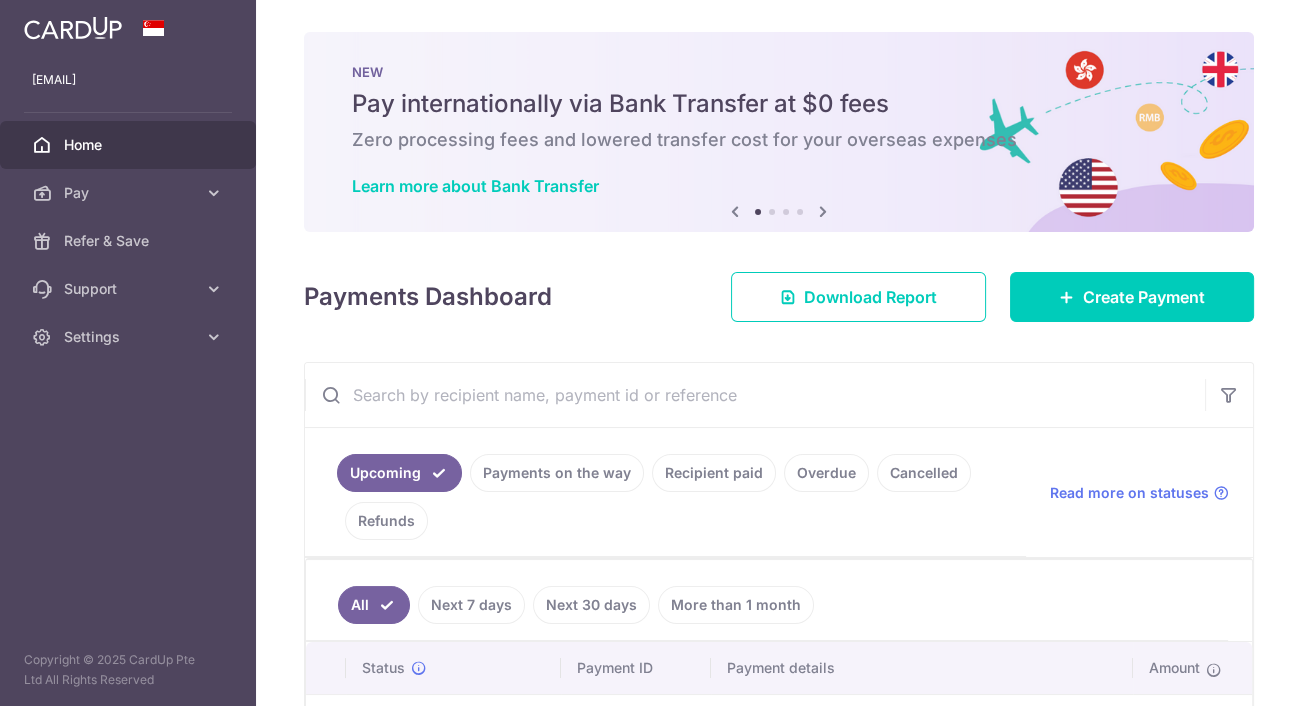 scroll, scrollTop: 0, scrollLeft: 0, axis: both 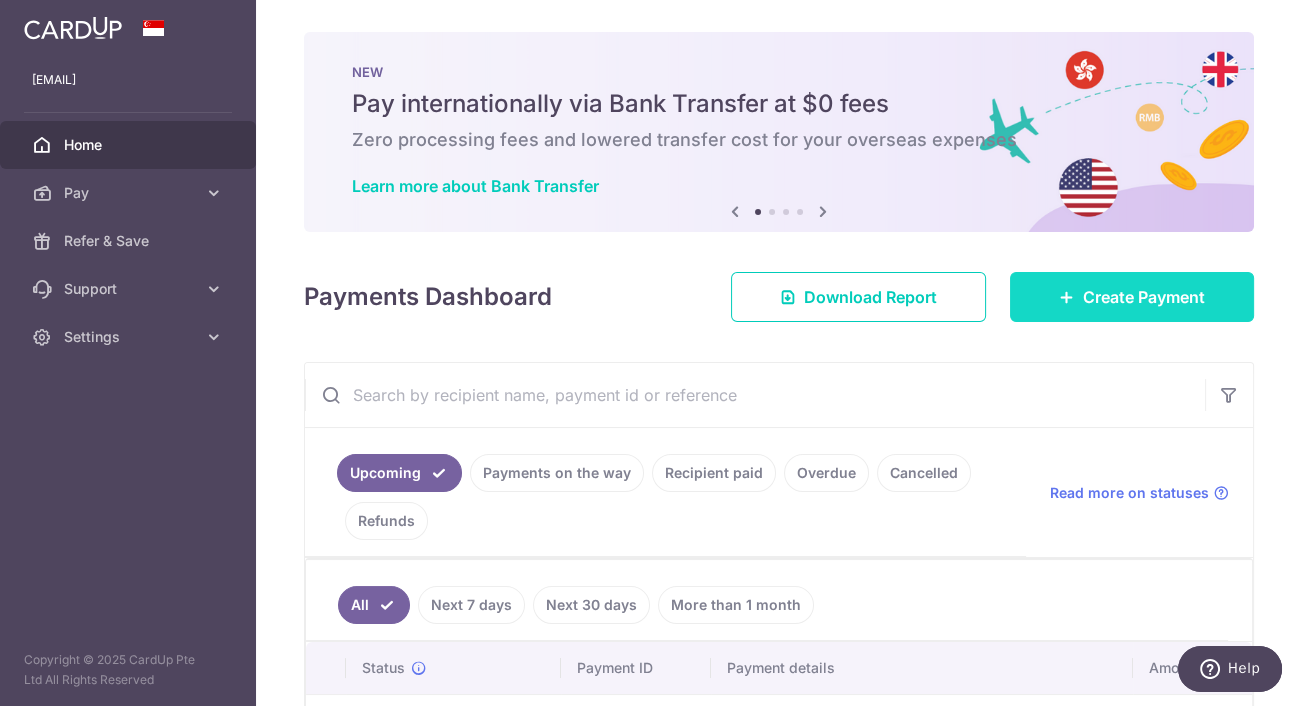 click on "Create Payment" at bounding box center (1144, 297) 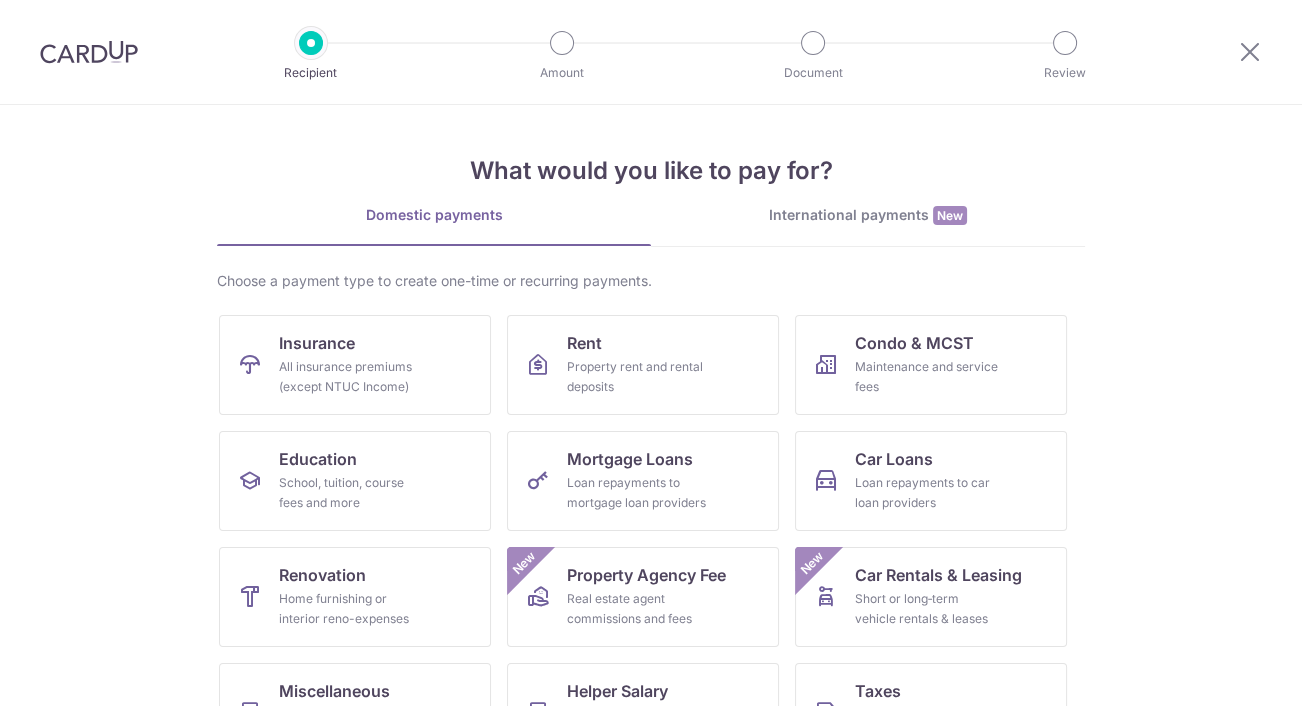 scroll, scrollTop: 0, scrollLeft: 0, axis: both 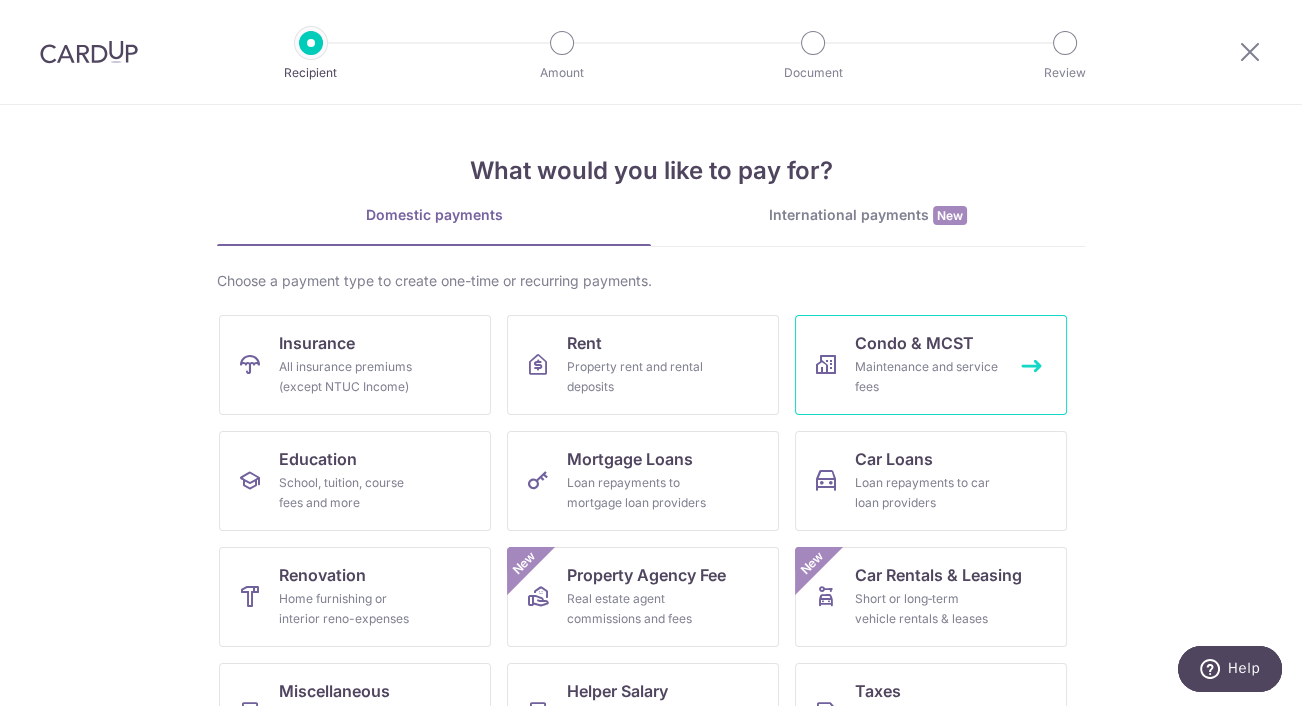 click on "Condo & MCST" at bounding box center [914, 343] 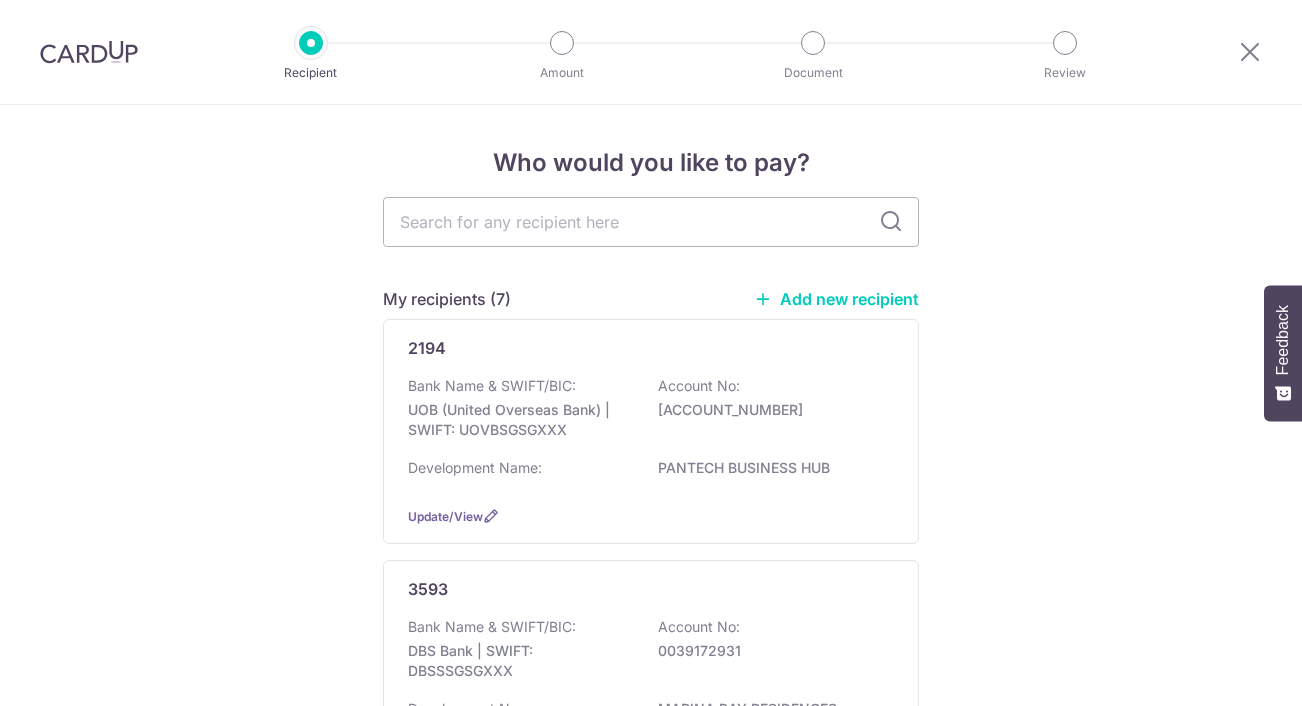 scroll, scrollTop: 0, scrollLeft: 0, axis: both 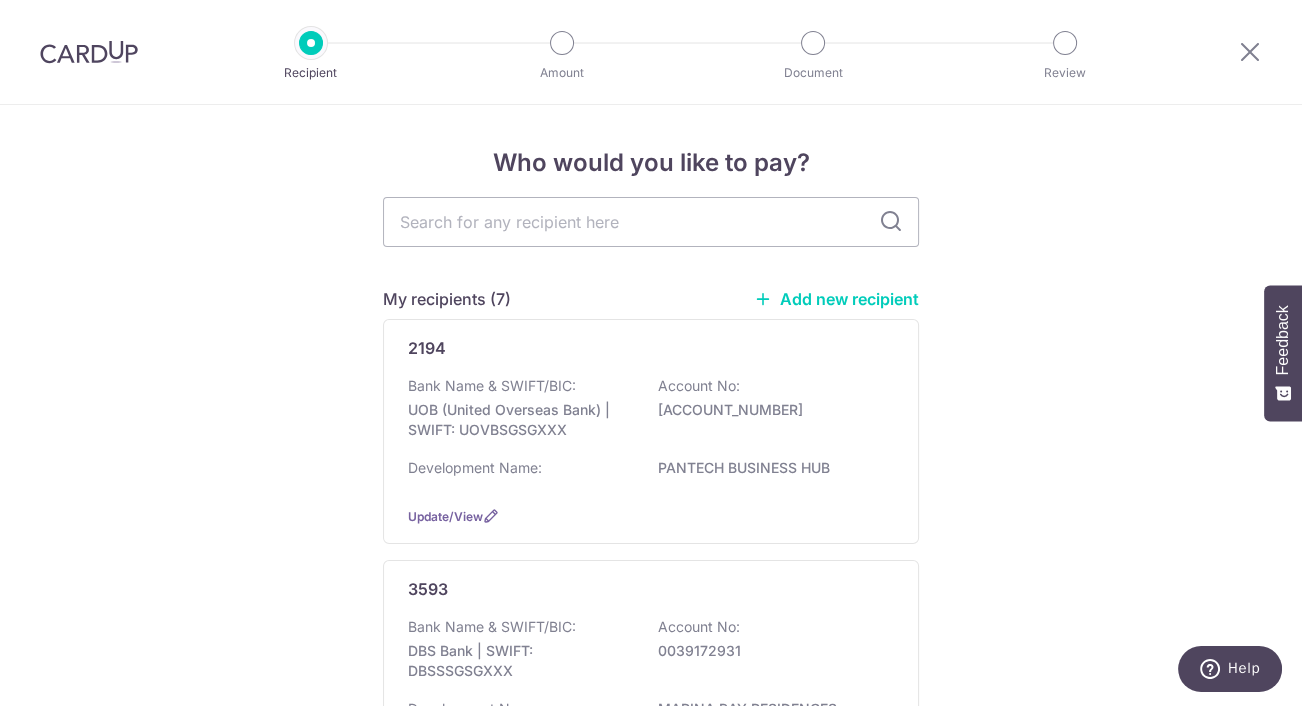 click on "My recipients (7)
Add new recipient
2194
Bank Name & SWIFT/BIC:
UOB (United Overseas Bank) | SWIFT: UOVBSGSGXXX
Account No:
[ACCOUNT_NUMBER]
Development Name:
PANTECH BUSINESS HUB
Update/View
3593
Bank Name & SWIFT/BIC:
DBS Bank | SWIFT: DBSSSGSGXXX
Account No:
[ACCOUNT_NUMBER]
Development Name:
MARINA BAY RESIDENCES
Update/View" at bounding box center [651, 1796] 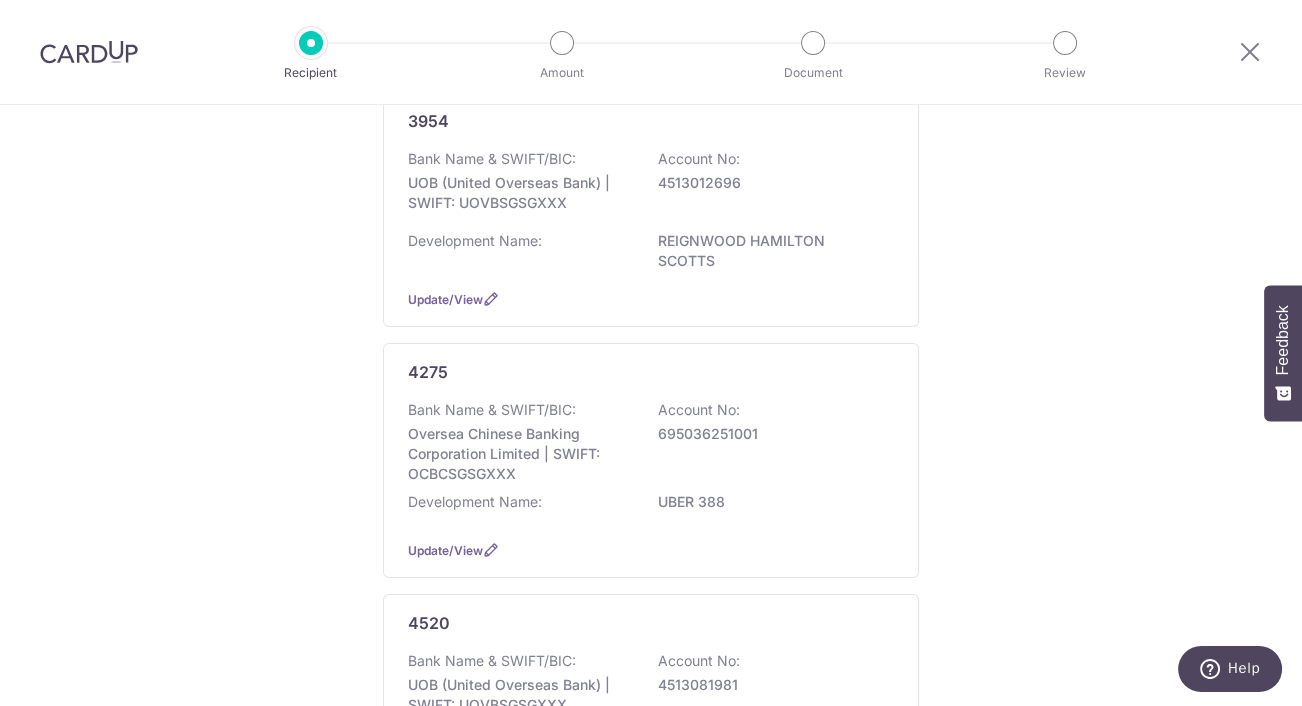 scroll, scrollTop: 709, scrollLeft: 0, axis: vertical 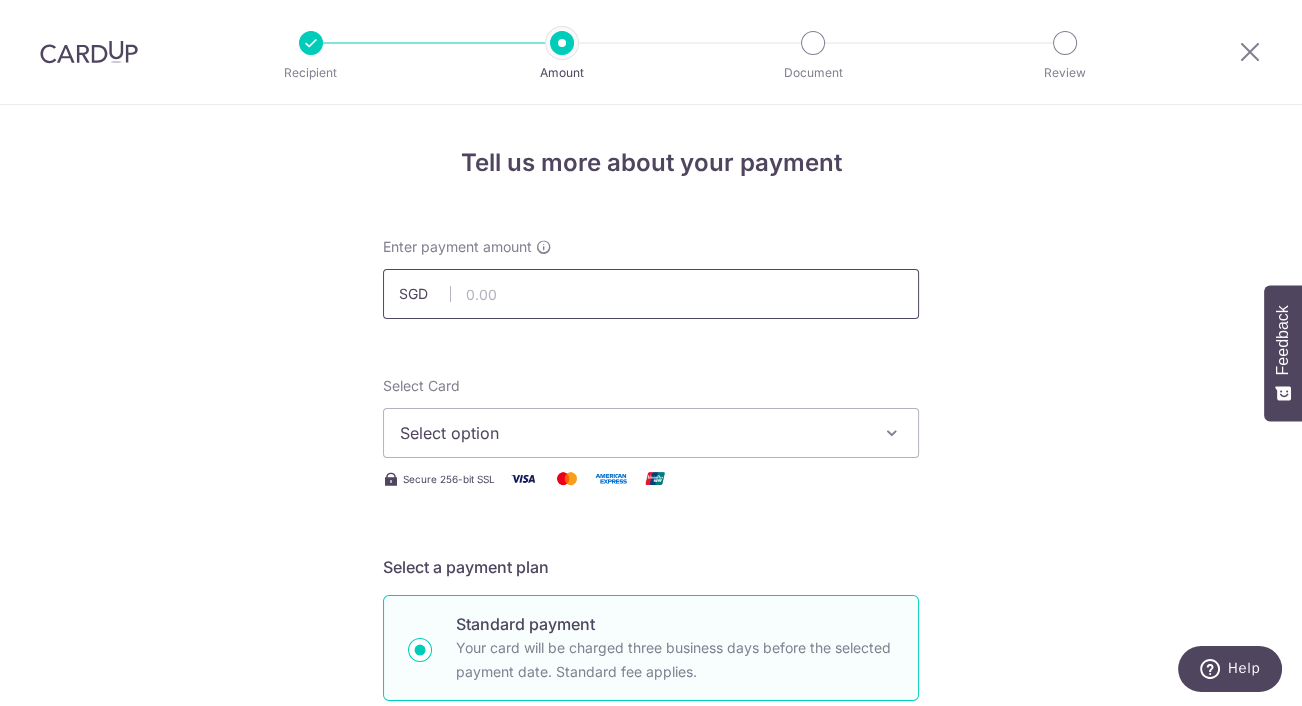 click at bounding box center [651, 294] 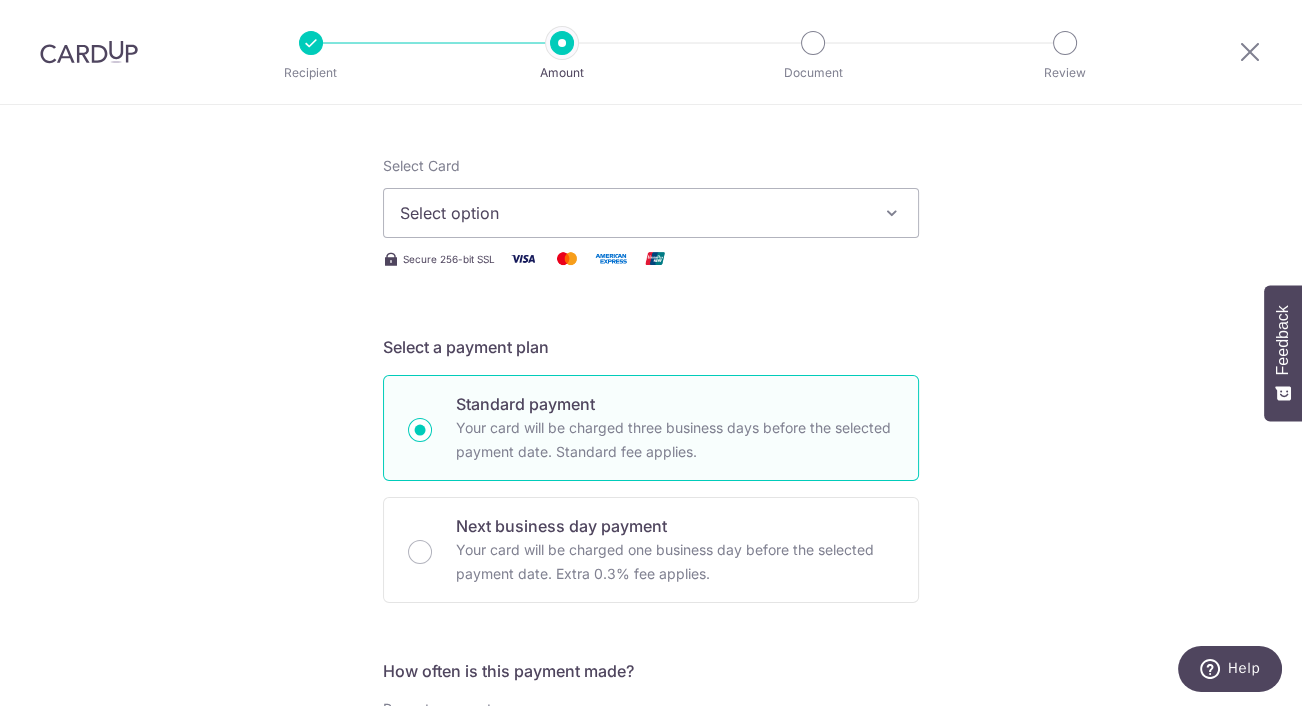 scroll, scrollTop: 222, scrollLeft: 0, axis: vertical 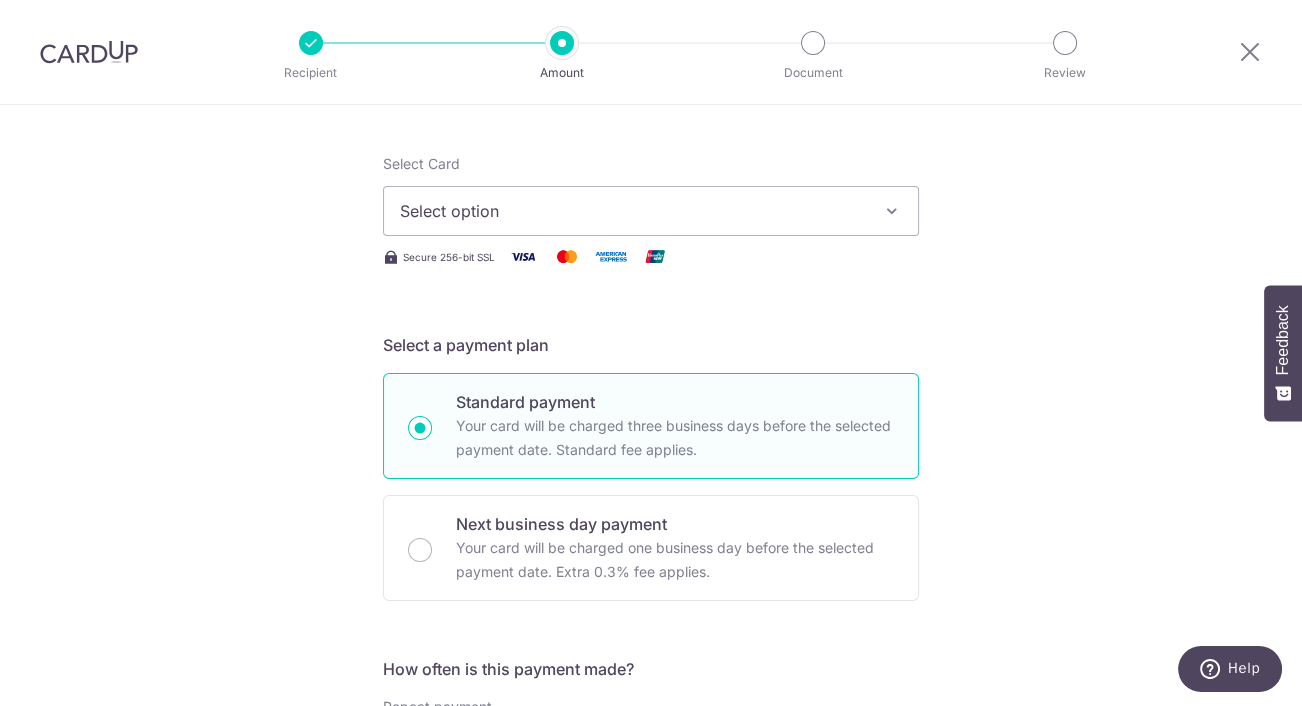 click at bounding box center [892, 211] 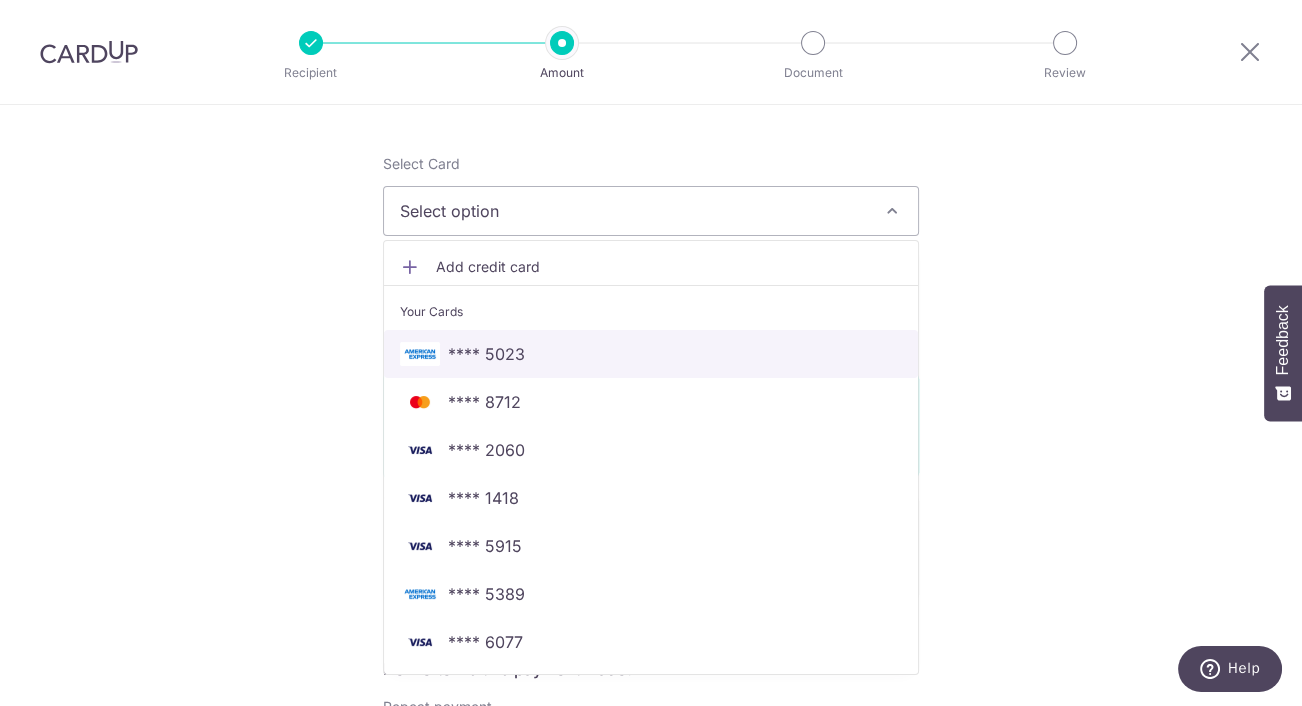 click on "**** 5023" at bounding box center (651, 354) 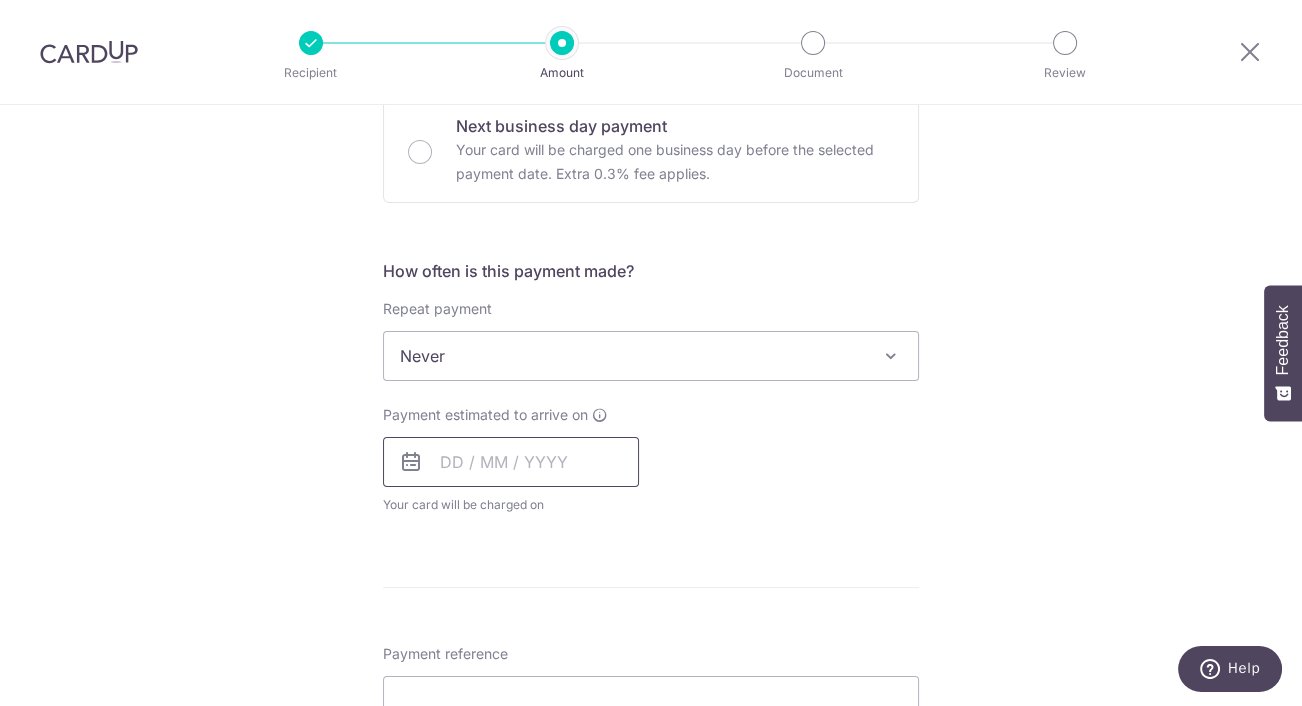 click at bounding box center (511, 462) 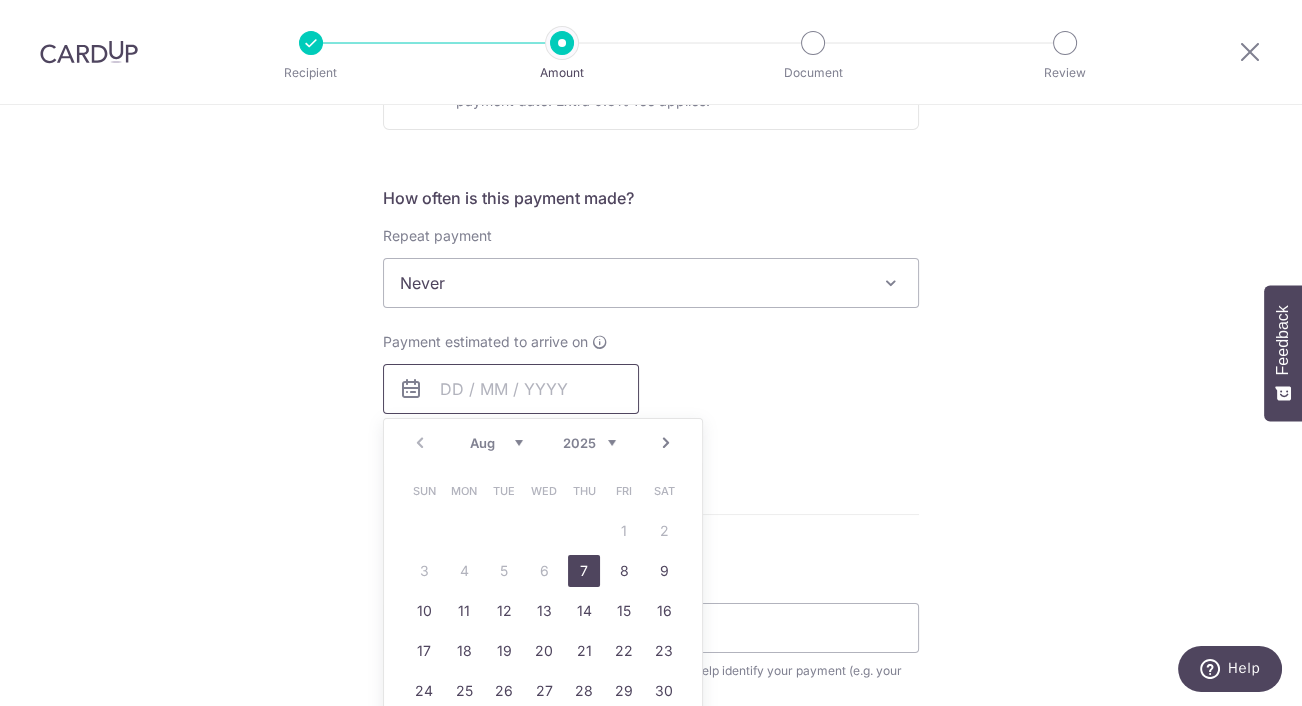 scroll, scrollTop: 756, scrollLeft: 0, axis: vertical 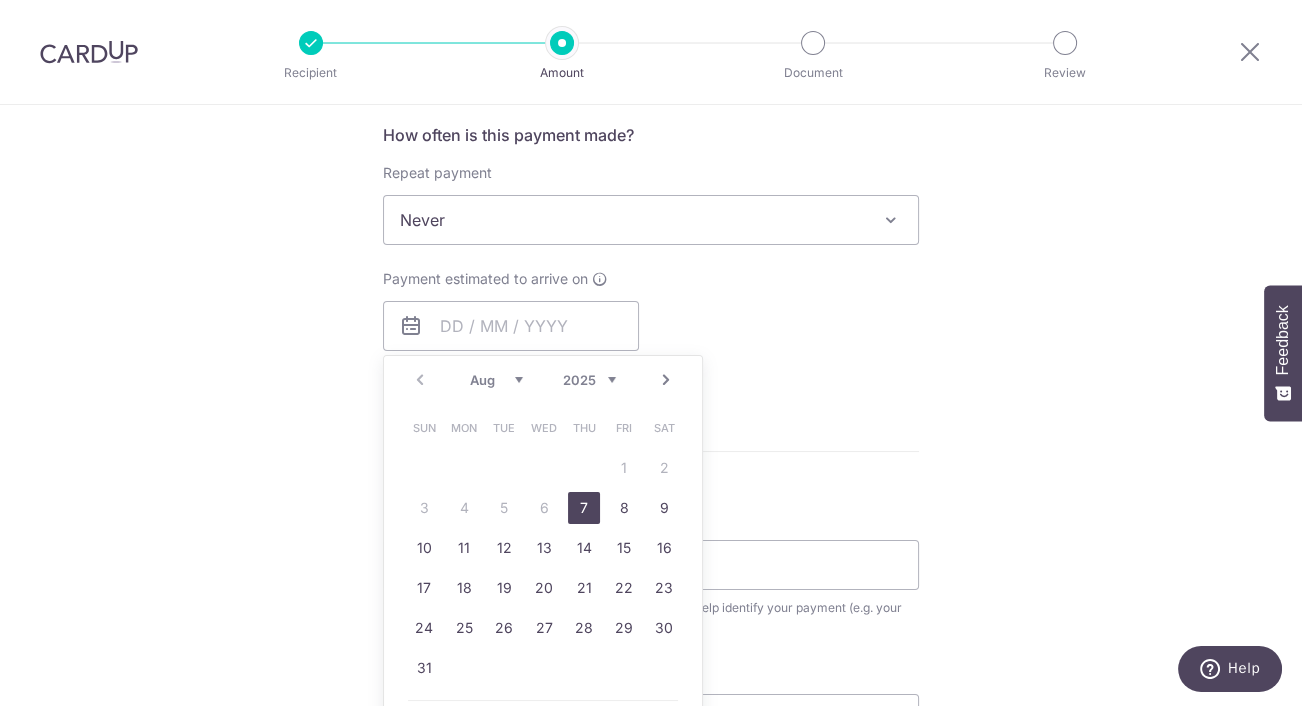 click on "7" at bounding box center (584, 508) 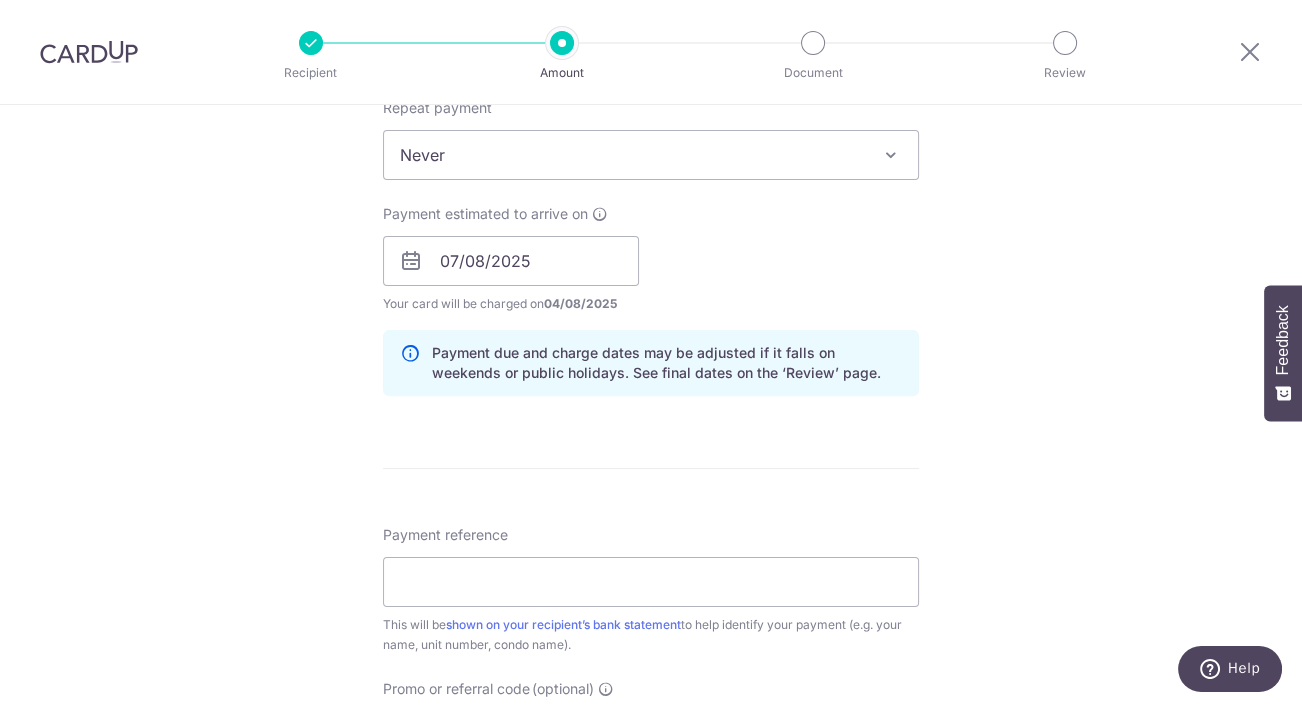 scroll, scrollTop: 866, scrollLeft: 0, axis: vertical 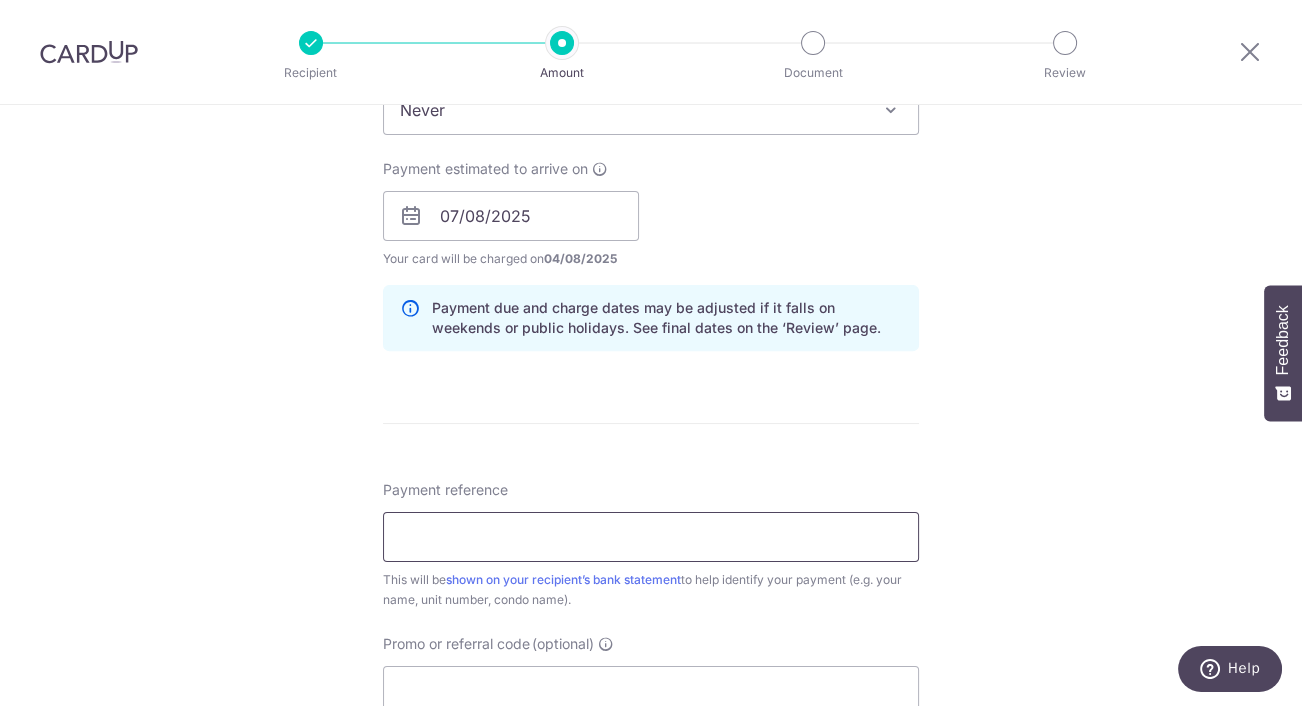 click on "Payment reference" at bounding box center [651, 537] 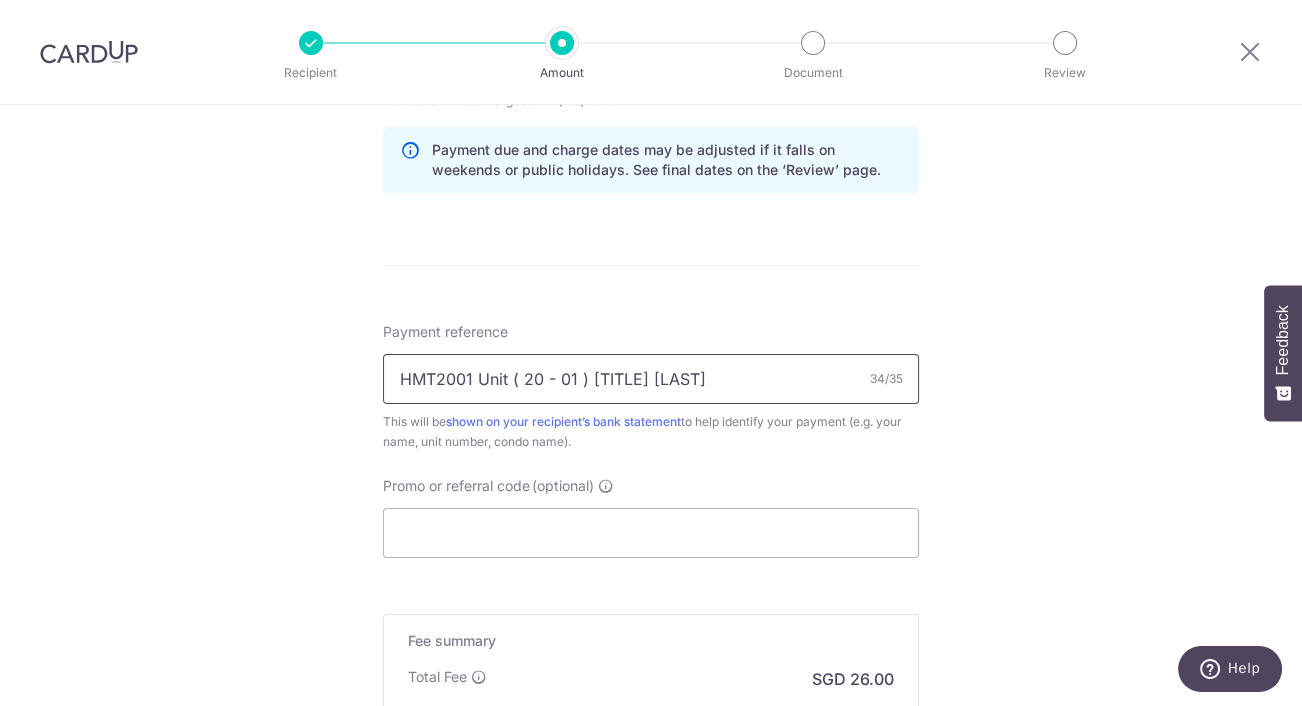 scroll, scrollTop: 1288, scrollLeft: 0, axis: vertical 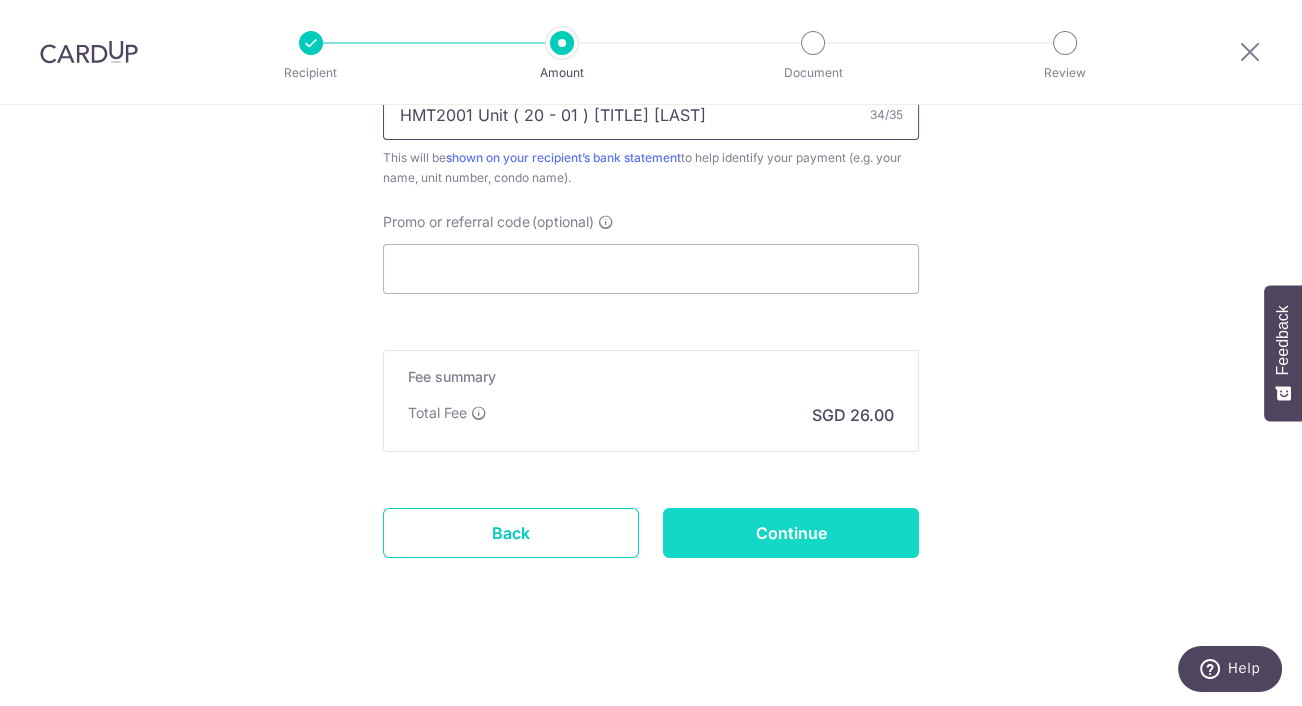 type on "HMT2001 Unit ( 20 - 01 ) Mr HATTA" 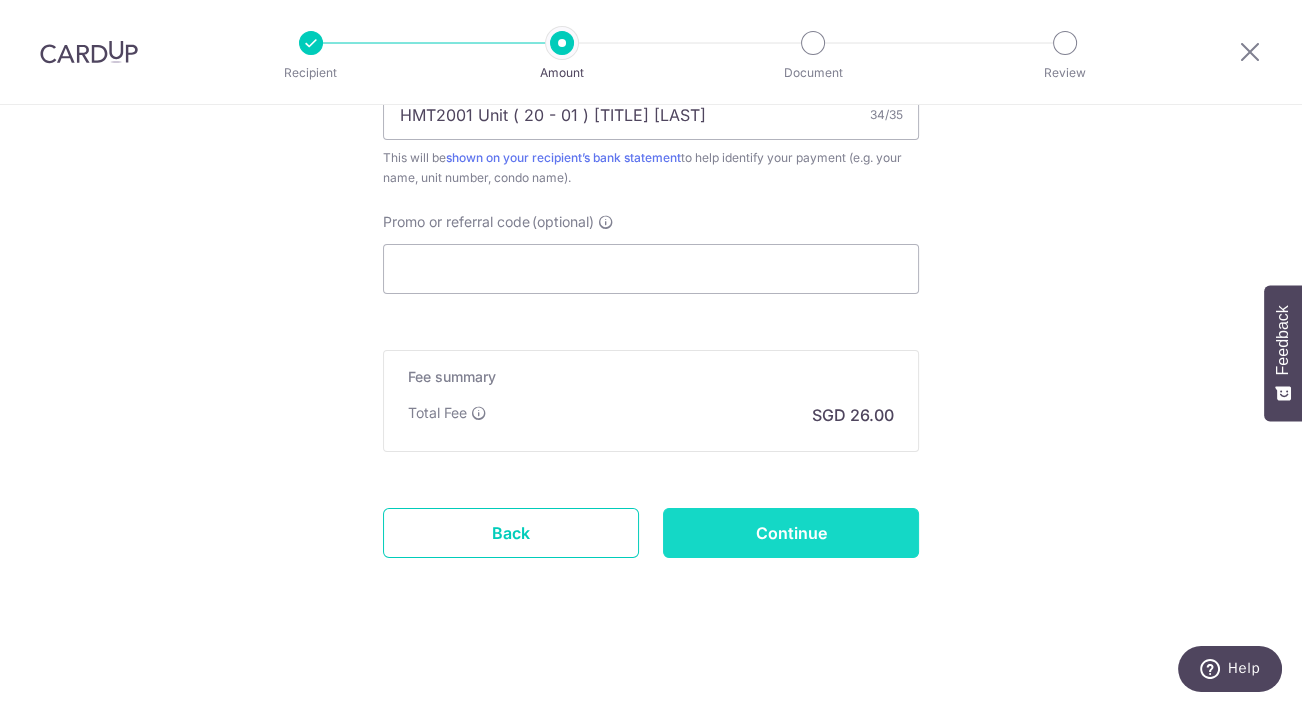 click on "Continue" at bounding box center [791, 533] 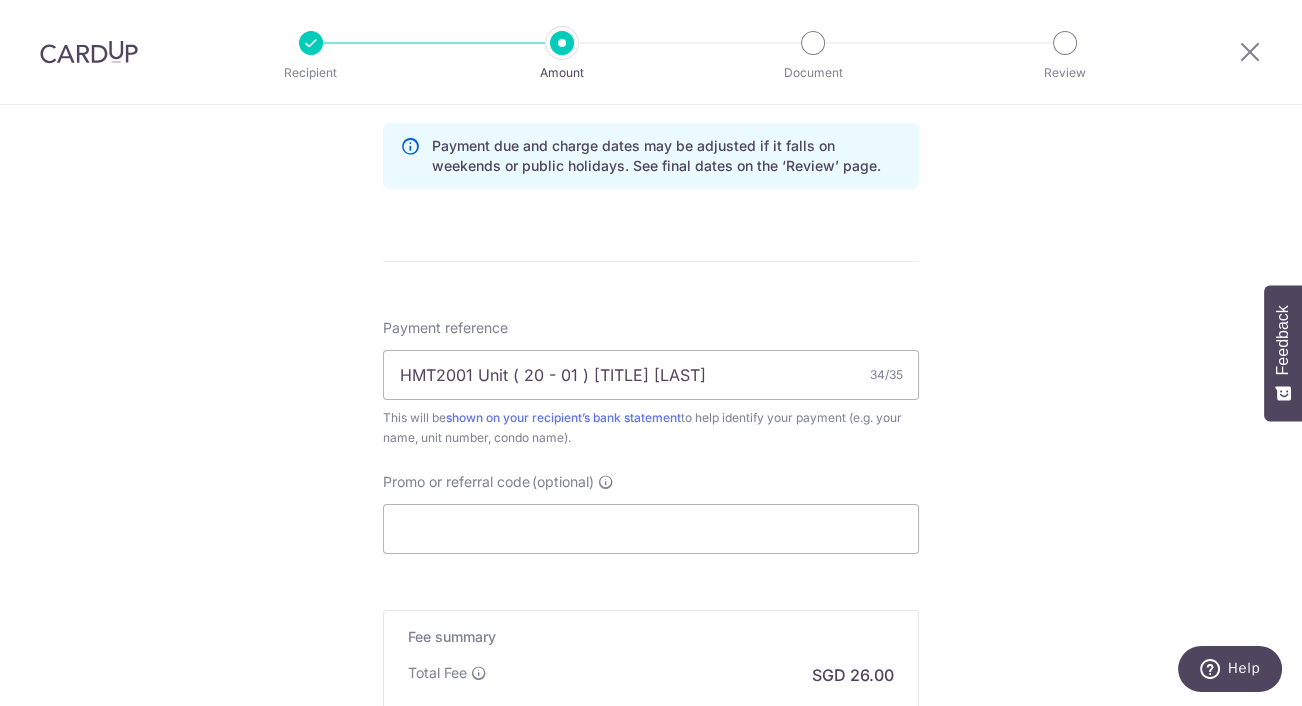 scroll, scrollTop: 1029, scrollLeft: 0, axis: vertical 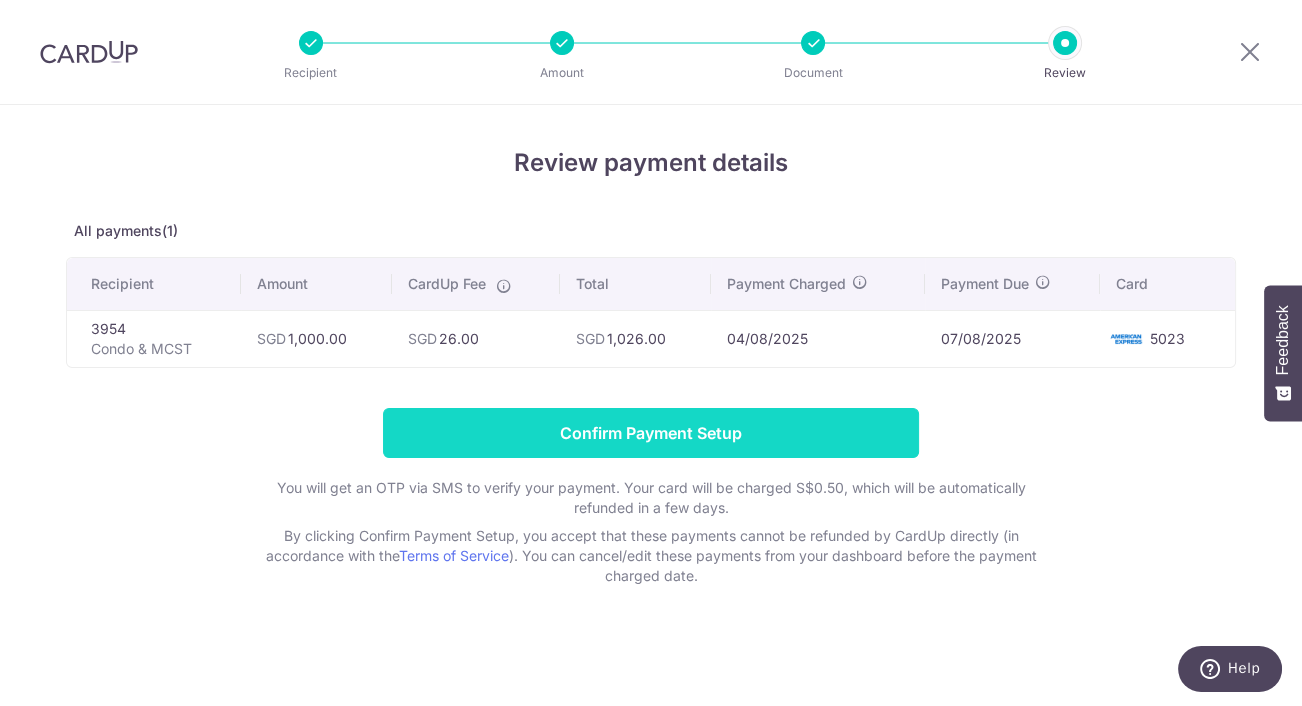 click on "Confirm Payment Setup" at bounding box center (651, 433) 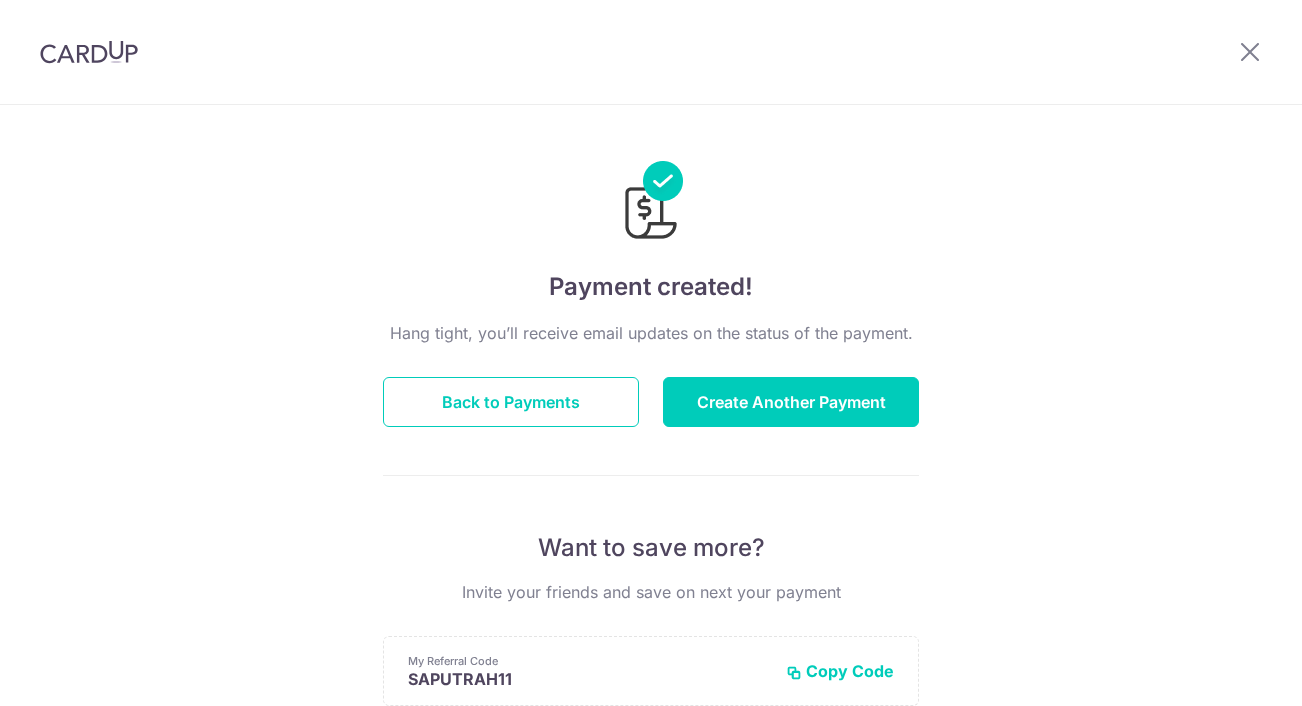 scroll, scrollTop: 0, scrollLeft: 0, axis: both 